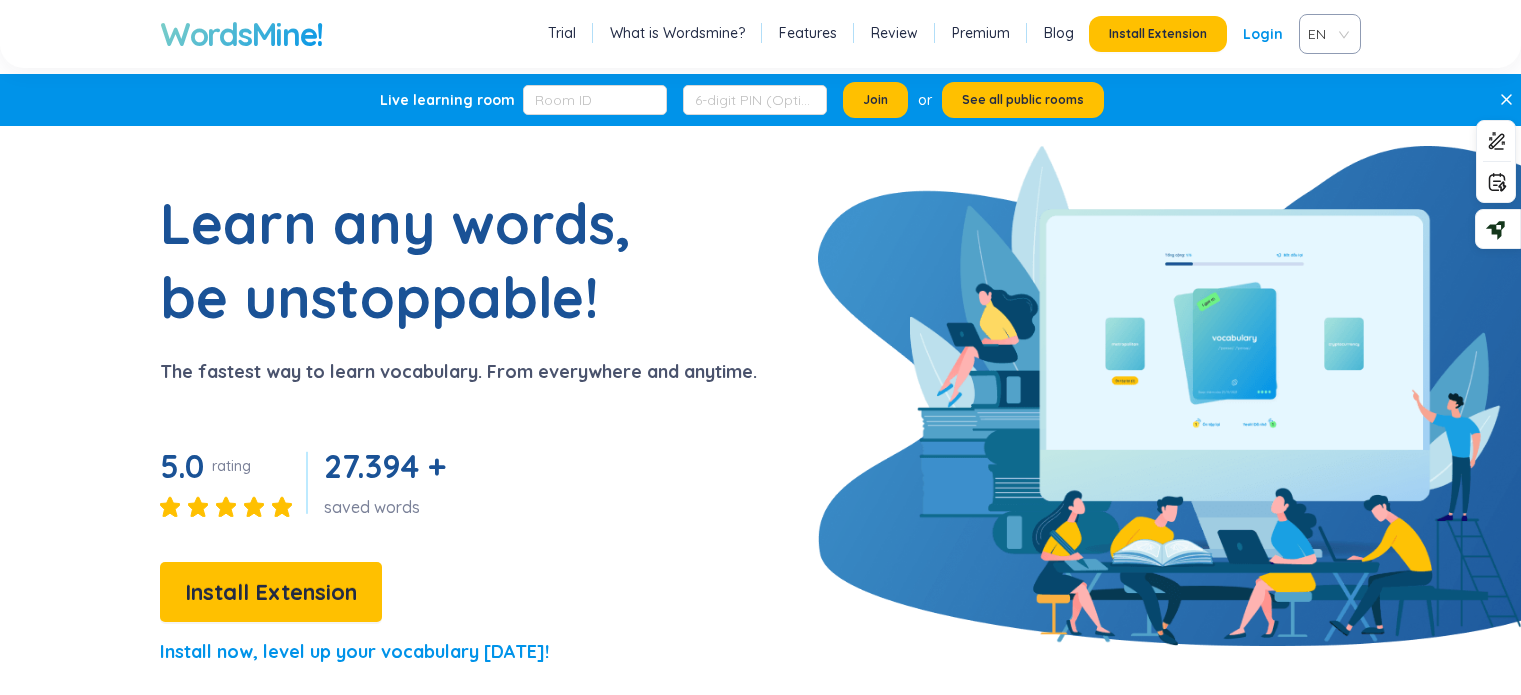 scroll, scrollTop: 0, scrollLeft: 0, axis: both 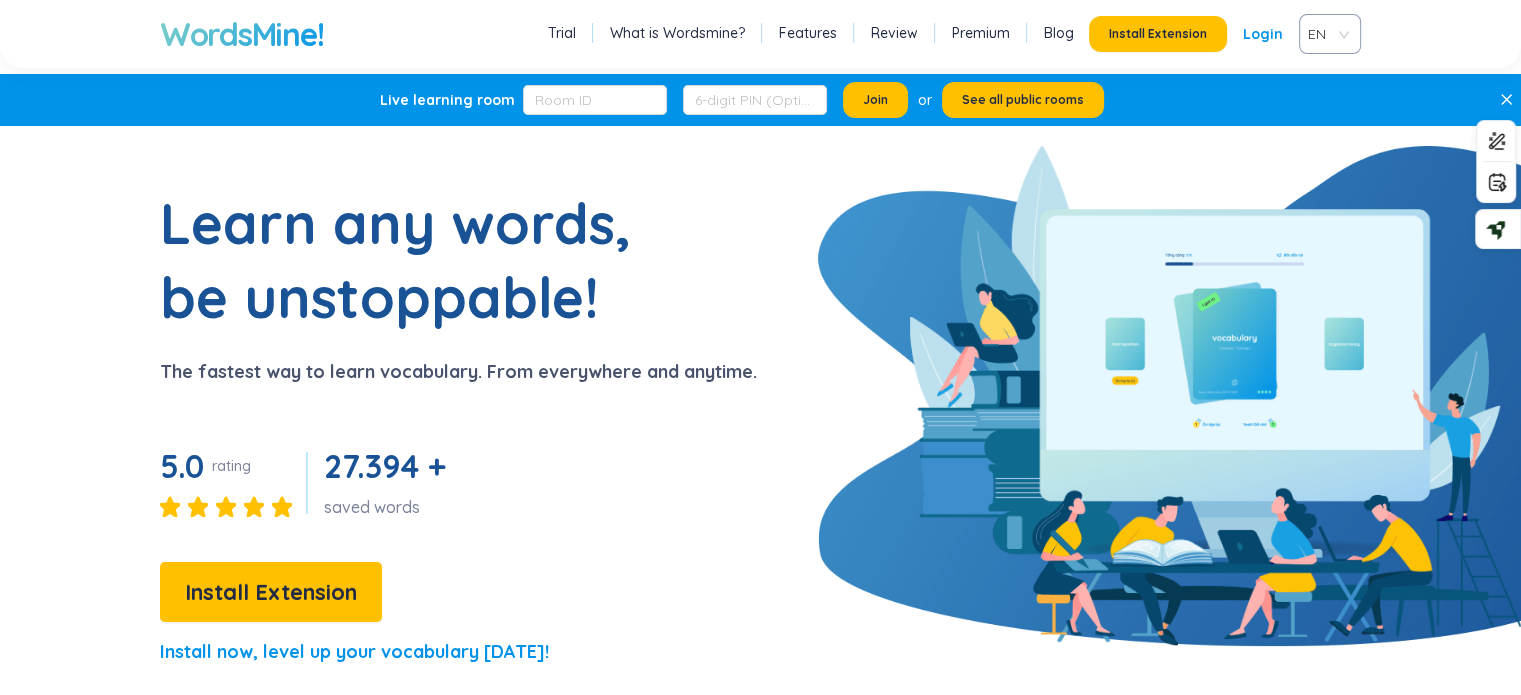 click on "Login" at bounding box center [1263, 34] 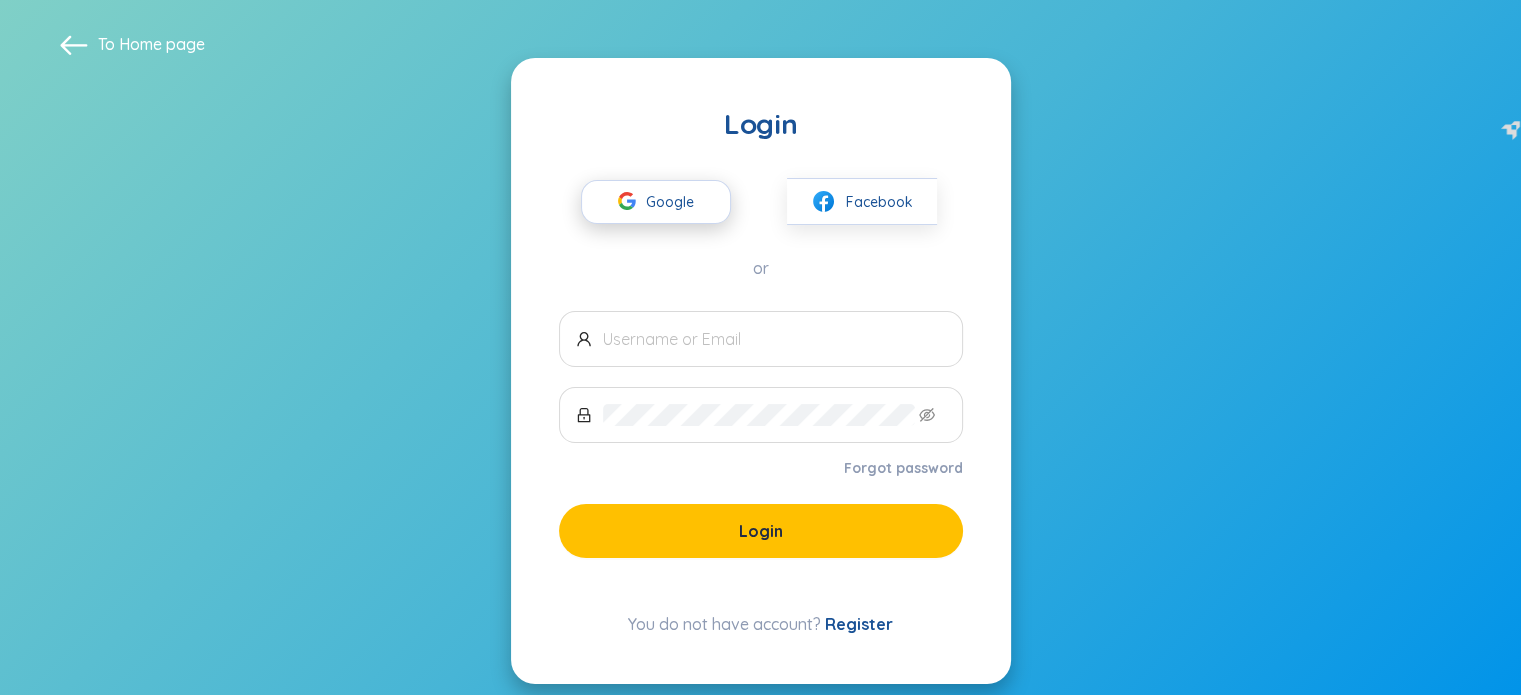 click on "Google" at bounding box center (675, 202) 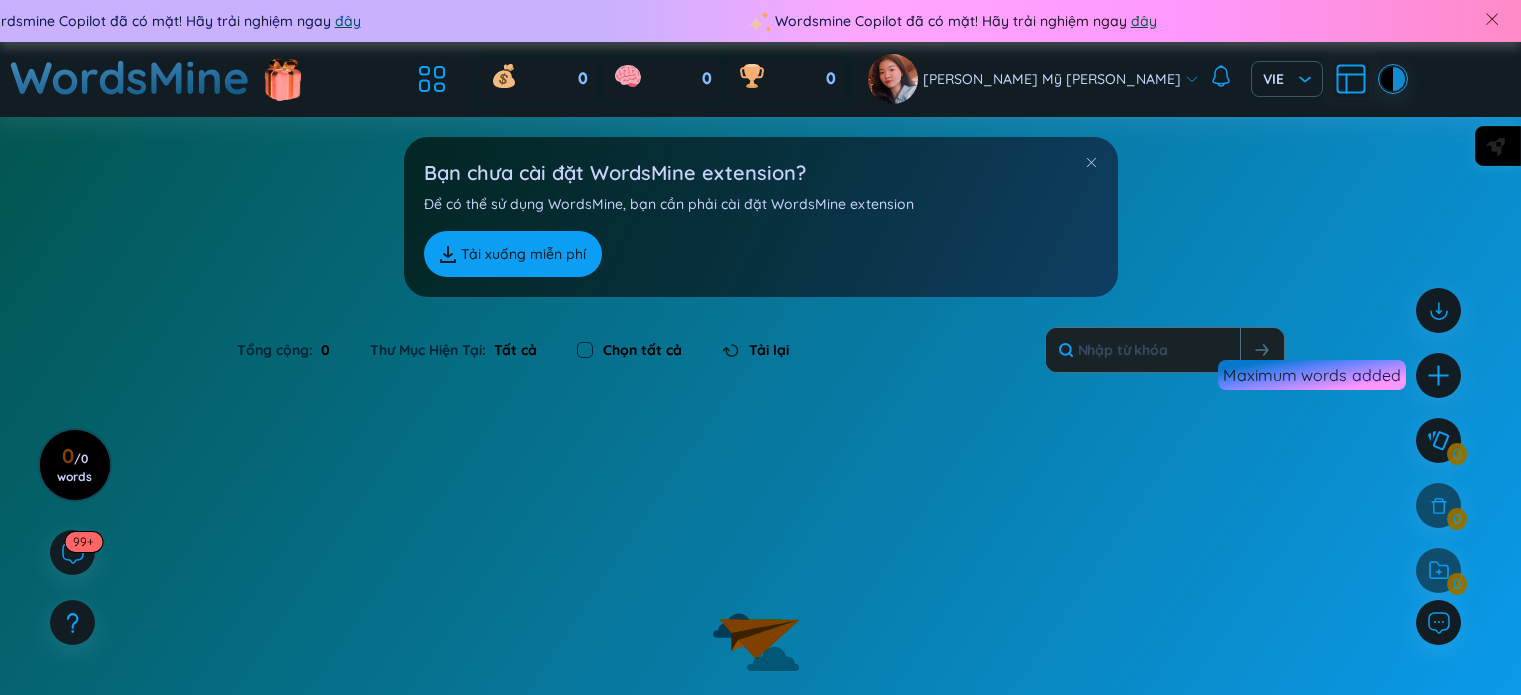 scroll, scrollTop: 0, scrollLeft: 0, axis: both 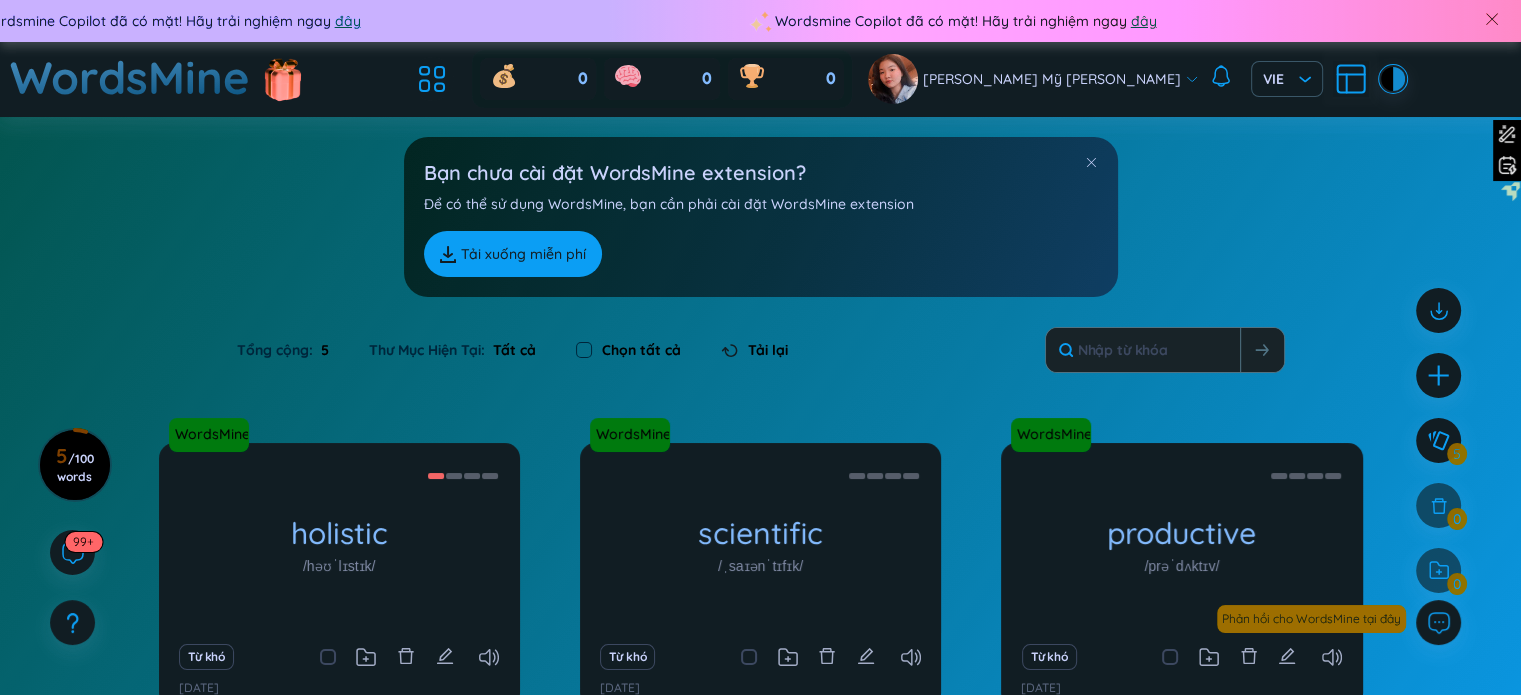 click on "Bạn chưa cài đặt WordsMine extension? Để có thể sử dụng WordsMine, bạn cần phải cài đặt WordsMine extension   Tải xuống miễn phí" at bounding box center [760, 207] 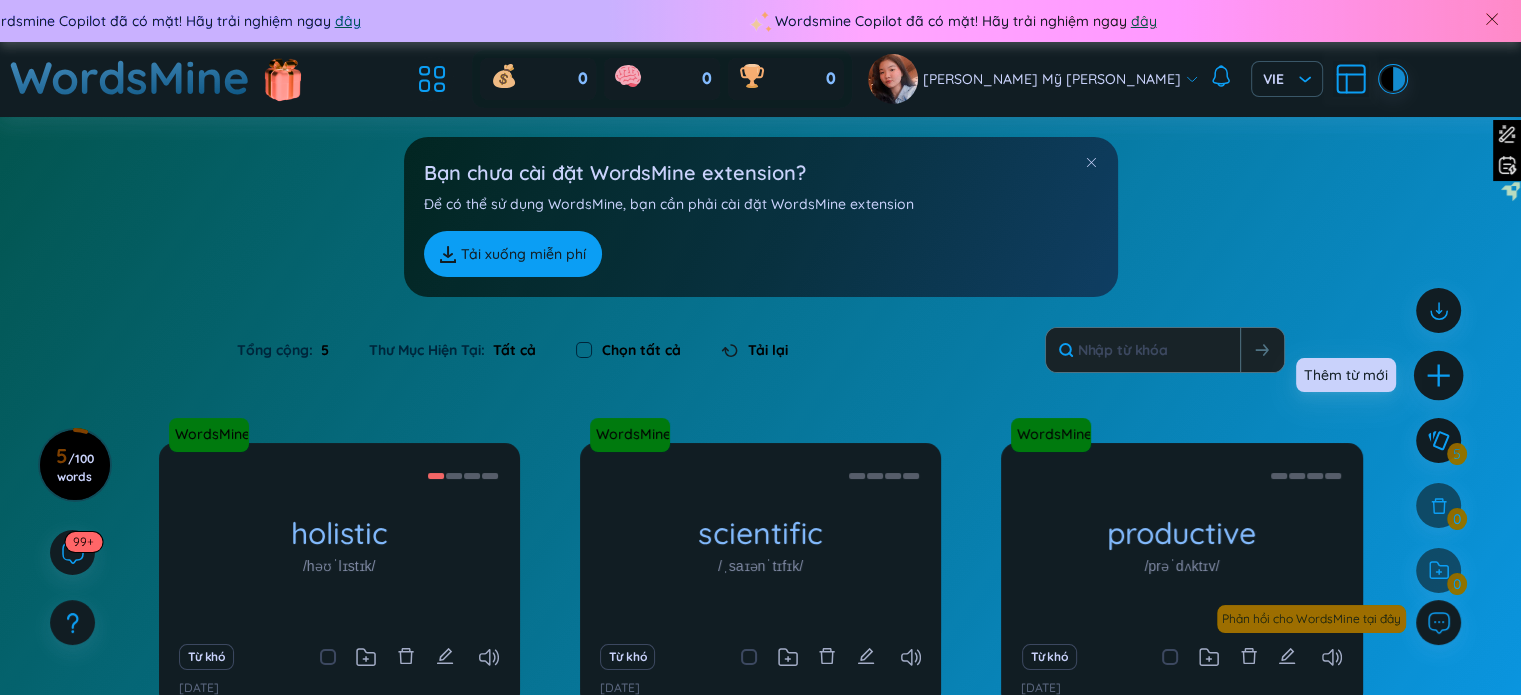 click 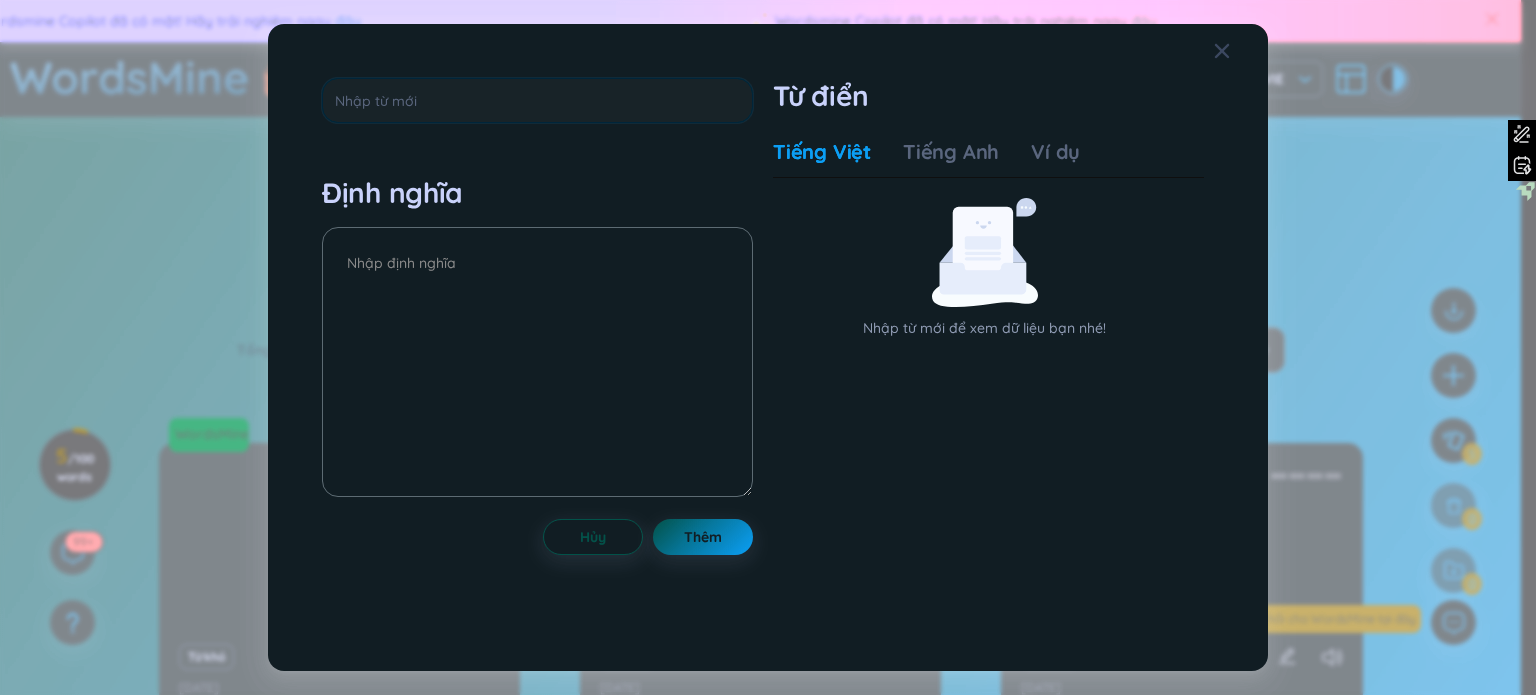 click on "Định nghĩa Hủy Thêm Từ điển Tiếng Việt Tiếng Anh Ví dụ Nhập từ mới để xem dữ liệu bạn nhé! Hủy Thêm" at bounding box center [768, 347] 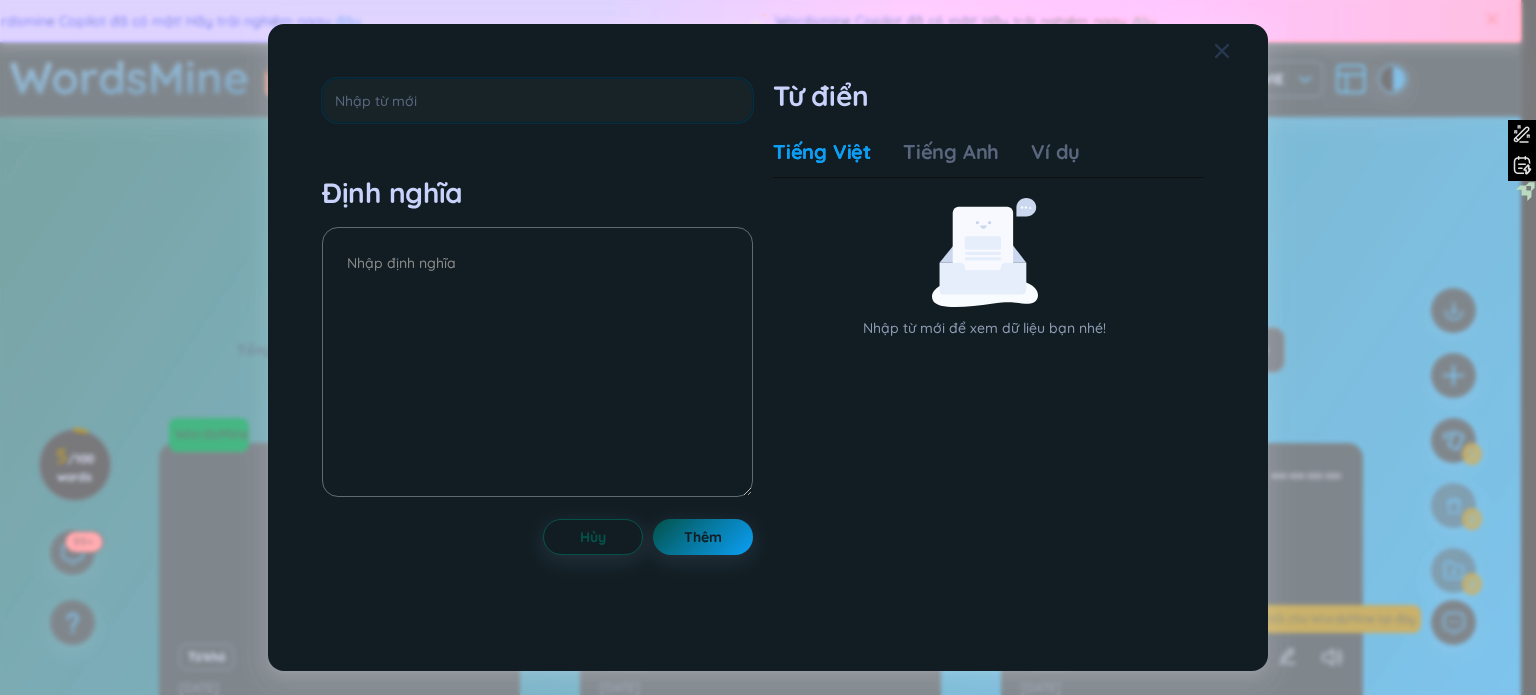 click 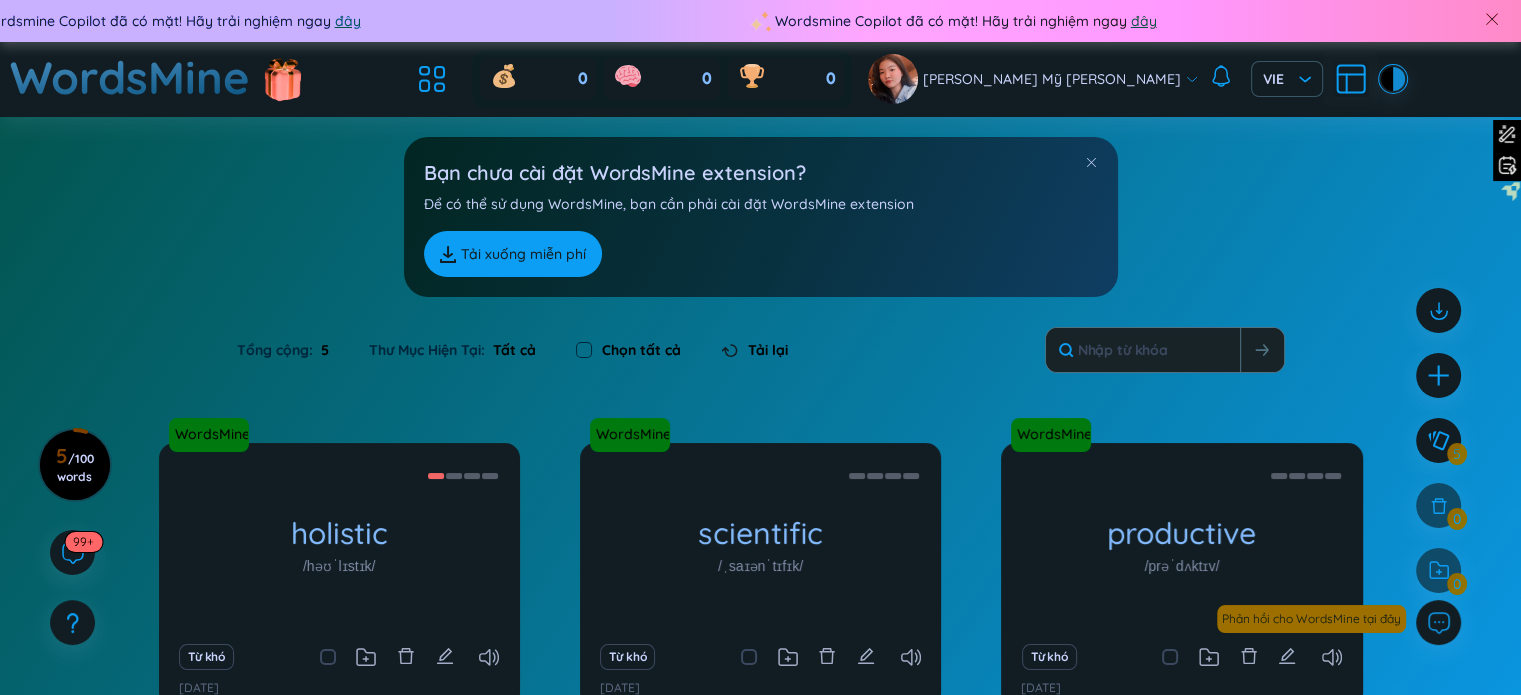 click on "Bạn chưa cài đặt WordsMine extension? Để có thể sử dụng WordsMine, bạn cần phải cài đặt WordsMine extension   Tải xuống miễn phí" at bounding box center (760, 207) 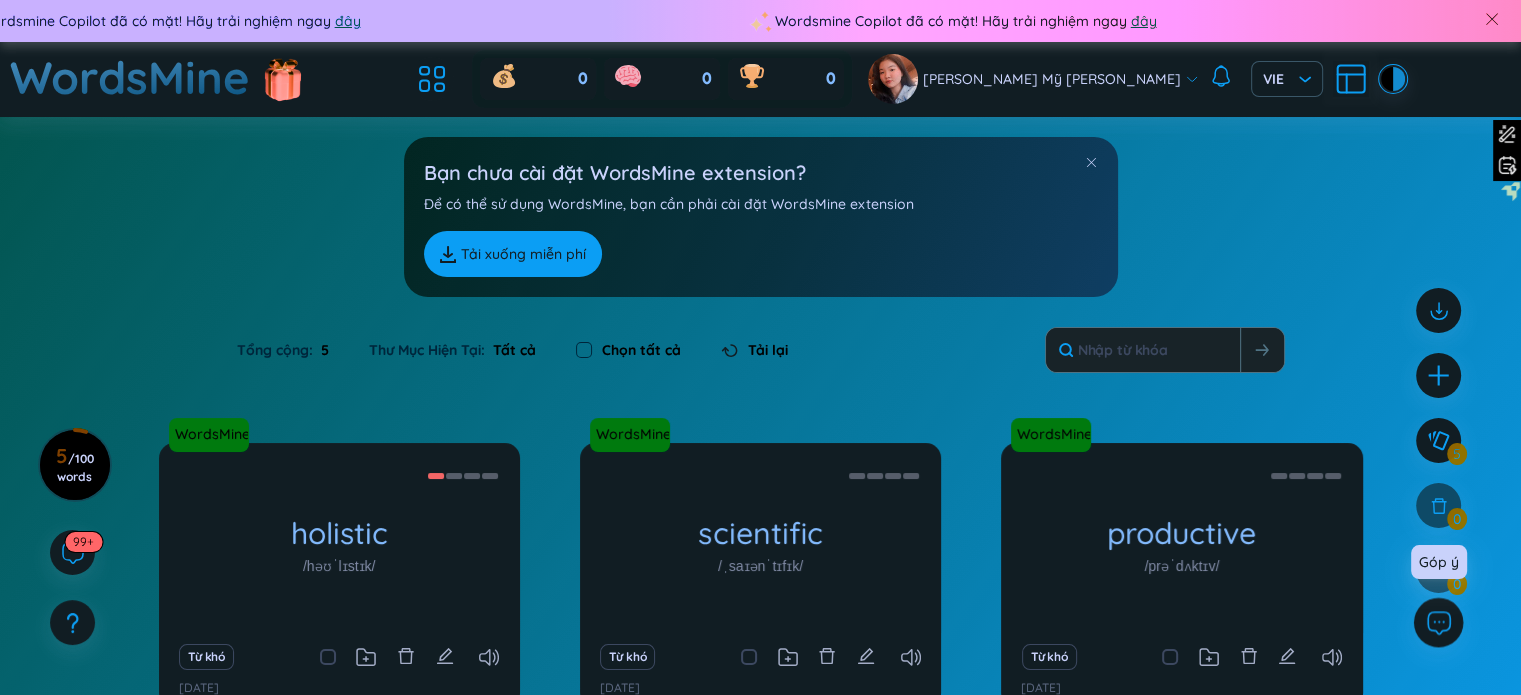 click 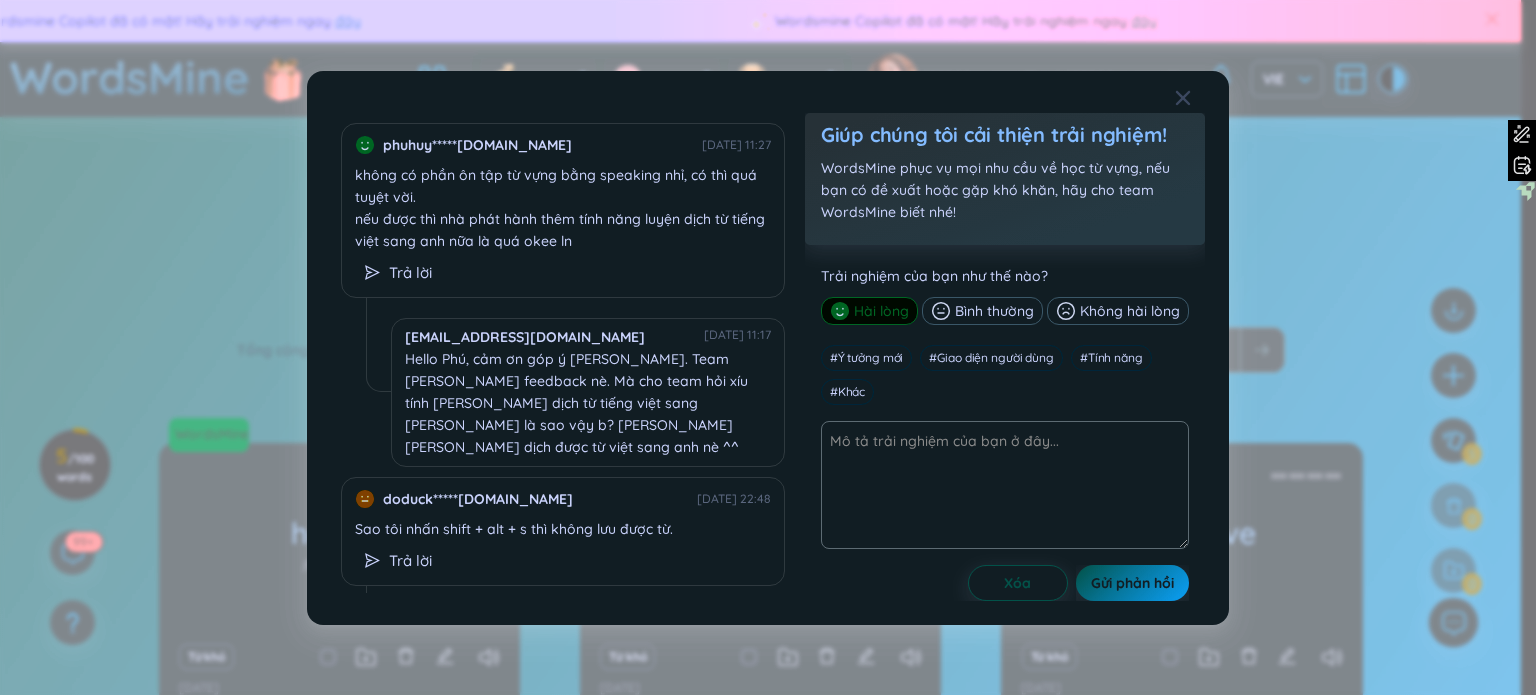 click on "phuhuy*****gmail.com 11/05/2025 11:27 không có phần ôn tập từ vựng bằng speaking nhỉ, có thì quá tuyệt vời.
nếu được thì nhà phát hành thêm tính năng luyện dịch từ tiếng việt sang anh nữa là quá okee ln   Trả lời village_head@wordsmine.com 12/05/2025 11:17 Hello Phú, cảm ơn góp ý của Phú. Team xin nhận feedback nè. Mà cho team hỏi xíu tính năng luyện dịch từ tiếng việt sang anh nghĩa là sao vậy b? Hiện tại mình dịch được từ việt sang anh nè ^^   doduck*****gmail.com 24/04/2024 22:48 Sao tôi nhấn shift + alt + s thì không lưu được từ.   Trả lời village_head@wordsmine.com 24/04/2024 23:41   hoxuan*****gmail.com 23/04/2024 16:05 Cho thêm action chọn để thêm vào mô tả nữa thì tuyệt luôn   Trả lời village_head@wordsmine.com 24/04/2024 12:33   tuongv*****gmail.com 02/04/2024 23:42   Trả lời village_head@wordsmine.com 21/04/2024 16:09   barcam*****gmail.com 06/01/2024 19:59" at bounding box center (768, 347) 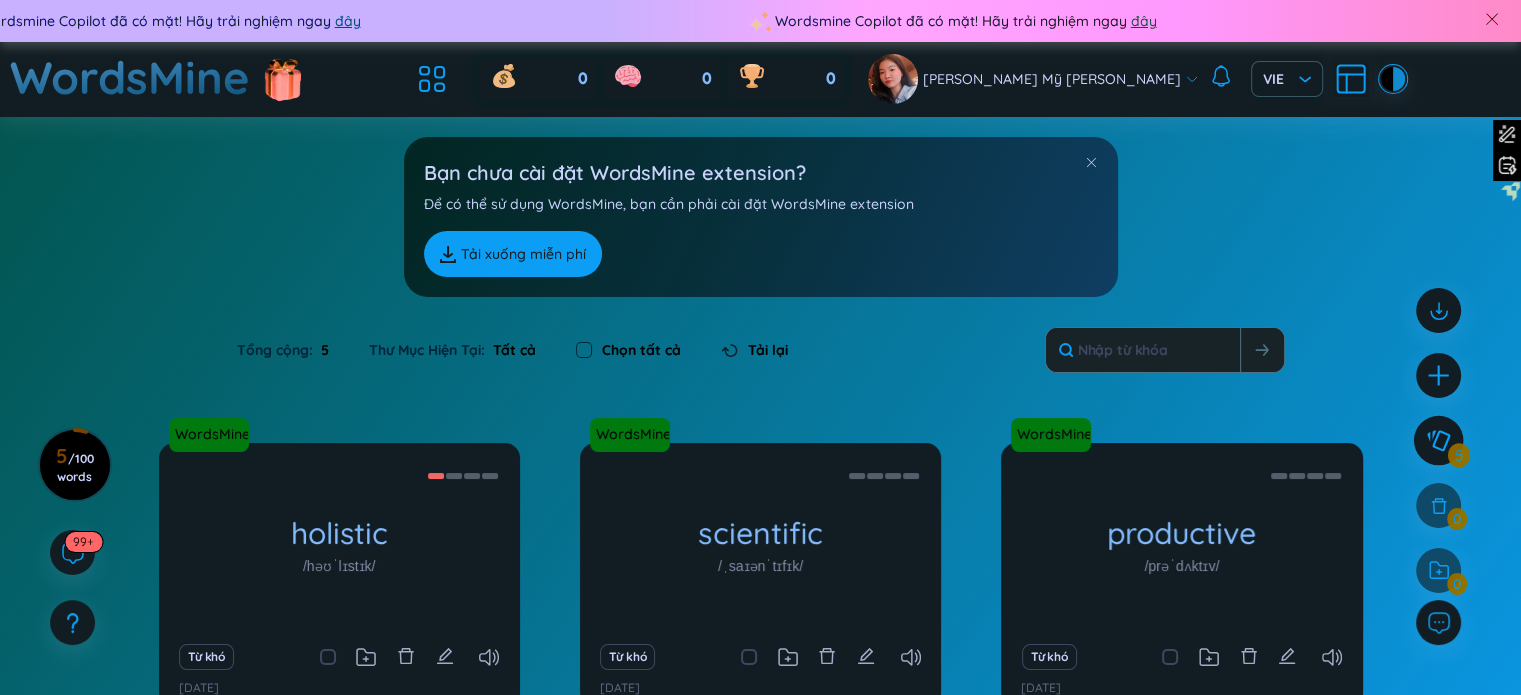 click 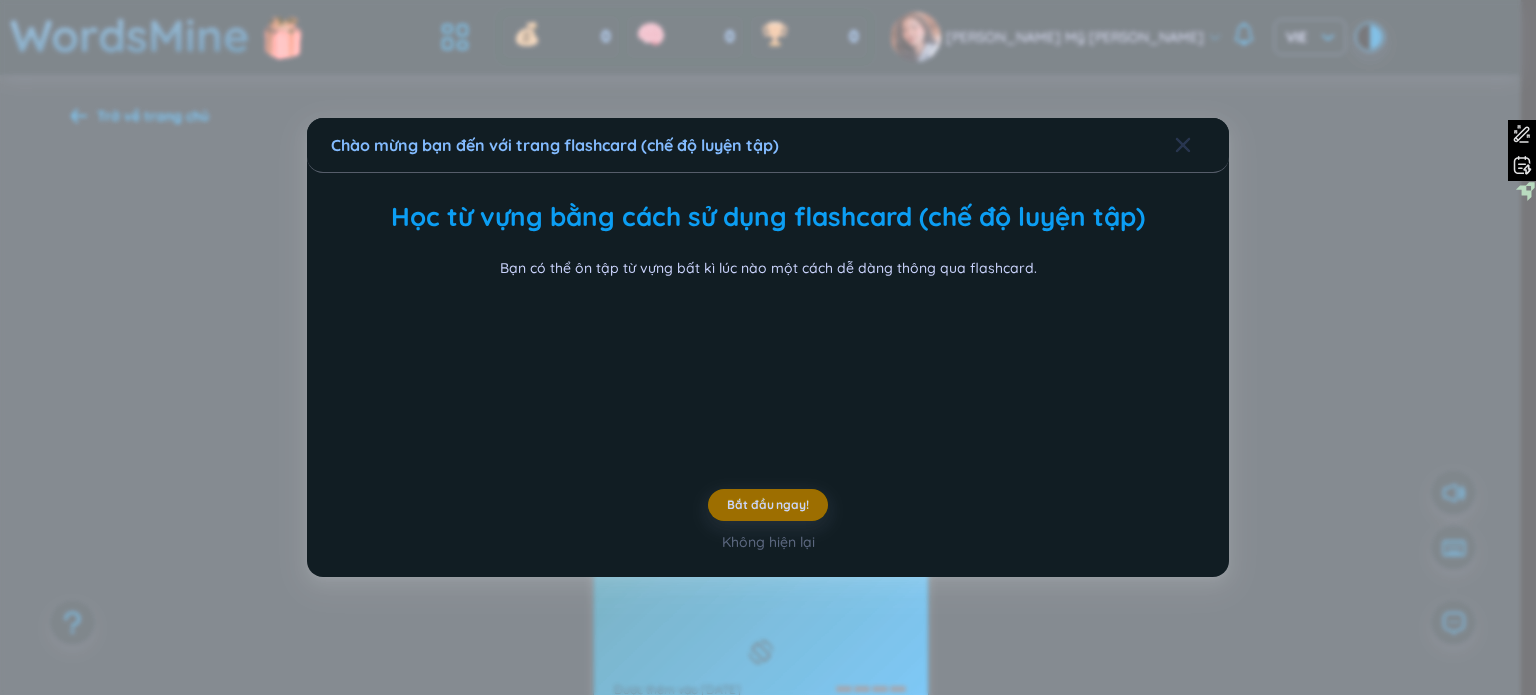 click 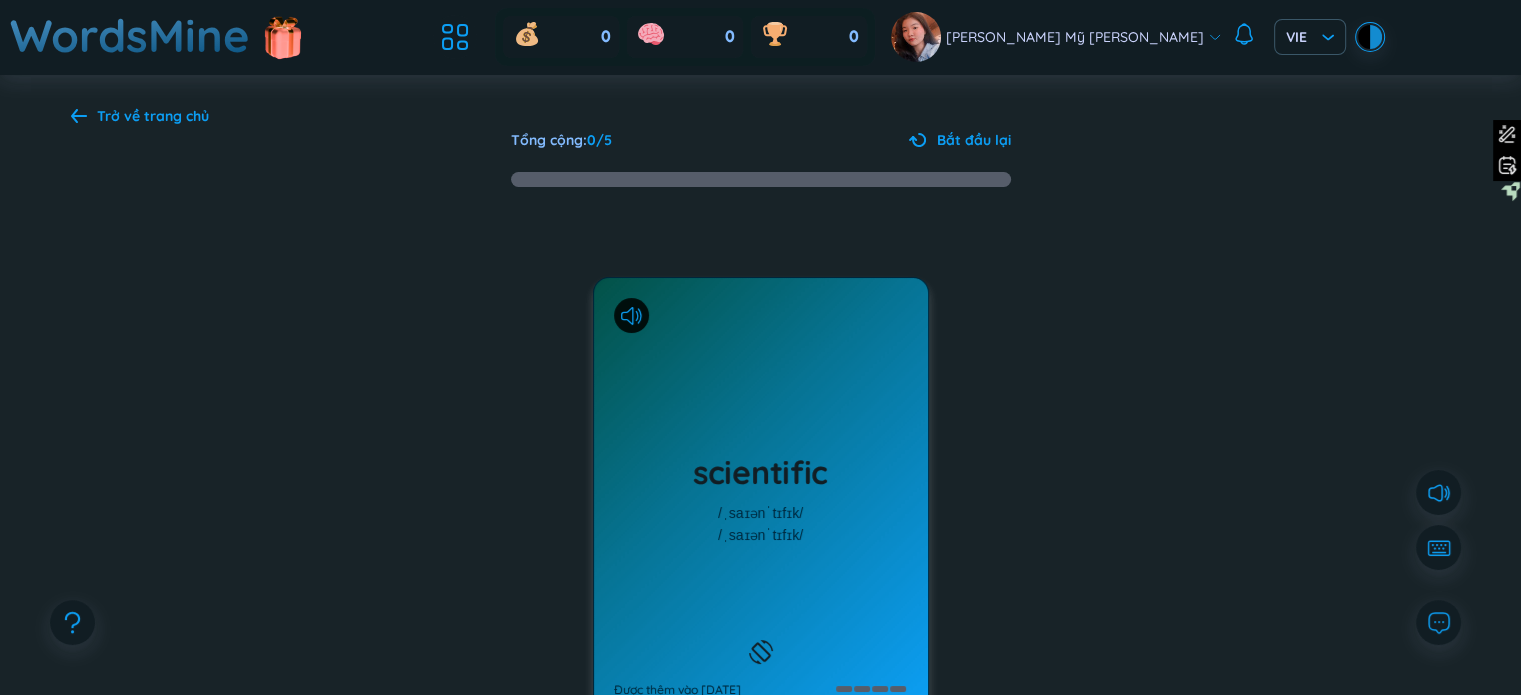 click 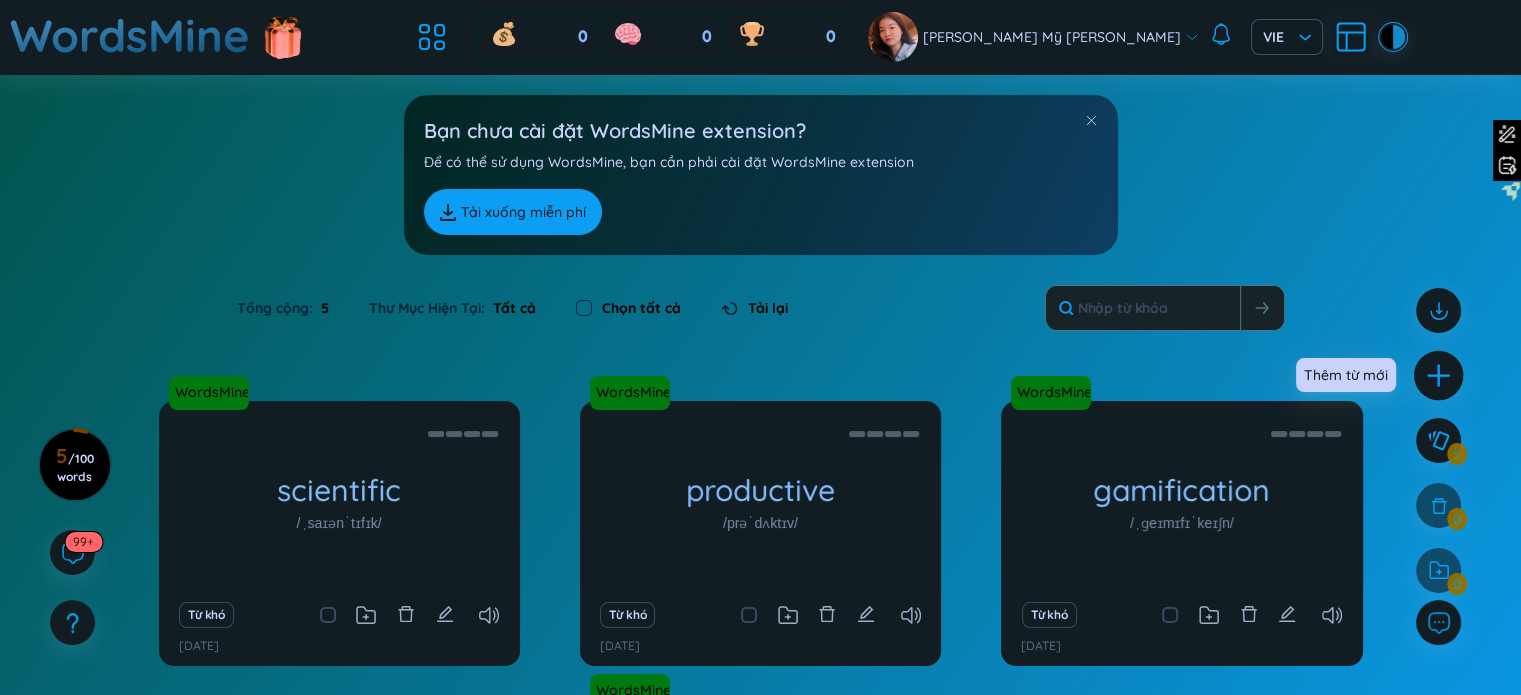 click 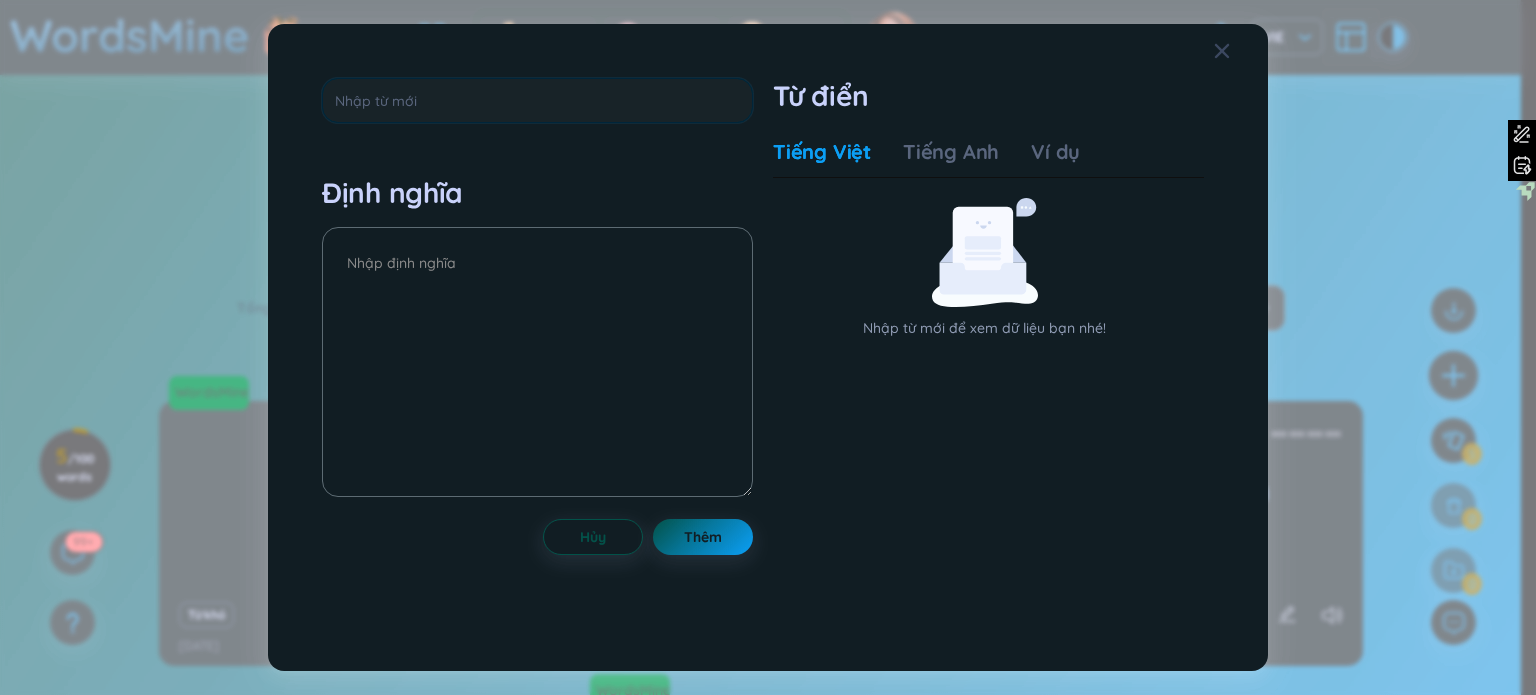click on "Định nghĩa Hủy Thêm Từ điển Tiếng Việt Tiếng Anh Ví dụ Nhập từ mới để xem dữ liệu bạn nhé! Hủy Thêm" at bounding box center (768, 347) 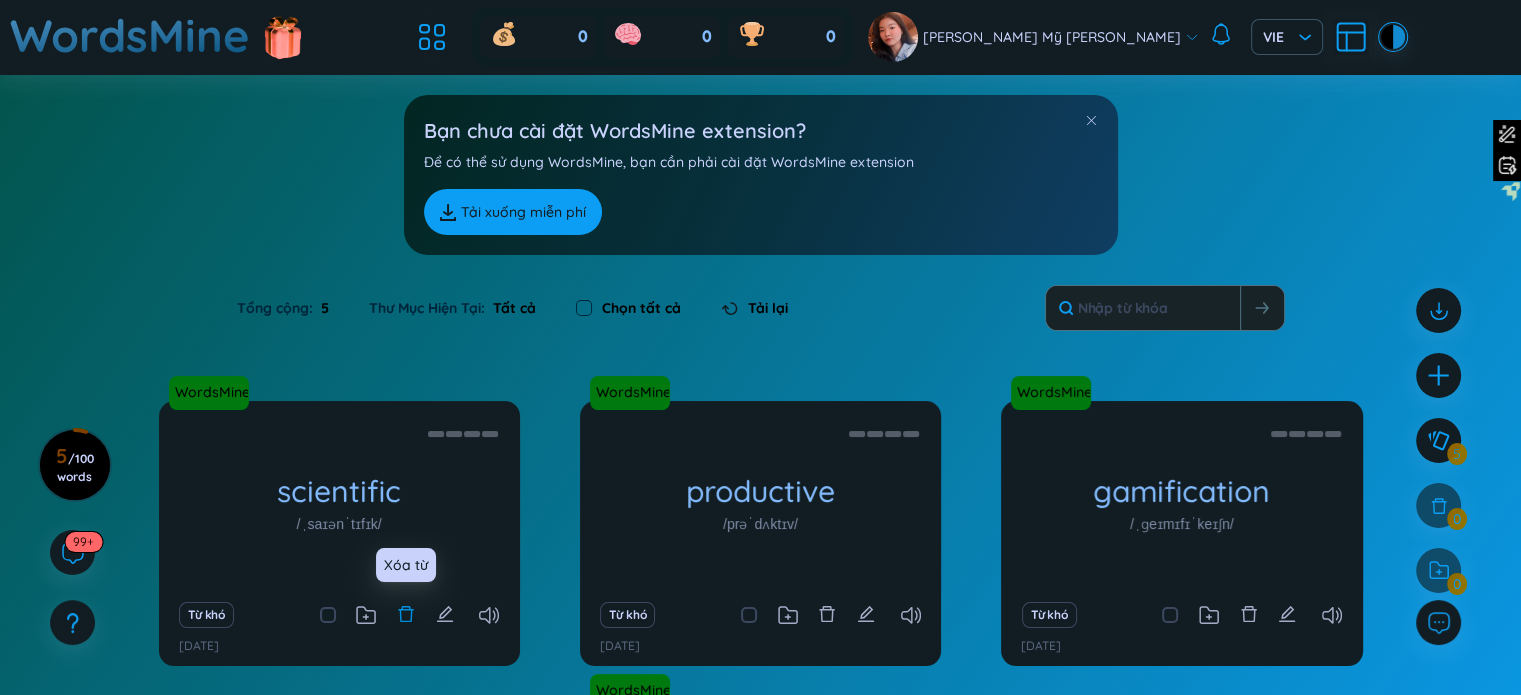 click 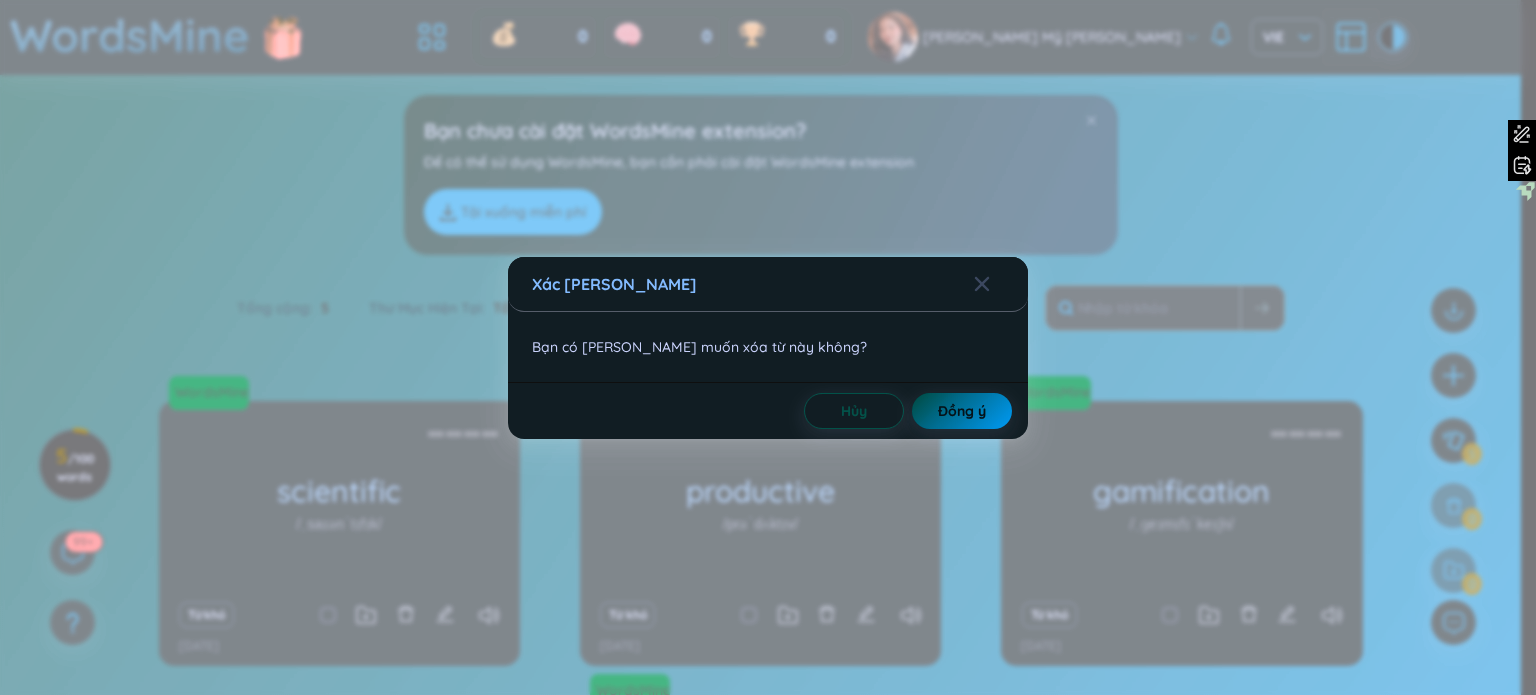 click on "Đồng ý" at bounding box center [962, 411] 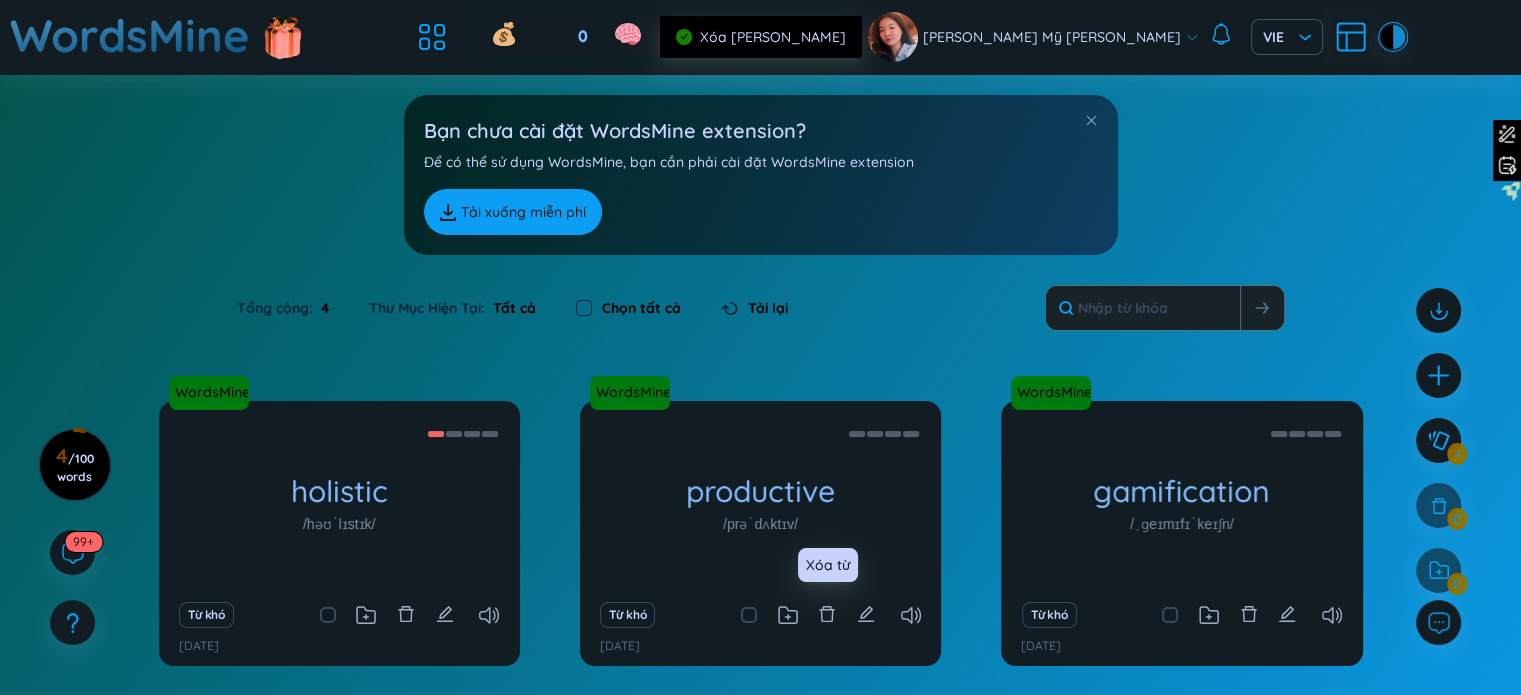 click 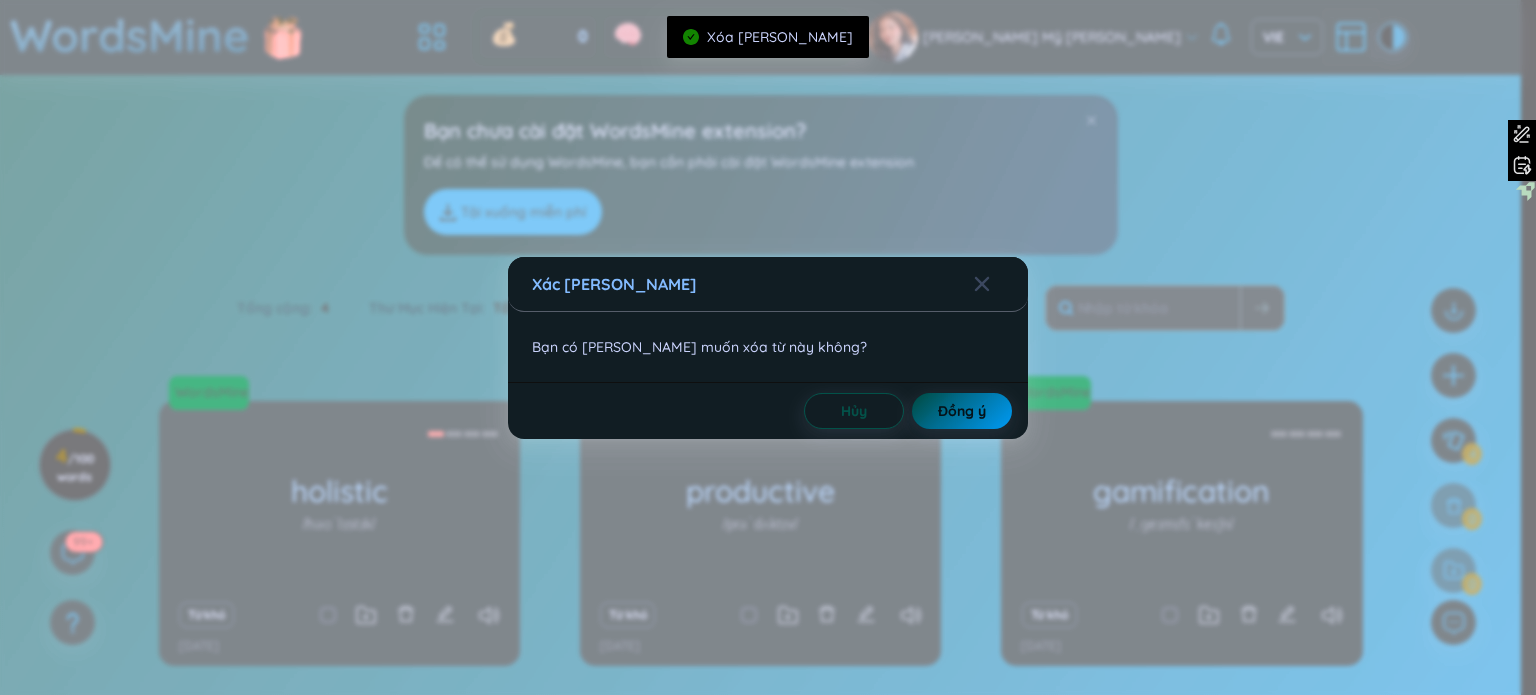 click on "Đồng ý" at bounding box center [962, 411] 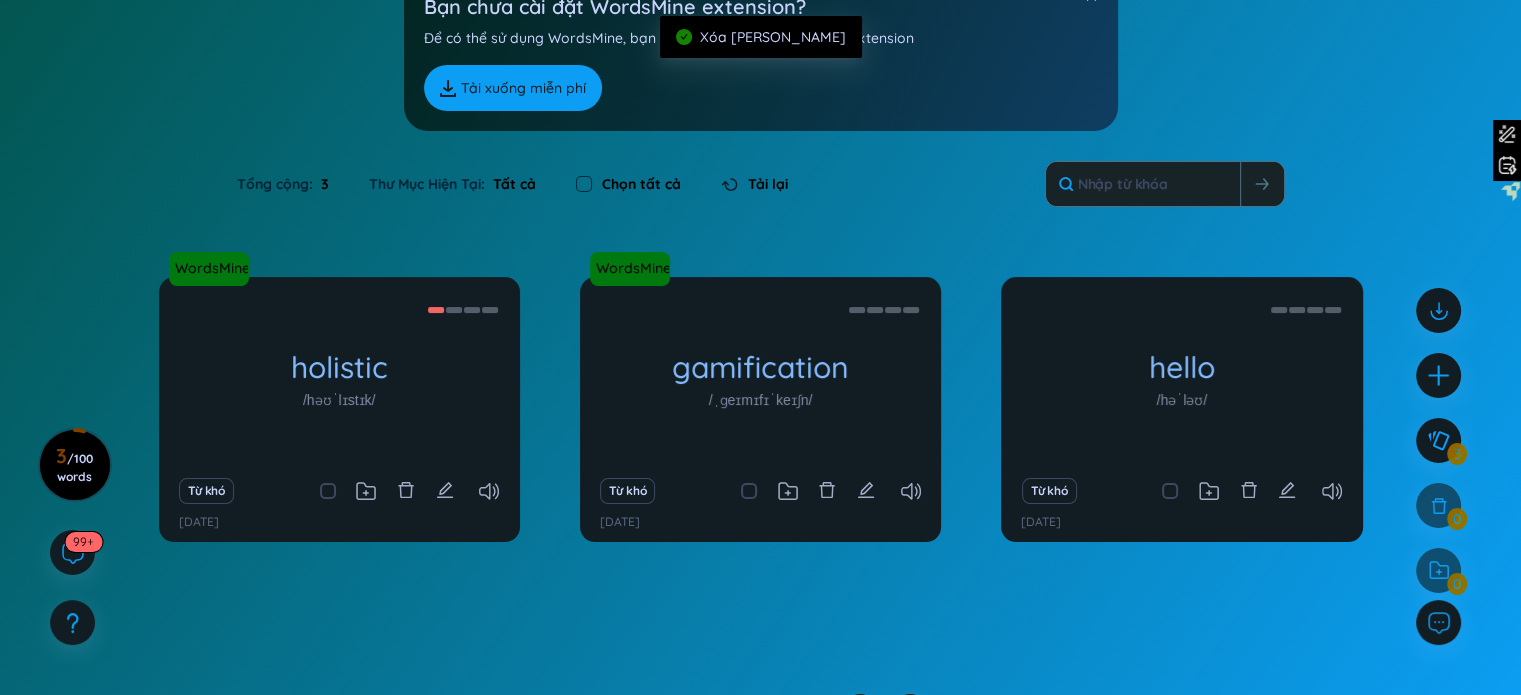 scroll, scrollTop: 162, scrollLeft: 0, axis: vertical 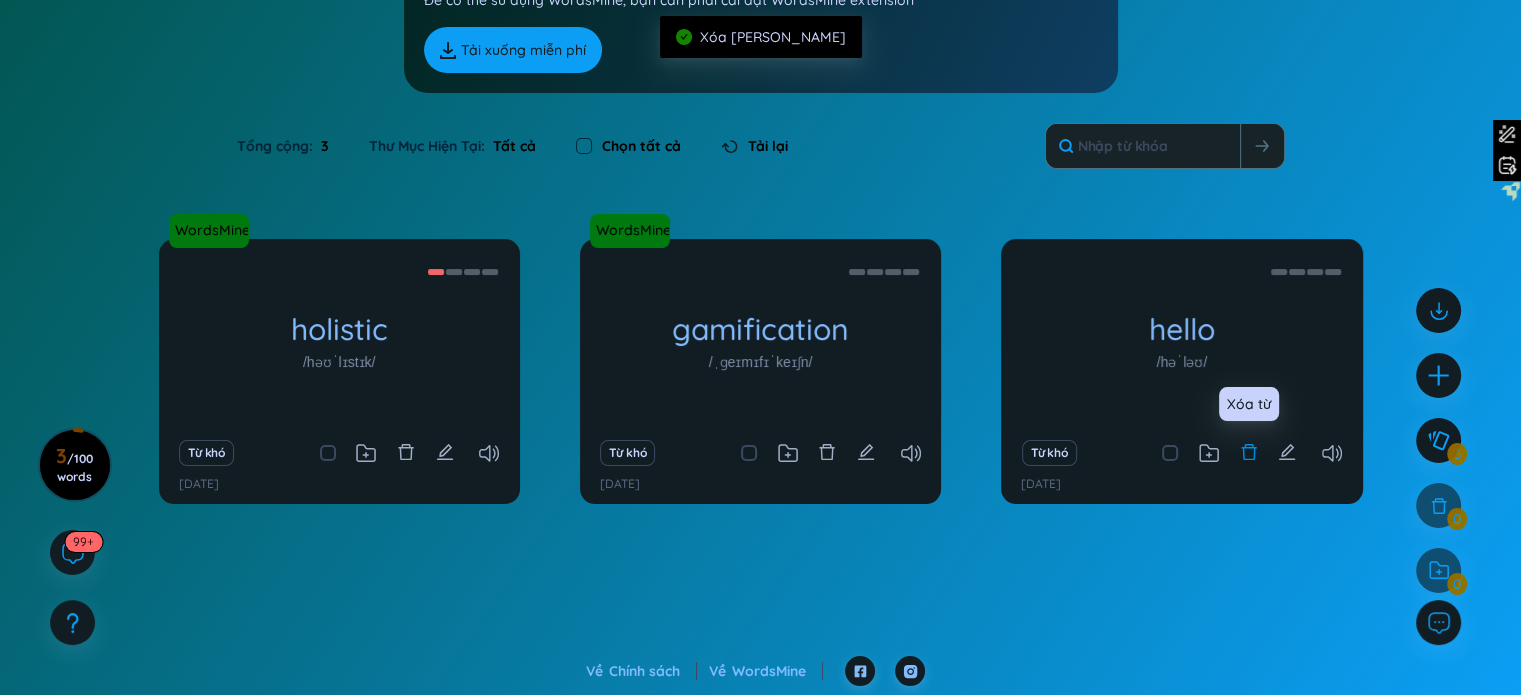 click 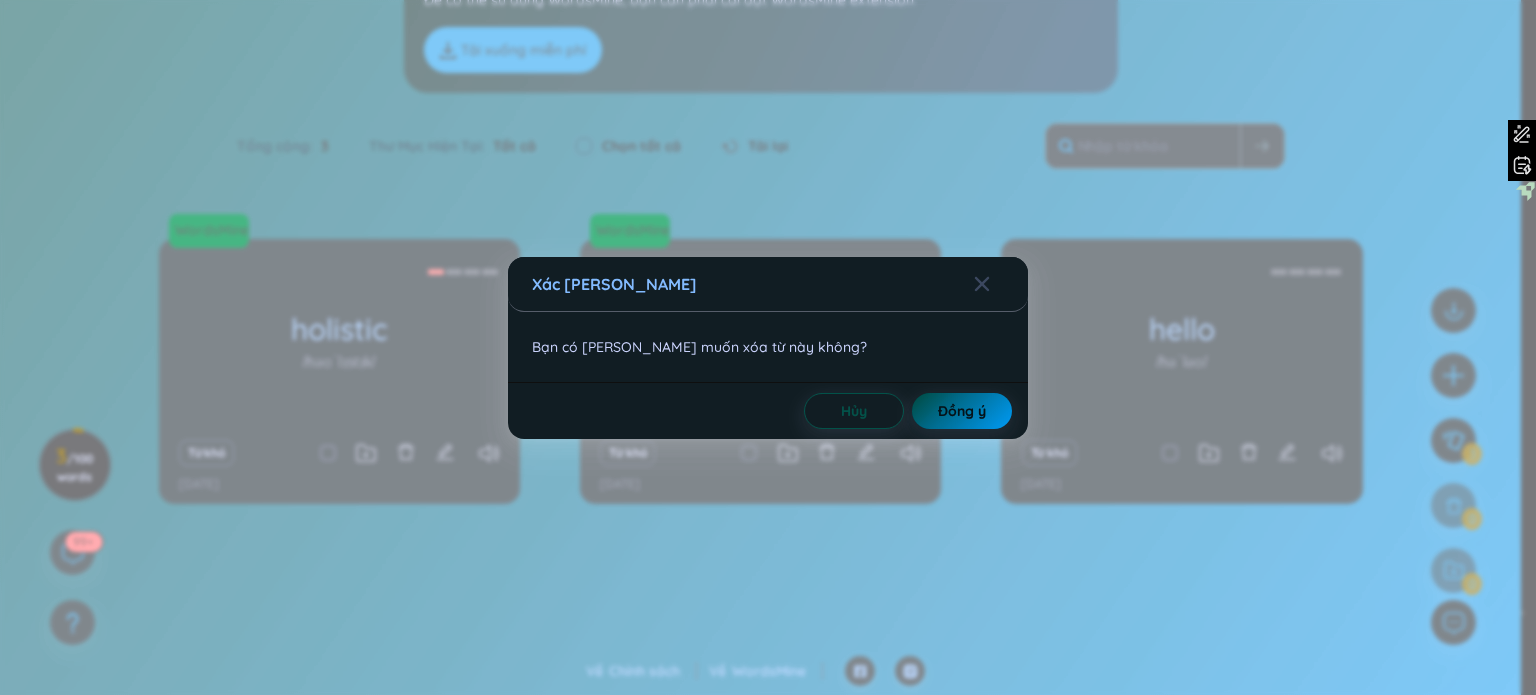 click on "Đồng ý" at bounding box center (962, 411) 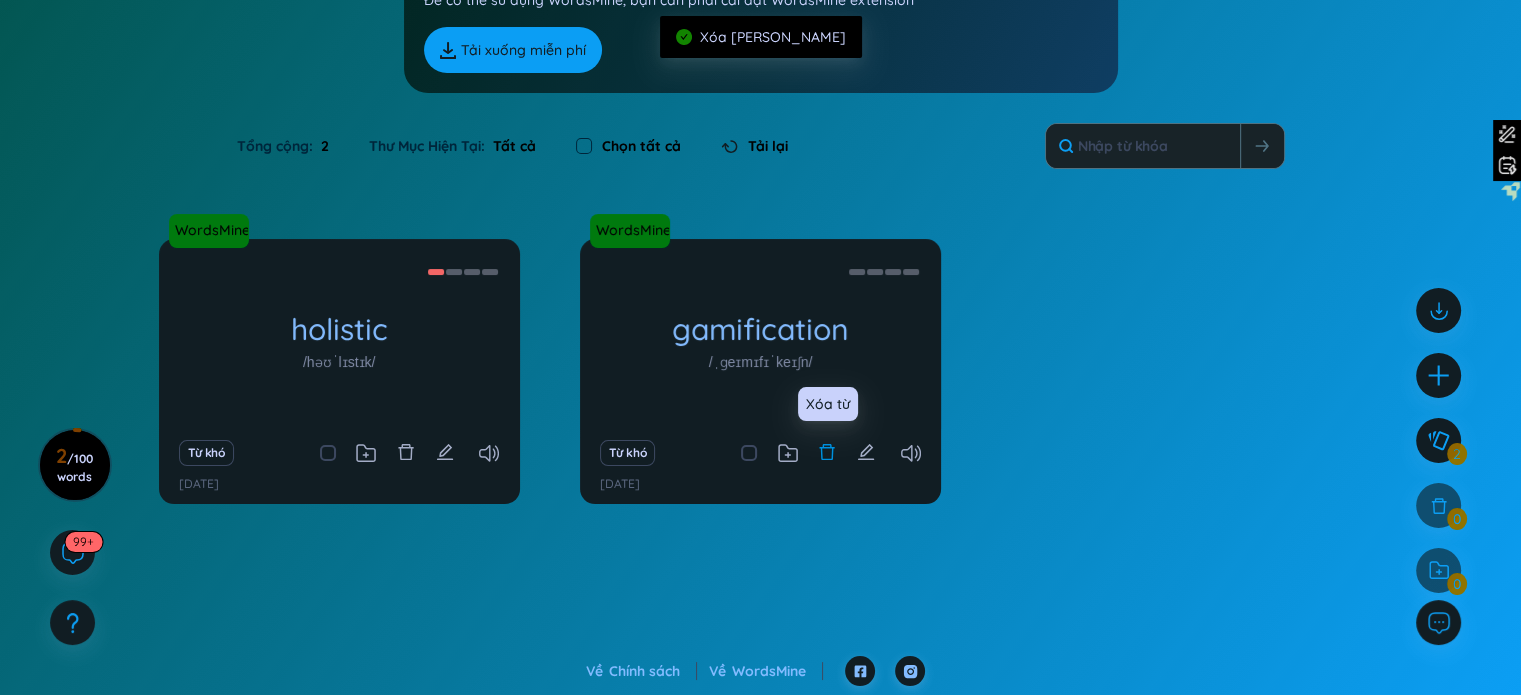 click 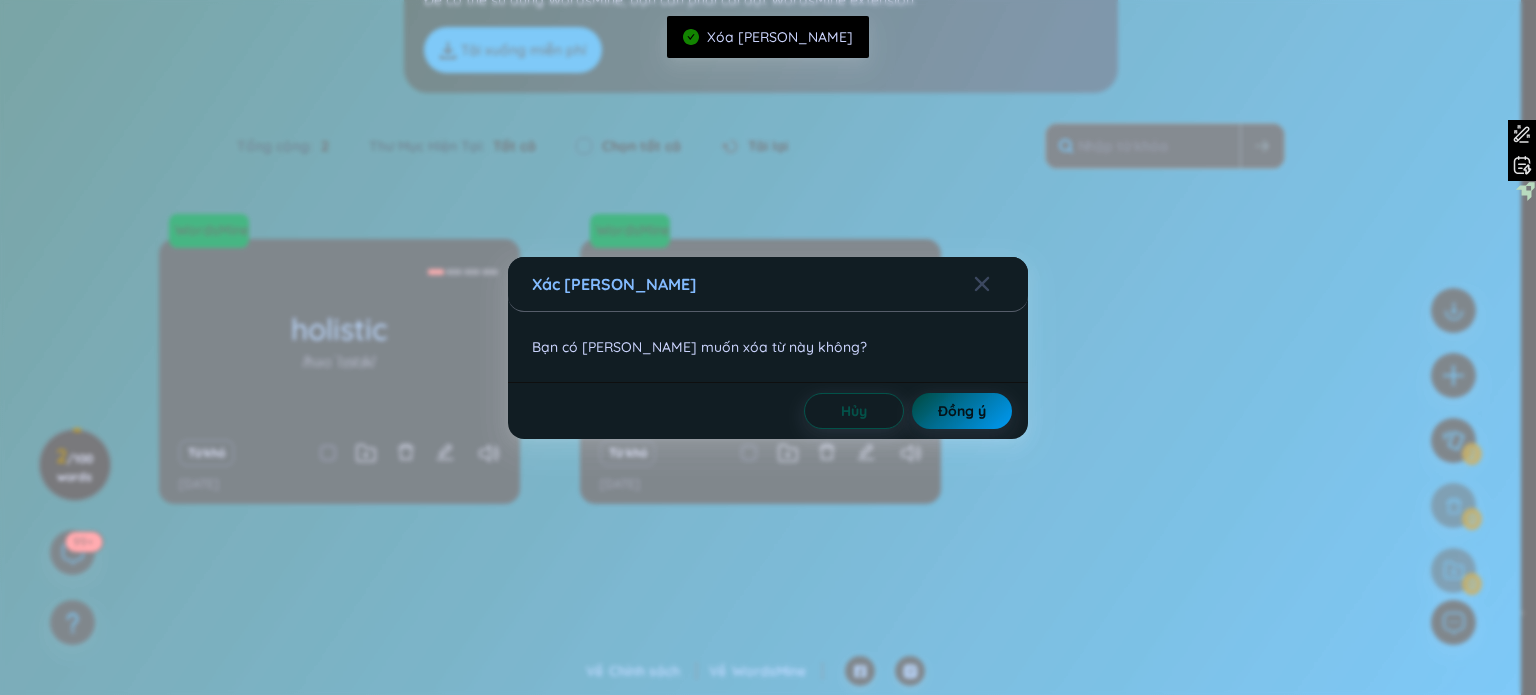 click on "Đồng ý" at bounding box center (962, 411) 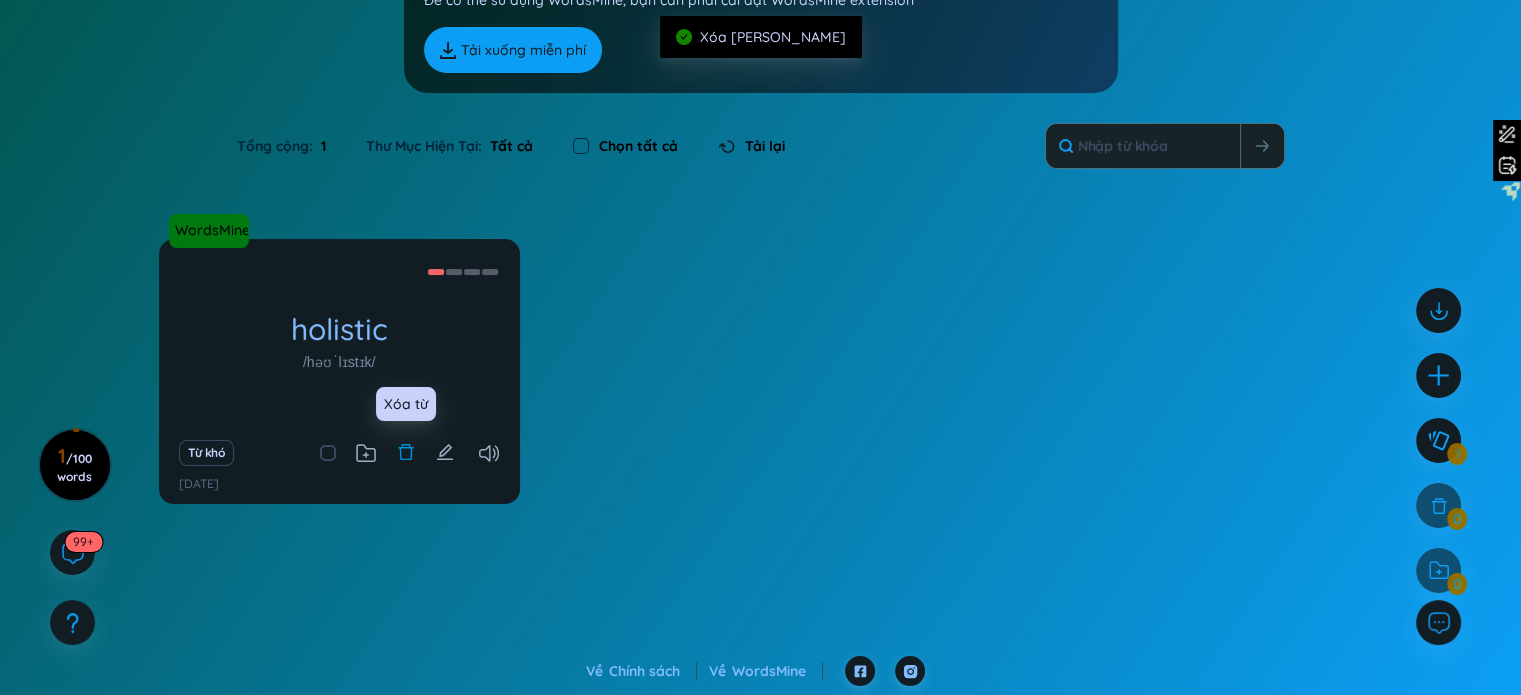 click 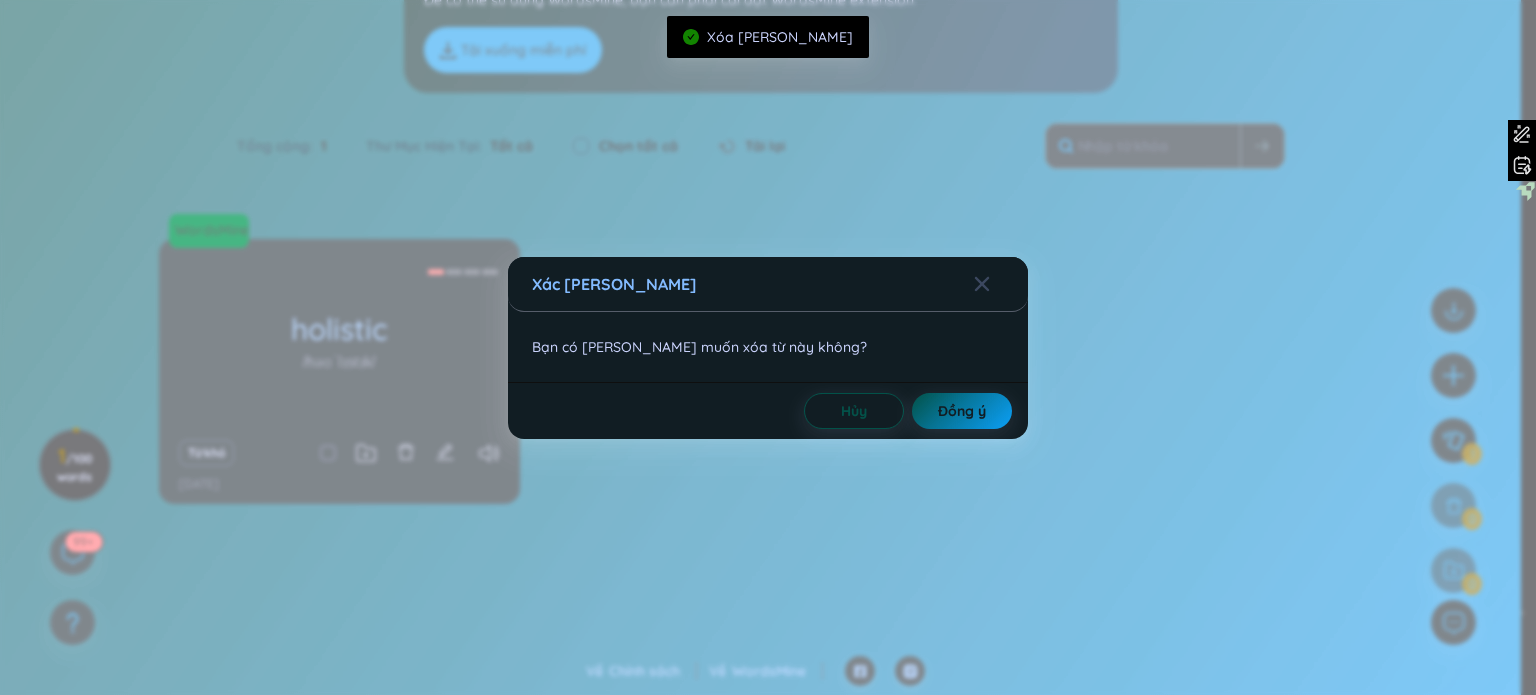 click on "Xác nhận Bạn có chắc chắn muốn xóa từ này không? Hủy Đồng ý" at bounding box center [768, 347] 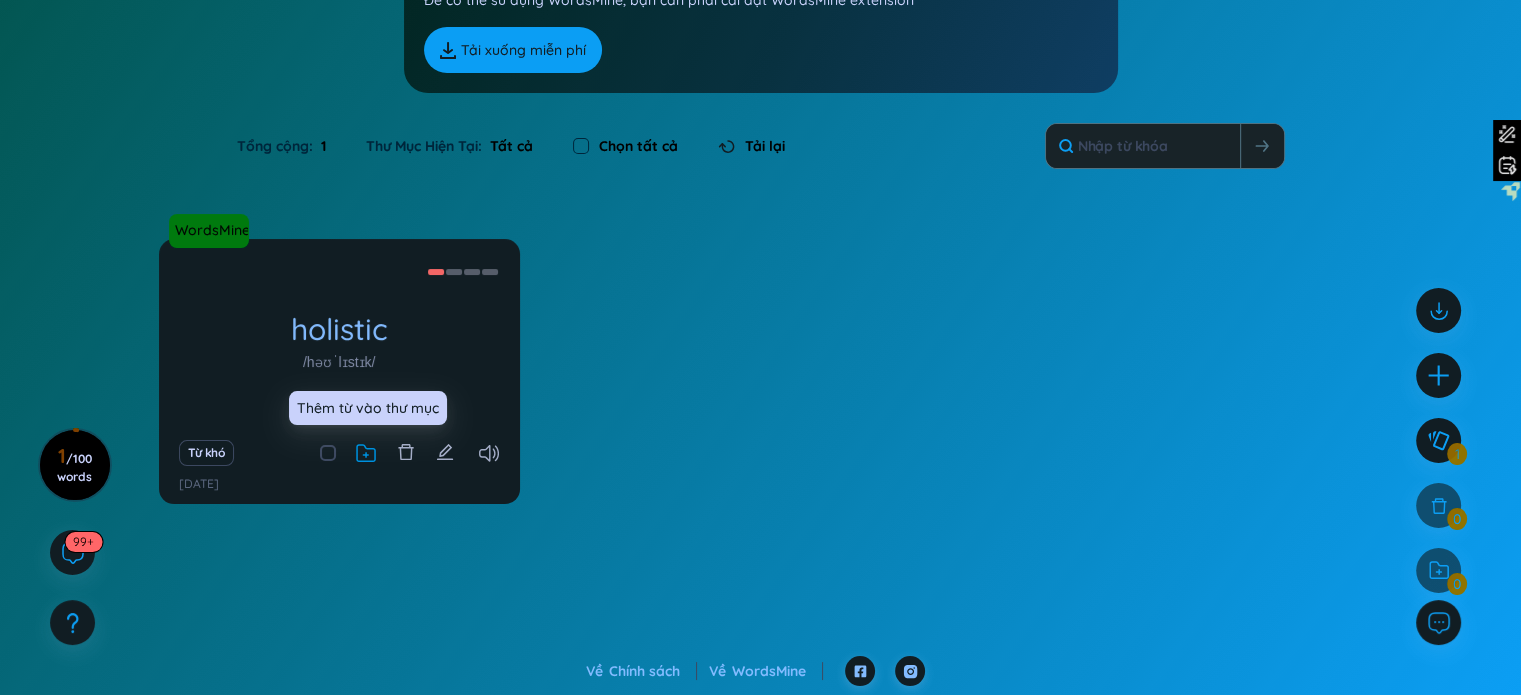 click 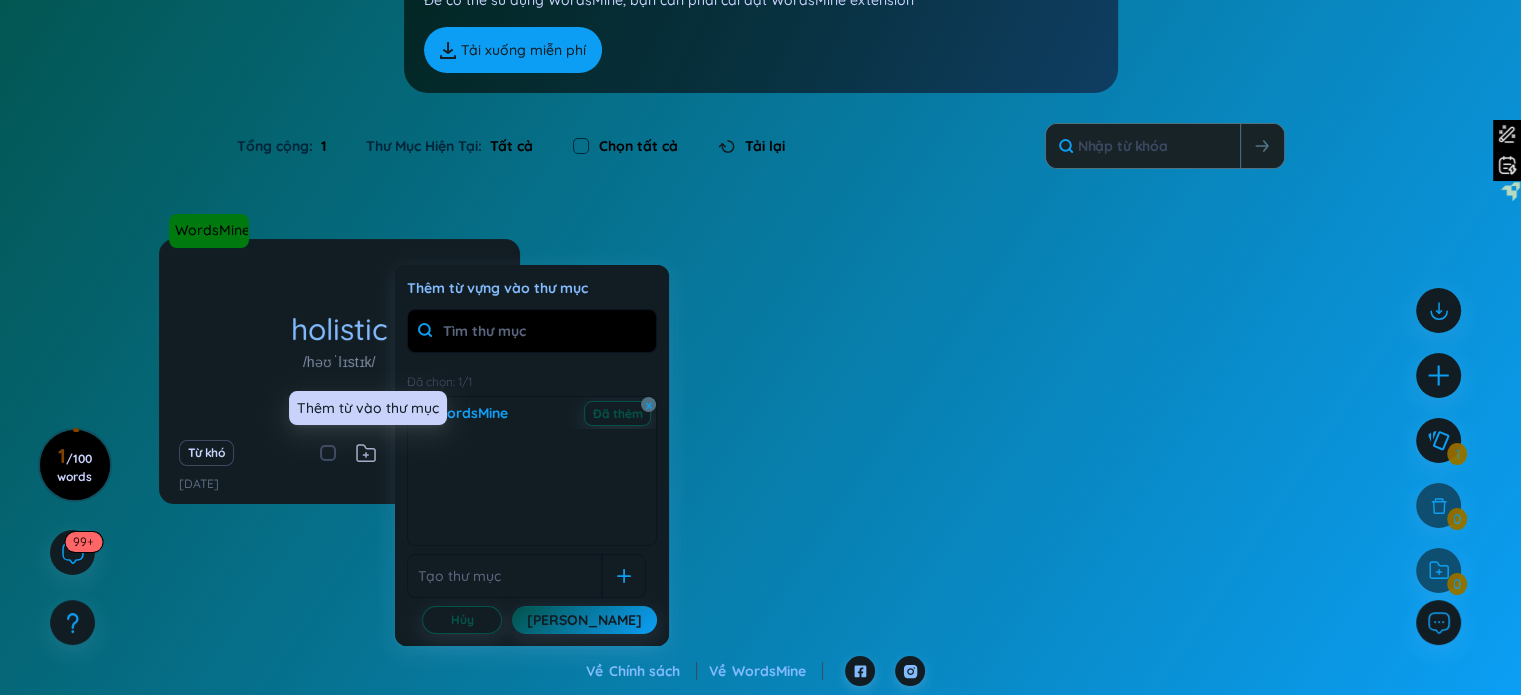 click on "WordsMine holistic /həʊˈlɪstɪk/ Toàn diện
Eg: The holistic approach to healthcare takes into account the physical, mental, and emotional well-being of an individual. Từ khó 30/9/2023" at bounding box center [761, 384] 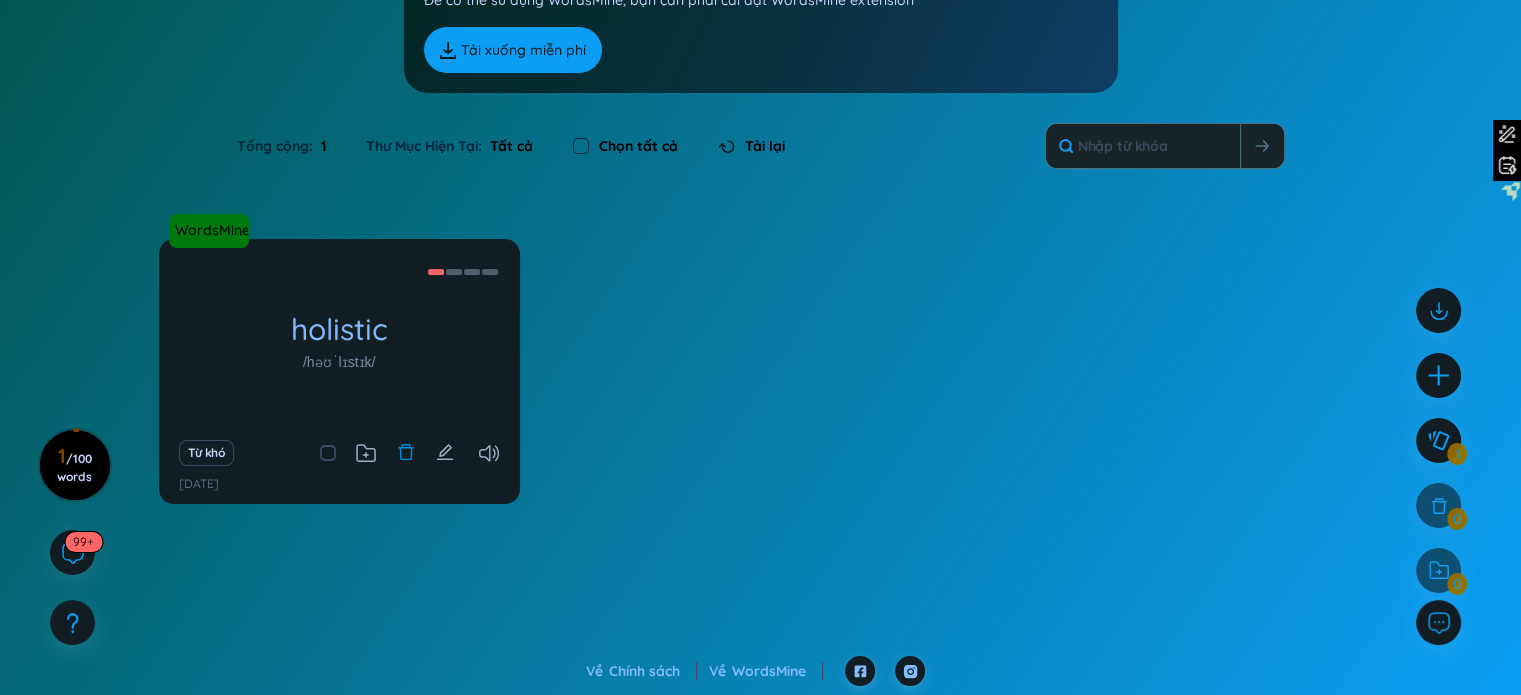 click 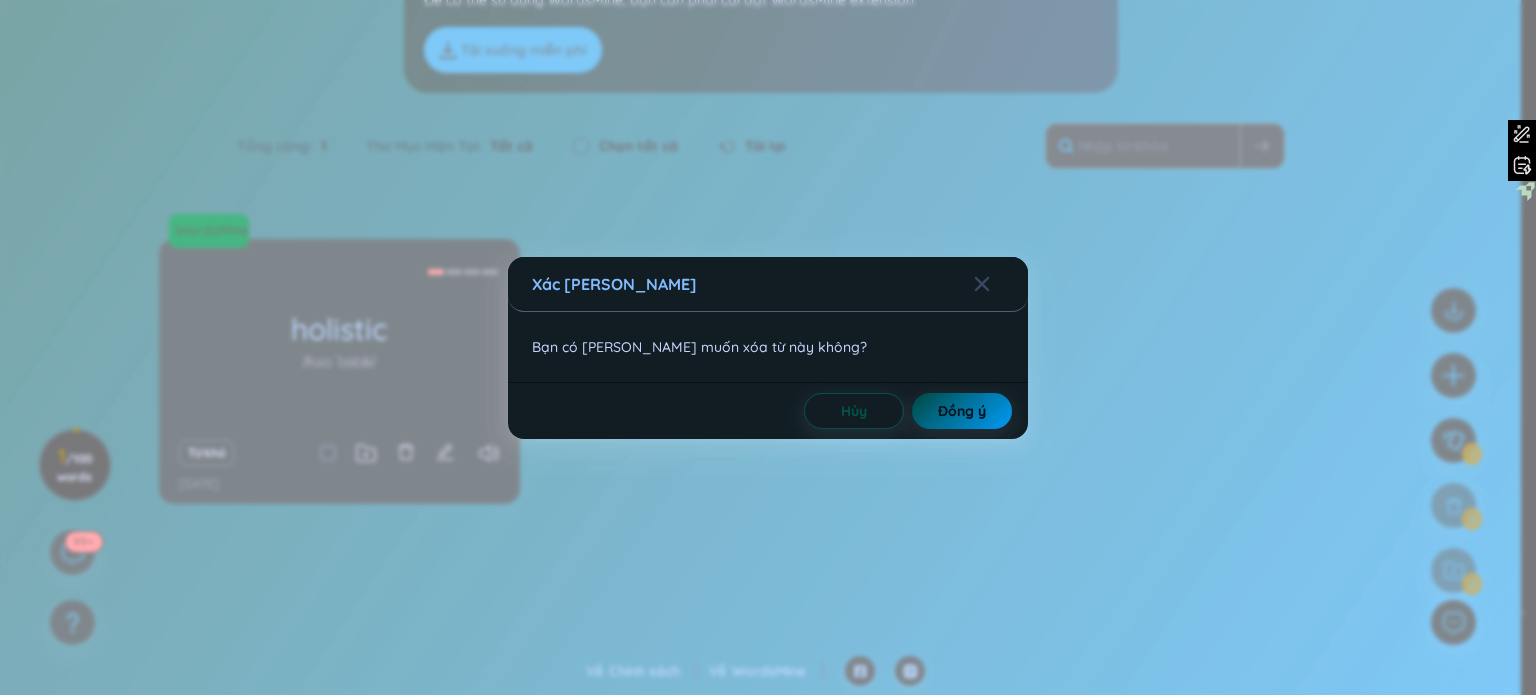 click on "Đồng ý" at bounding box center (962, 411) 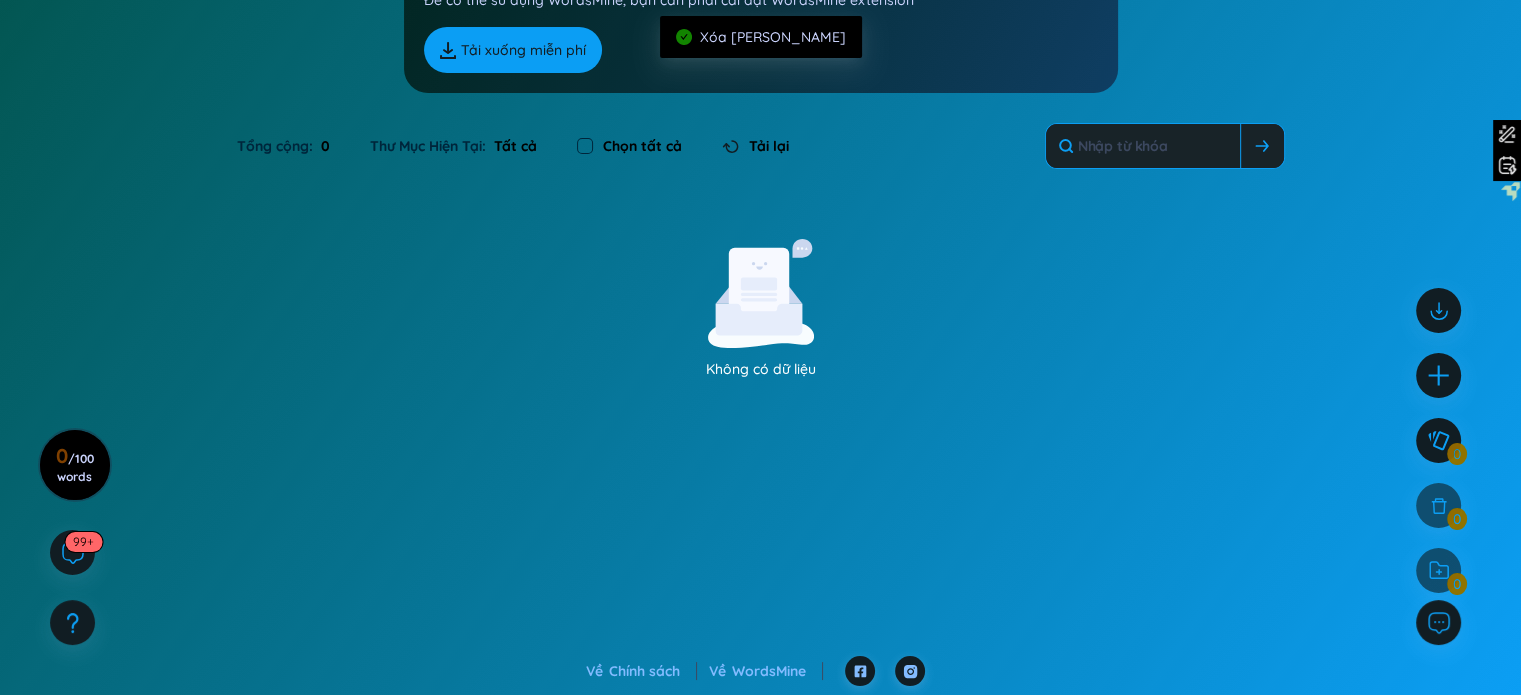 click at bounding box center (1143, 146) 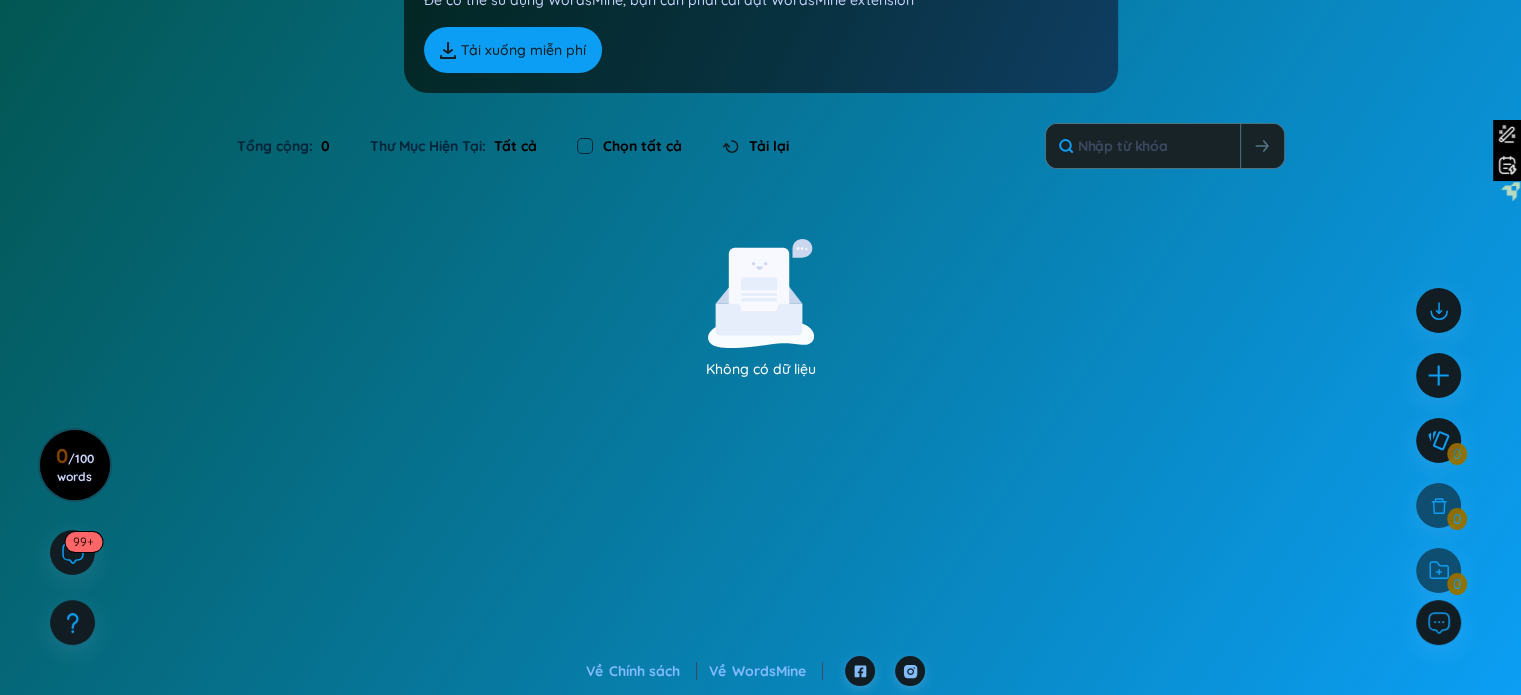 scroll, scrollTop: 0, scrollLeft: 0, axis: both 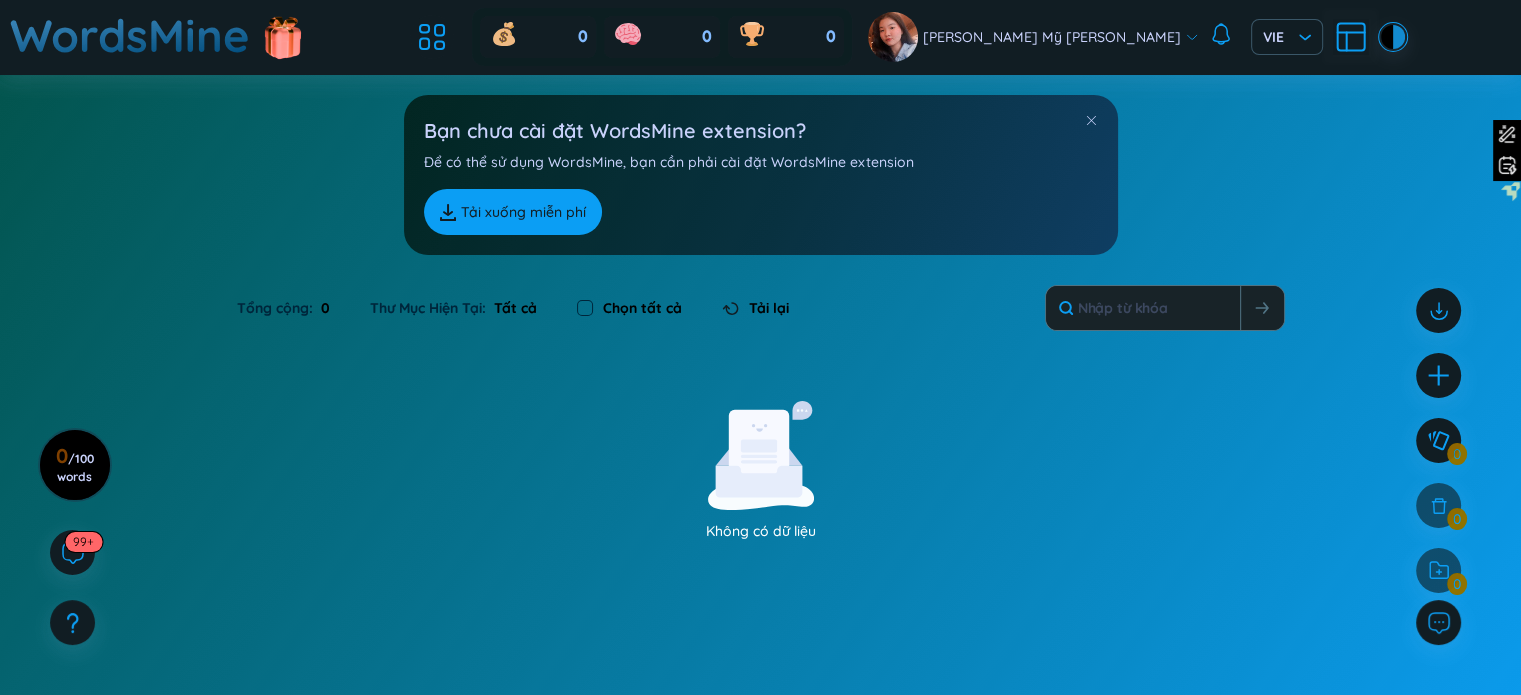 click on "WordsMine" at bounding box center [130, 35] 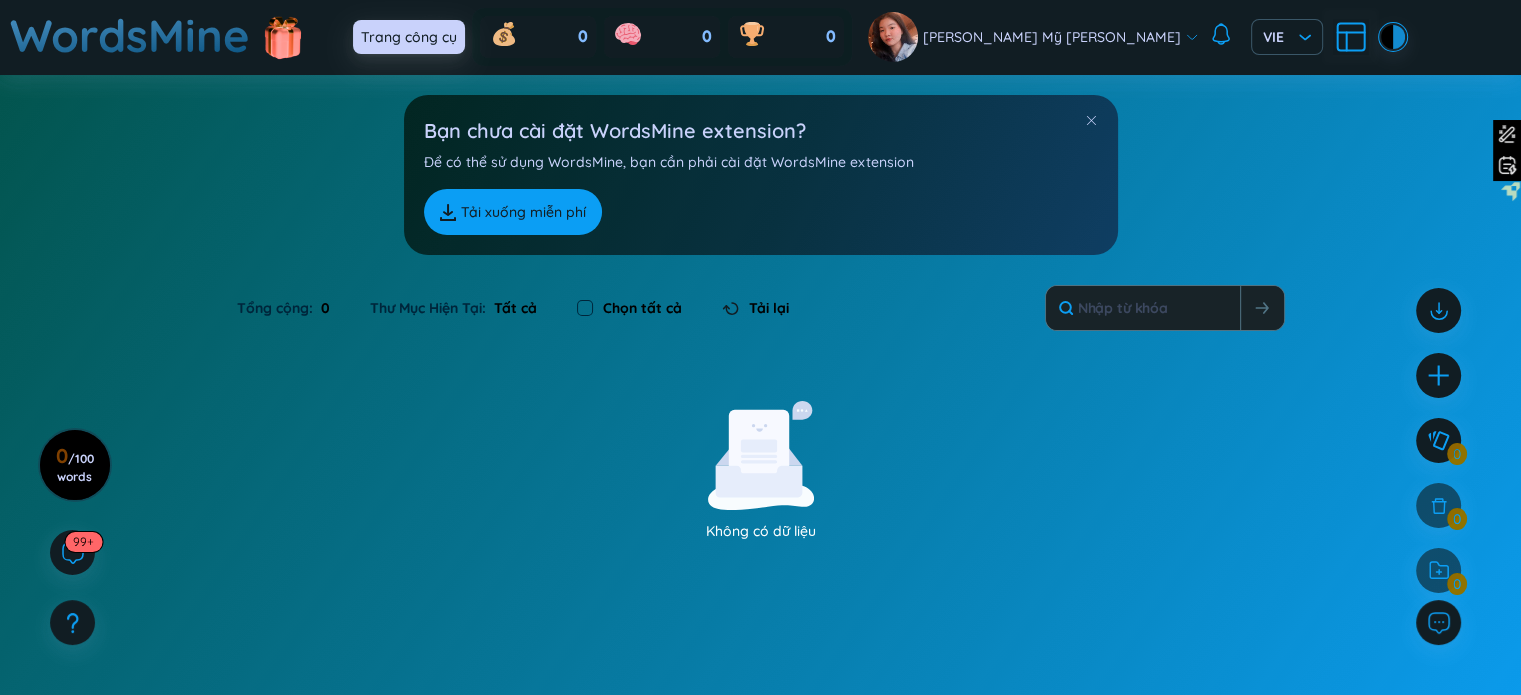 click 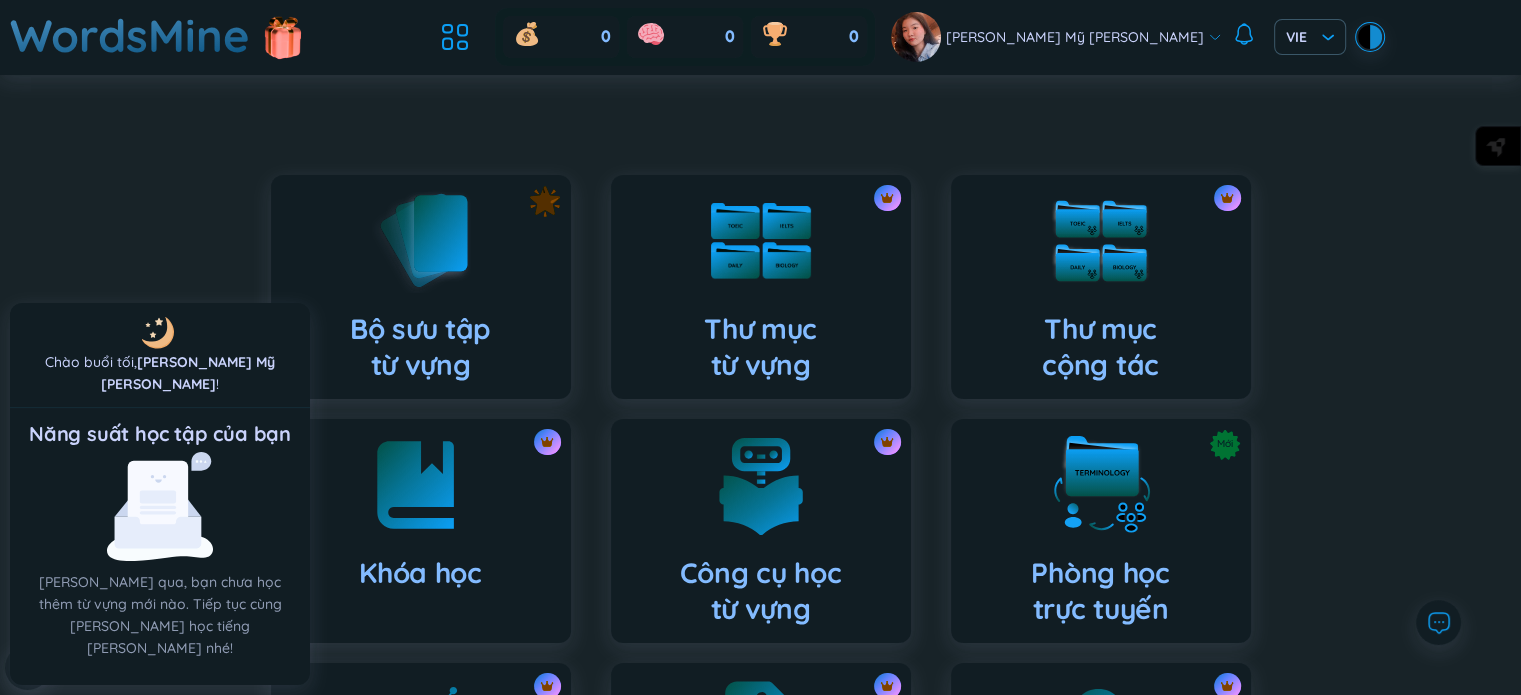 click on "Bộ sưu tập từ vựng" at bounding box center [421, 287] 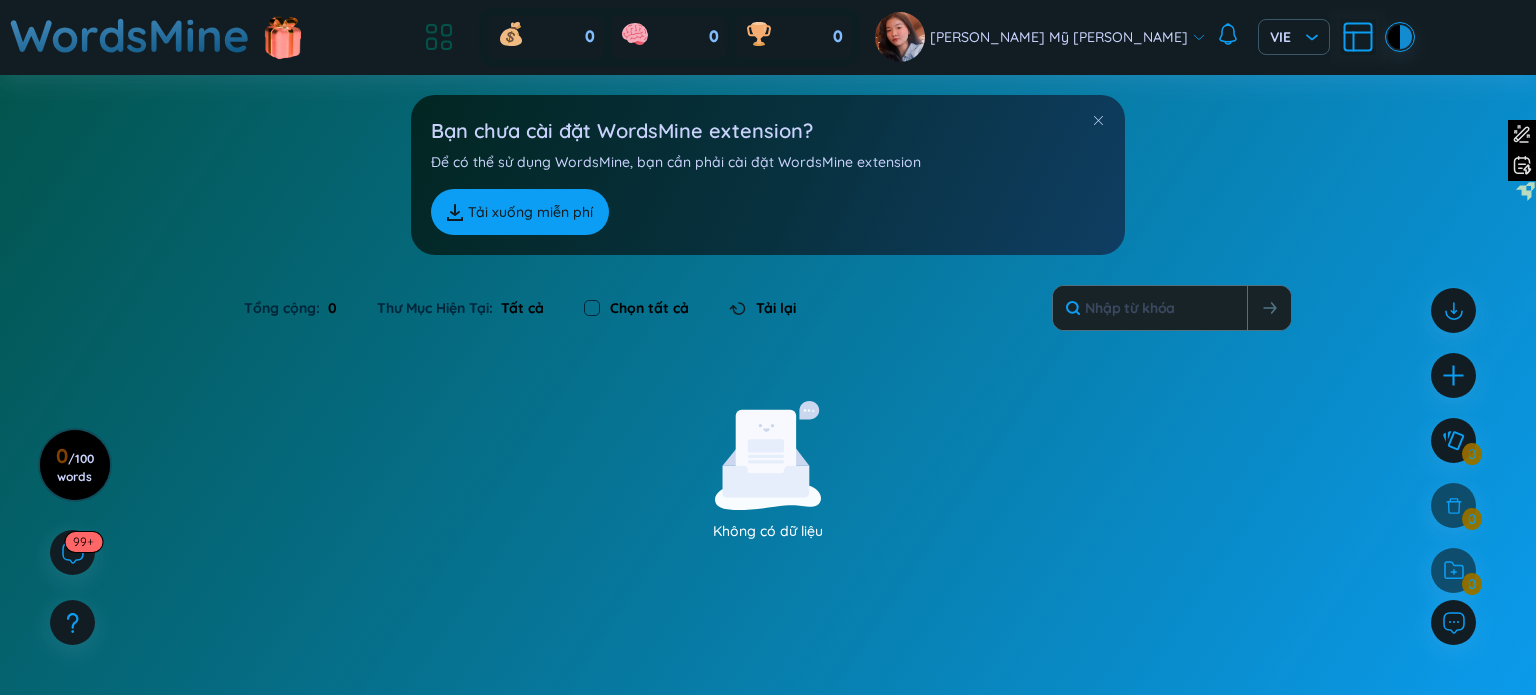 click at bounding box center [439, 37] 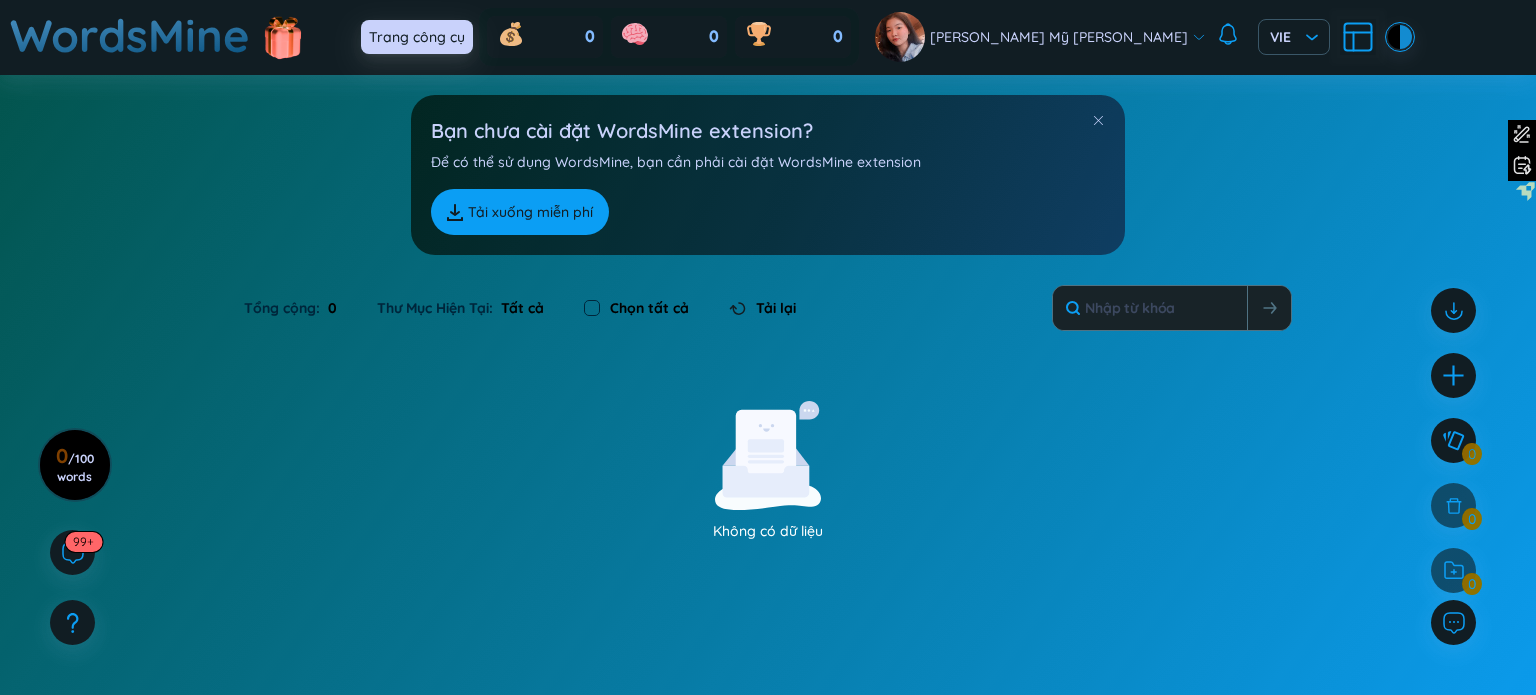 click 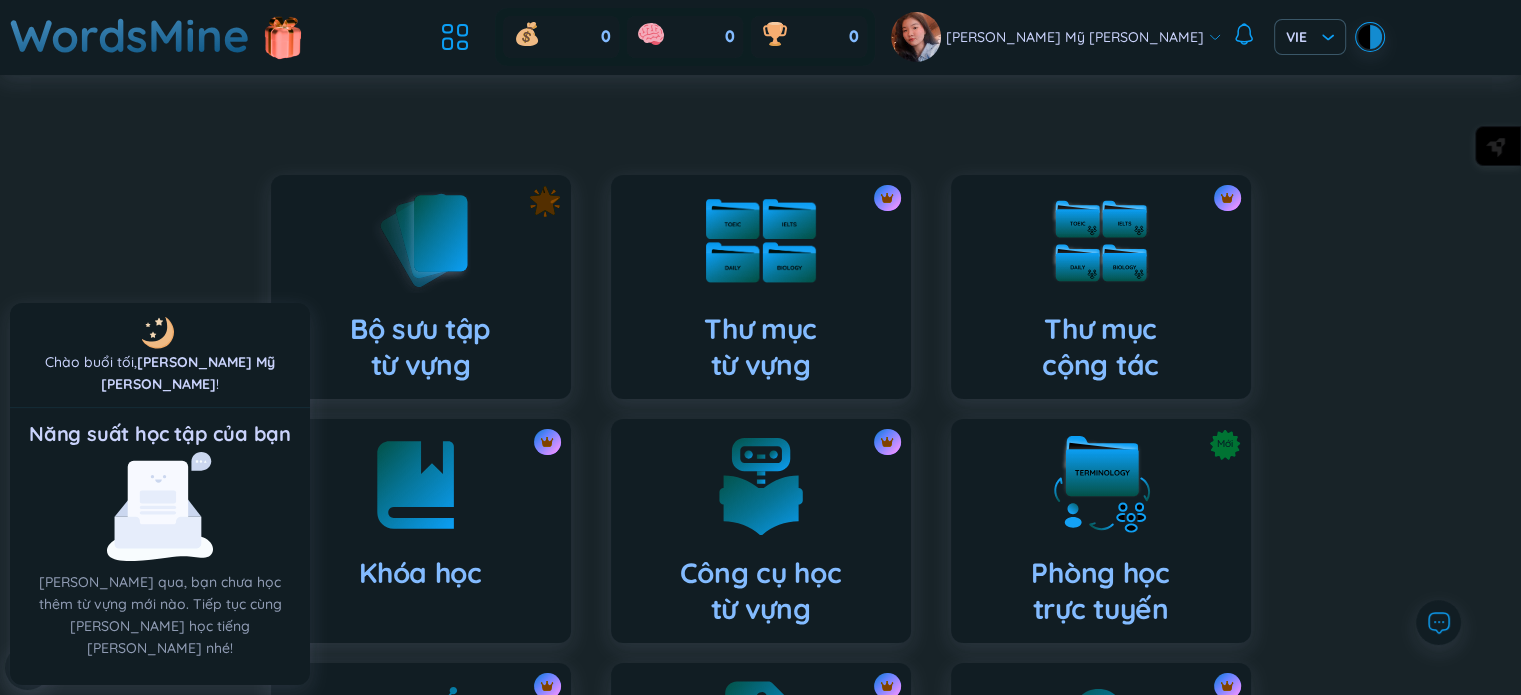 click on "Thư mục từ vựng" at bounding box center (760, 347) 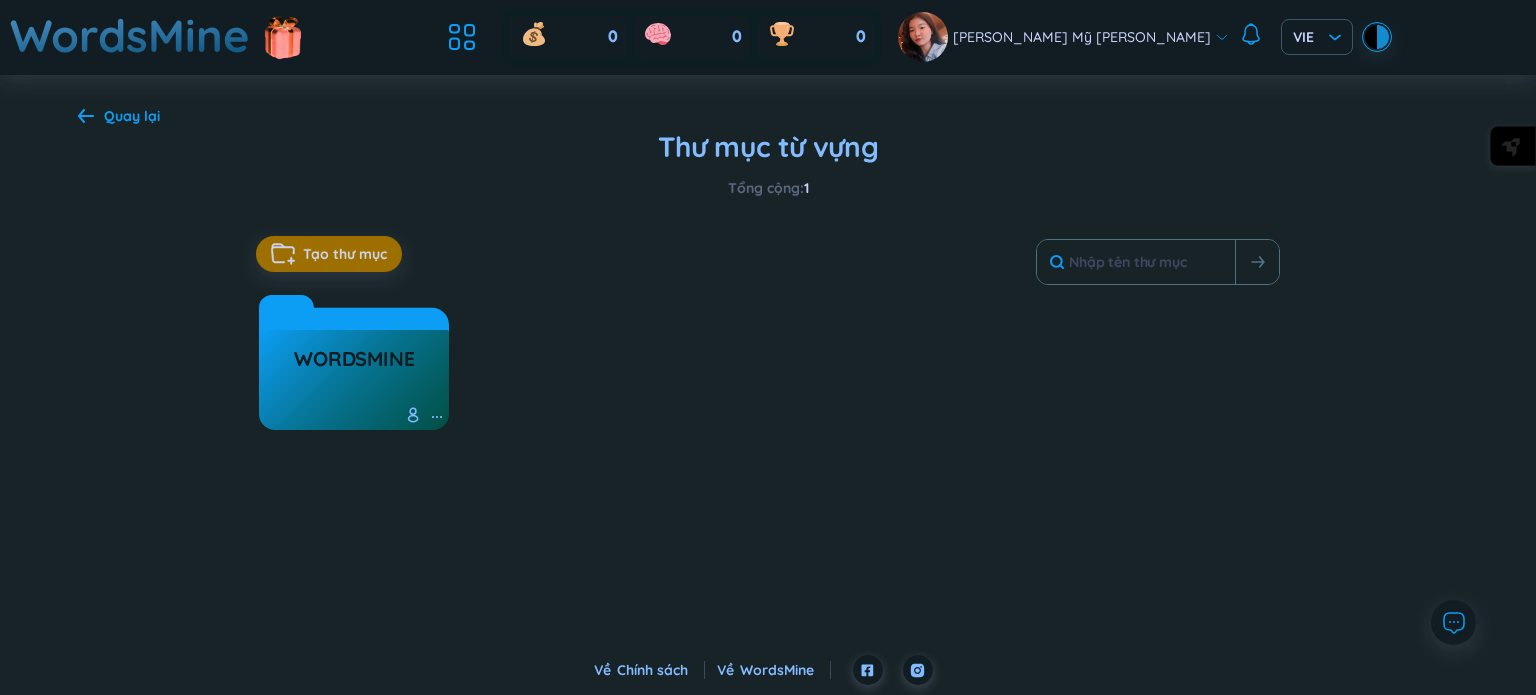 click on "WordsMine" at bounding box center (354, 364) 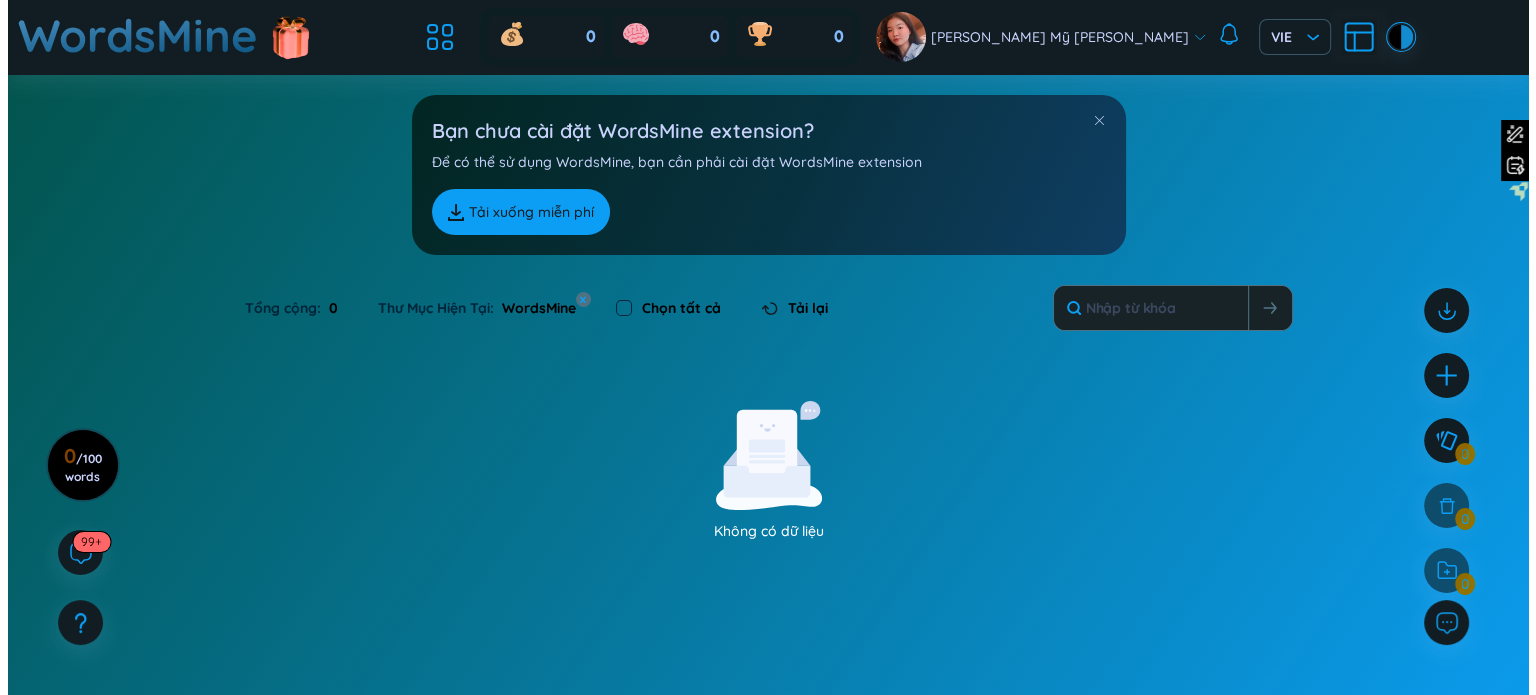 scroll, scrollTop: 162, scrollLeft: 0, axis: vertical 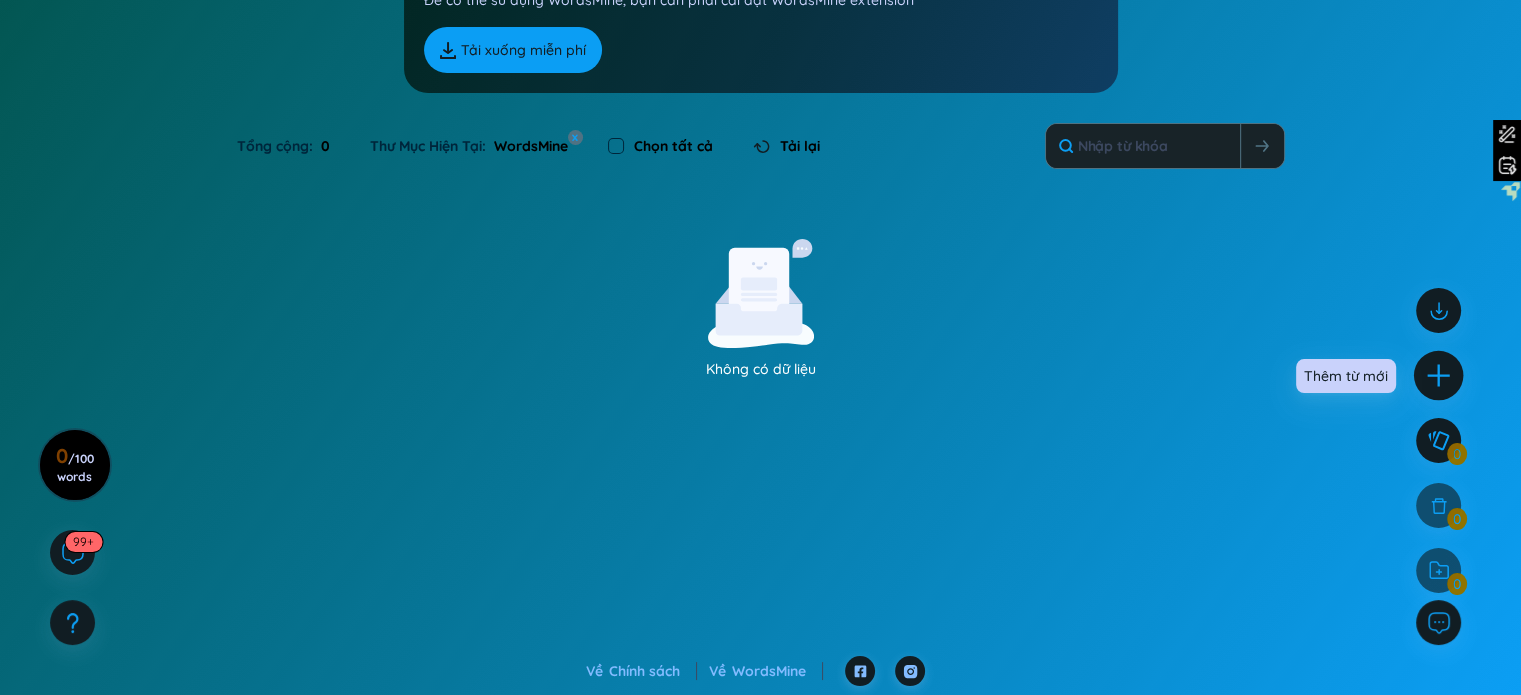 click 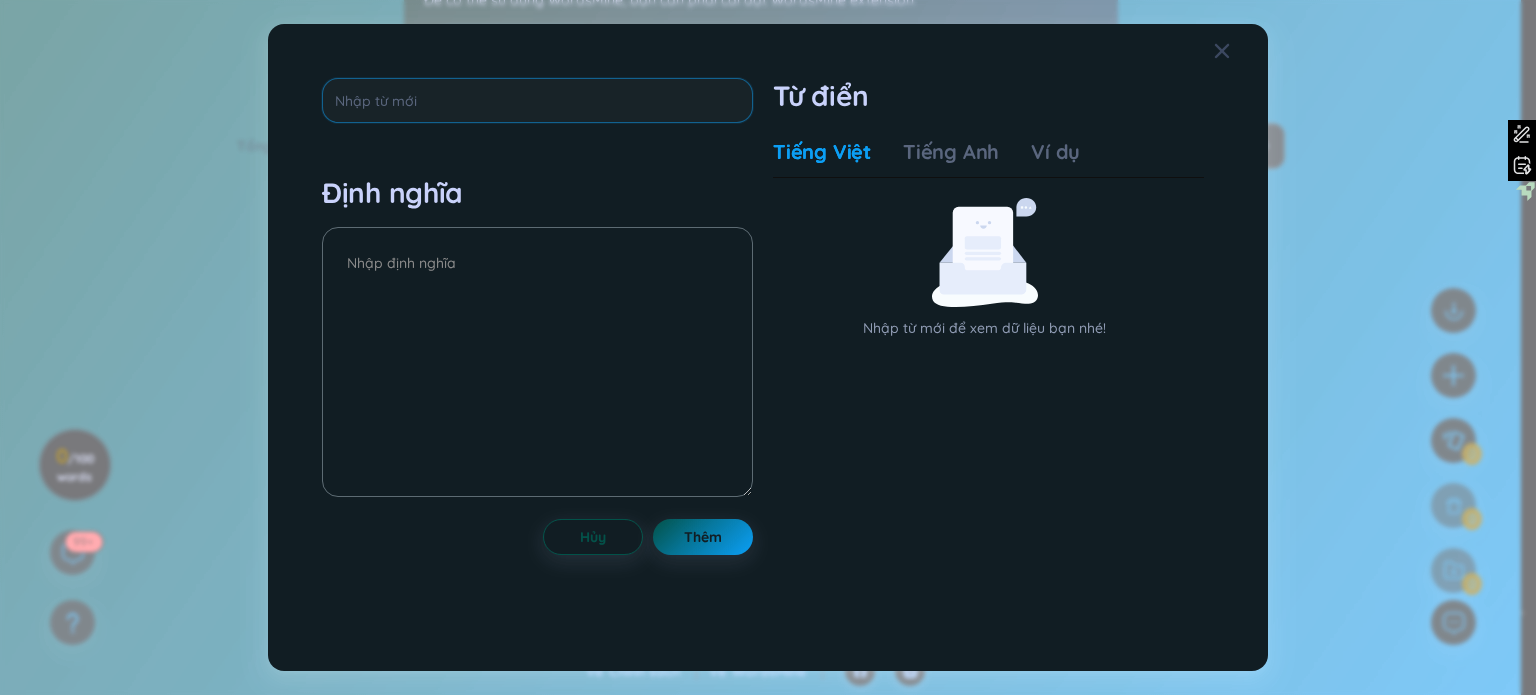 click at bounding box center (537, 100) 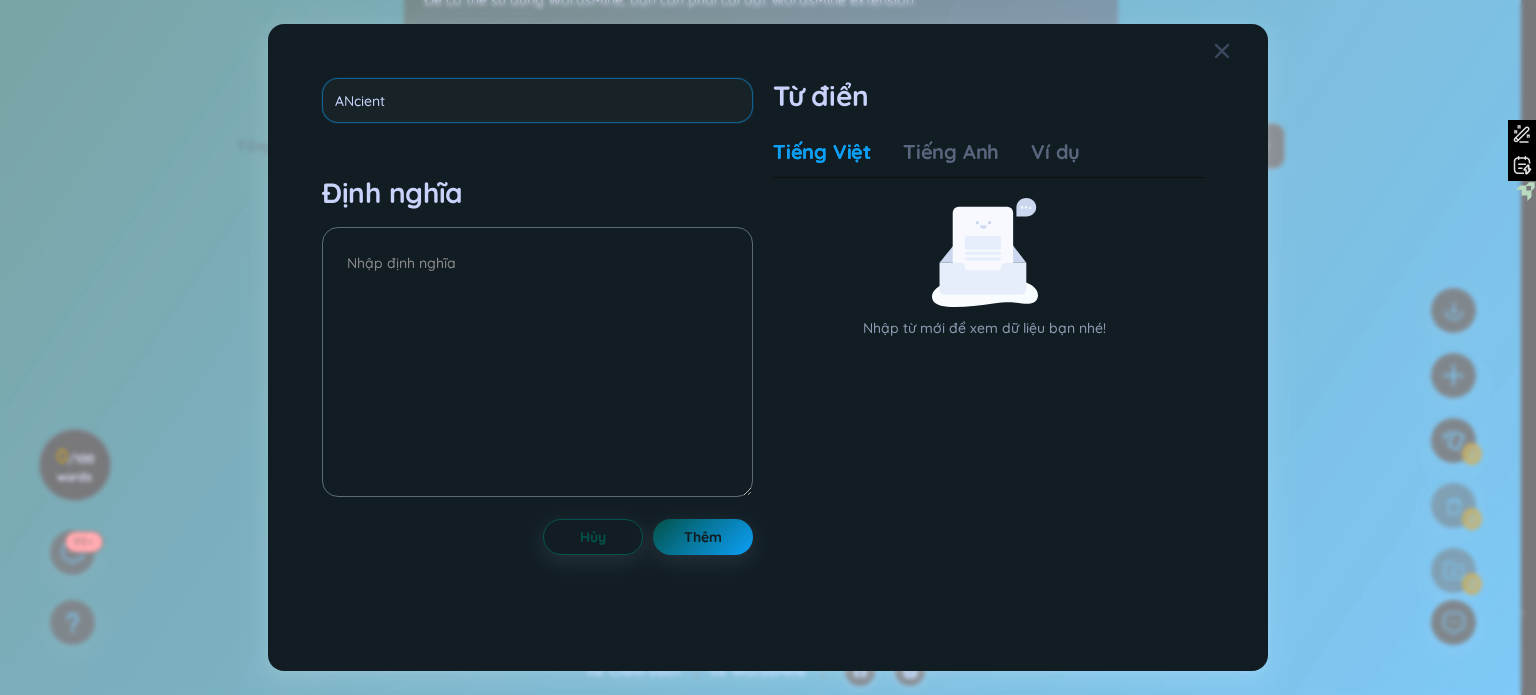 click on "ANcient" at bounding box center [537, 100] 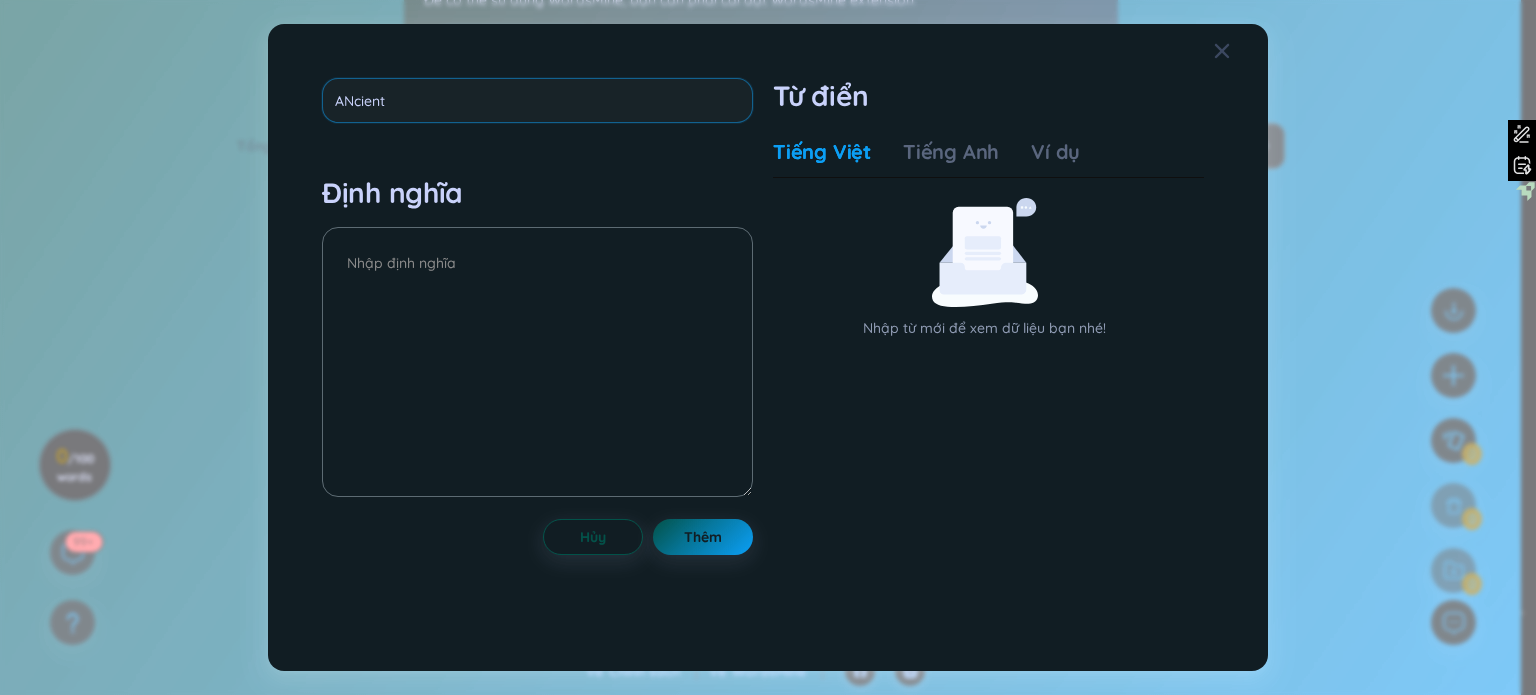 click on "ANcient" at bounding box center [537, 100] 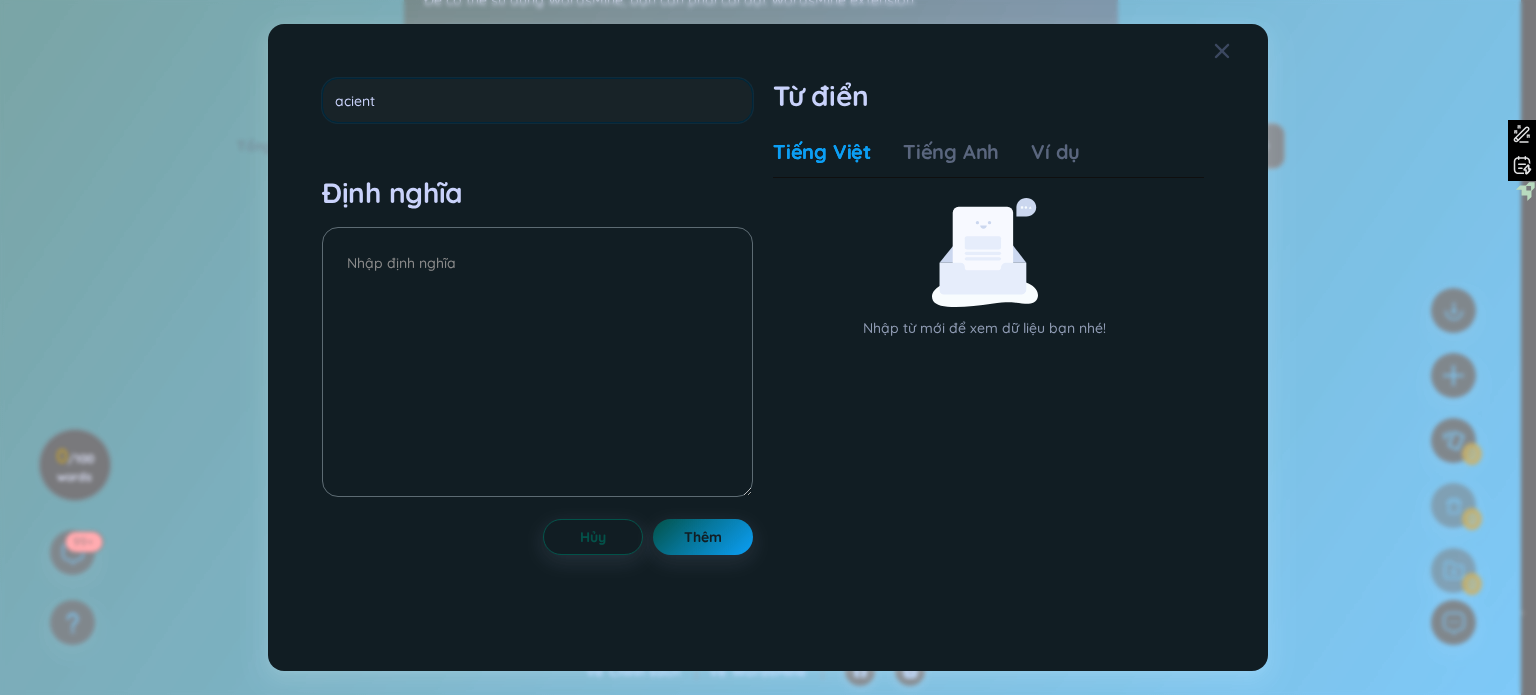 type on "ancient" 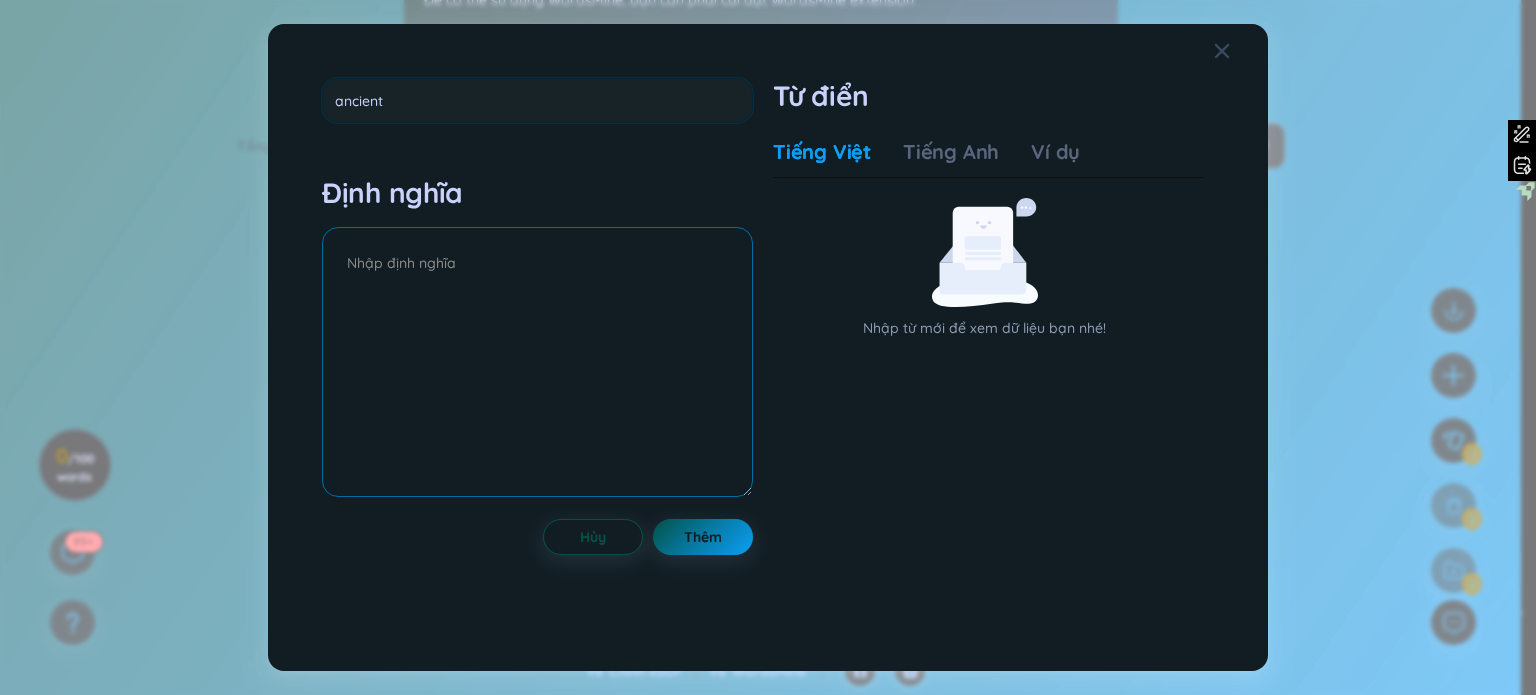 click on "Định nghĩa" at bounding box center [537, 339] 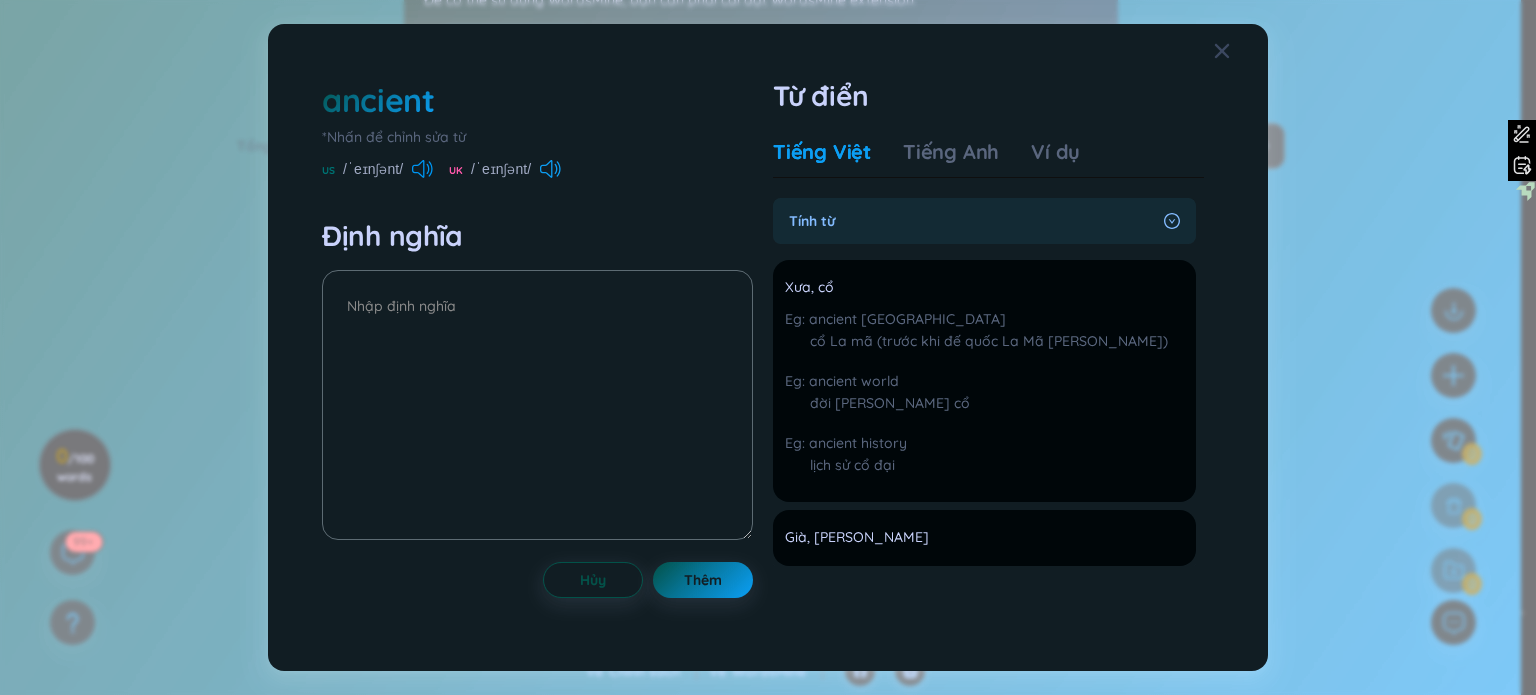 click 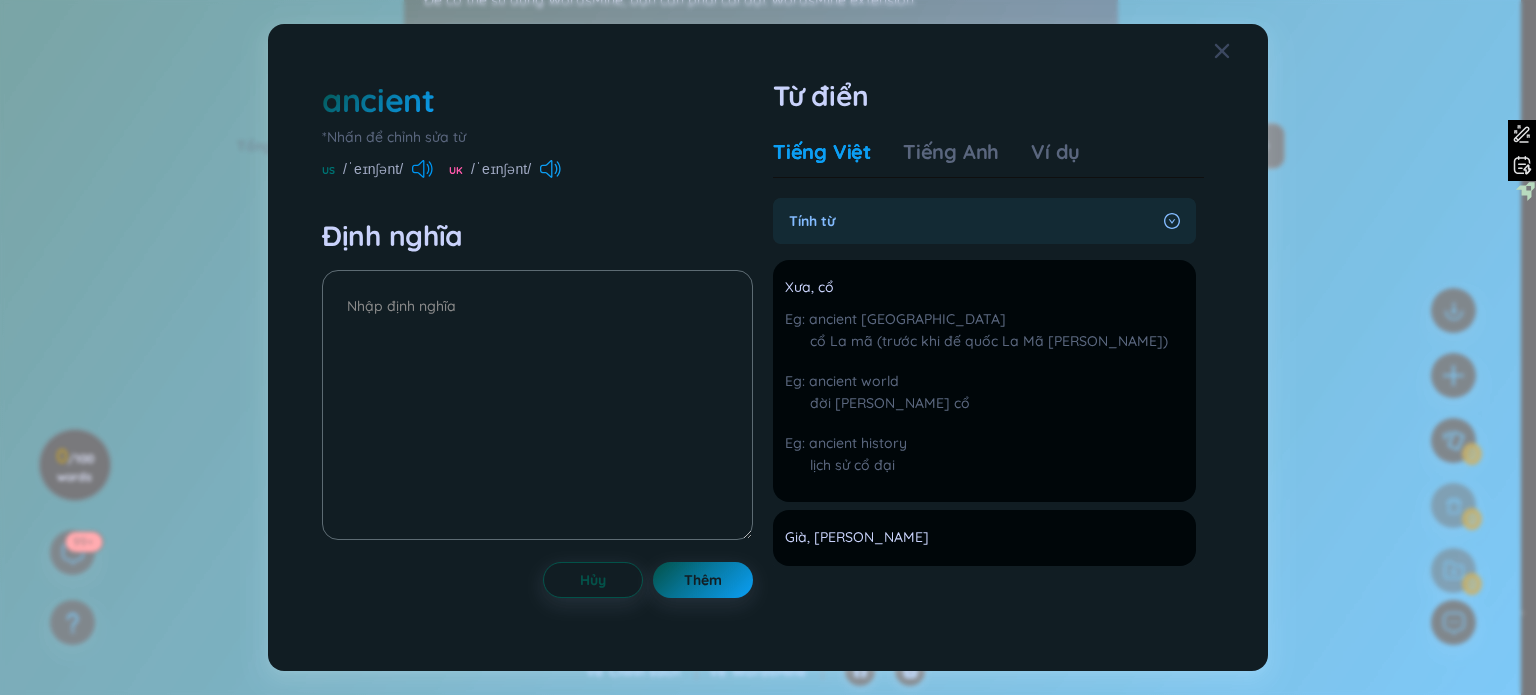 click 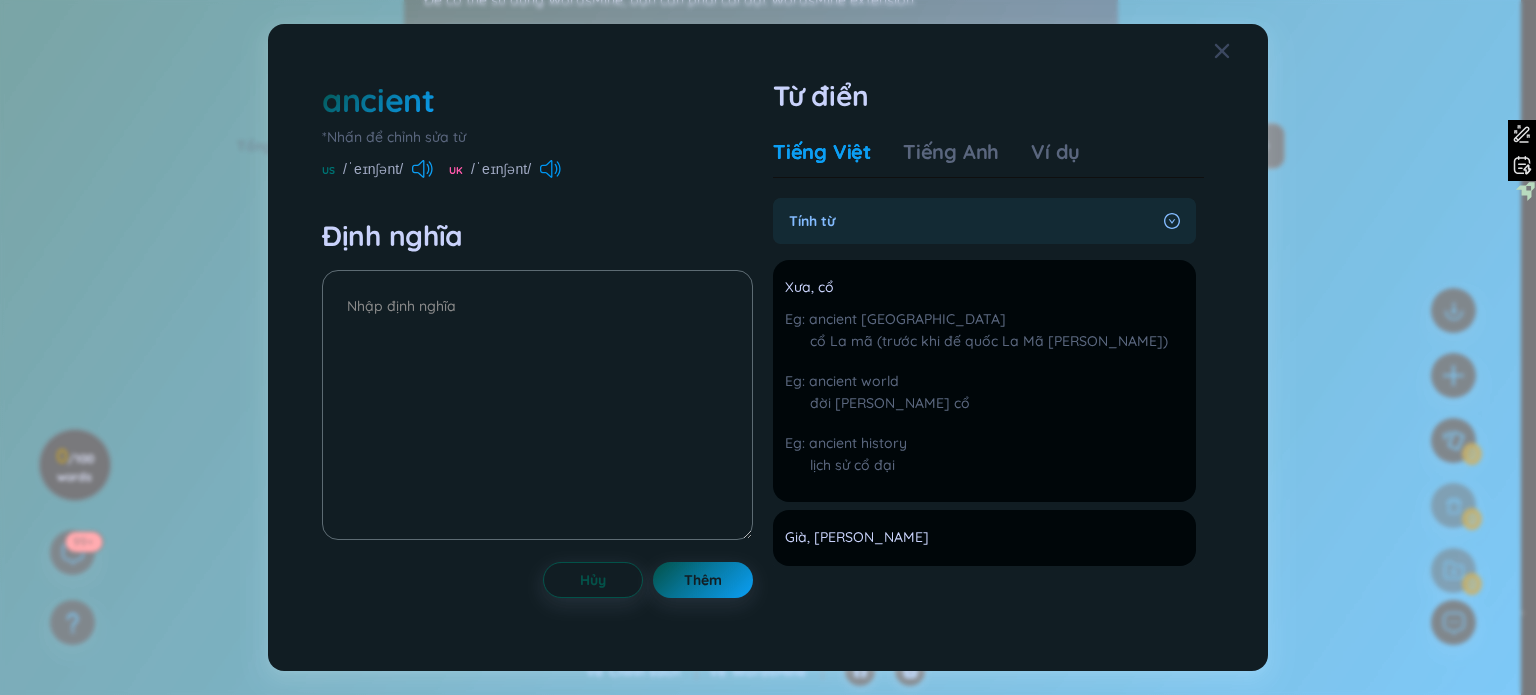 click 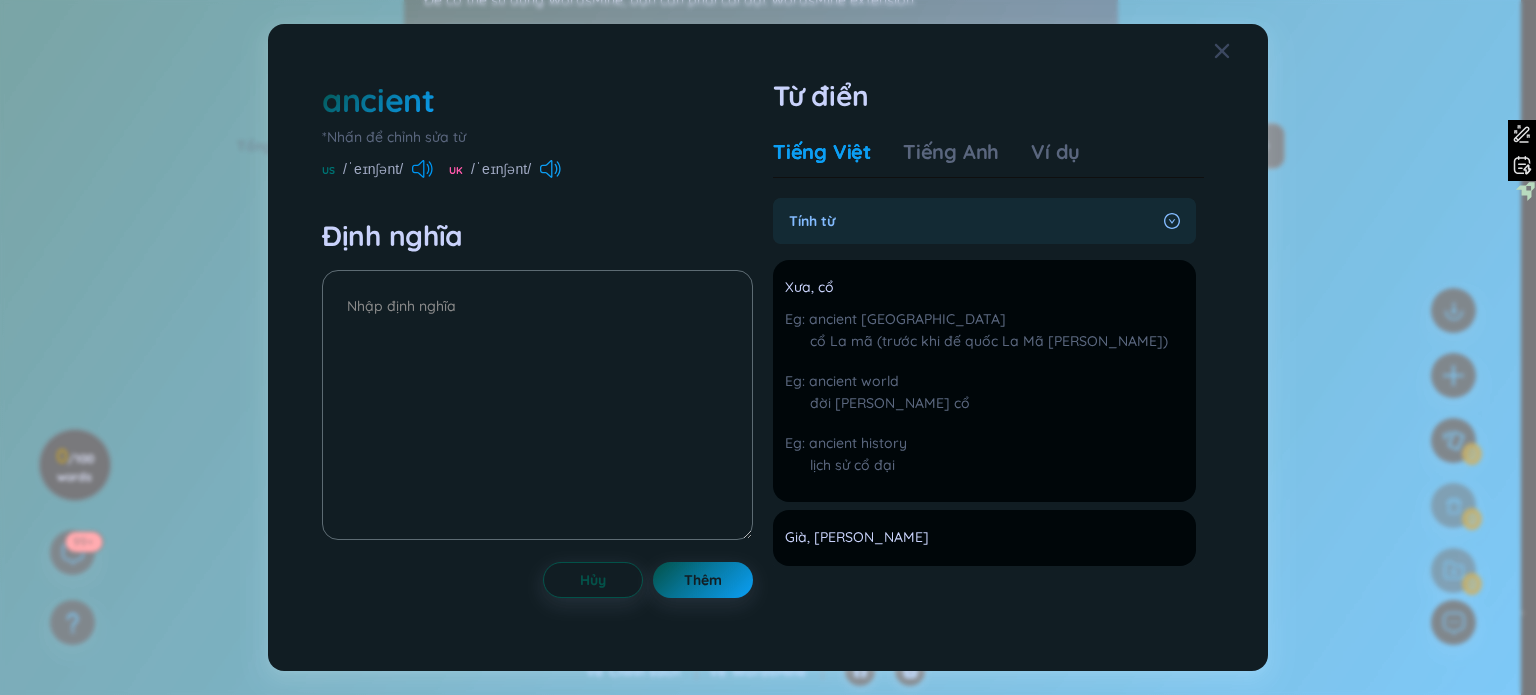 click 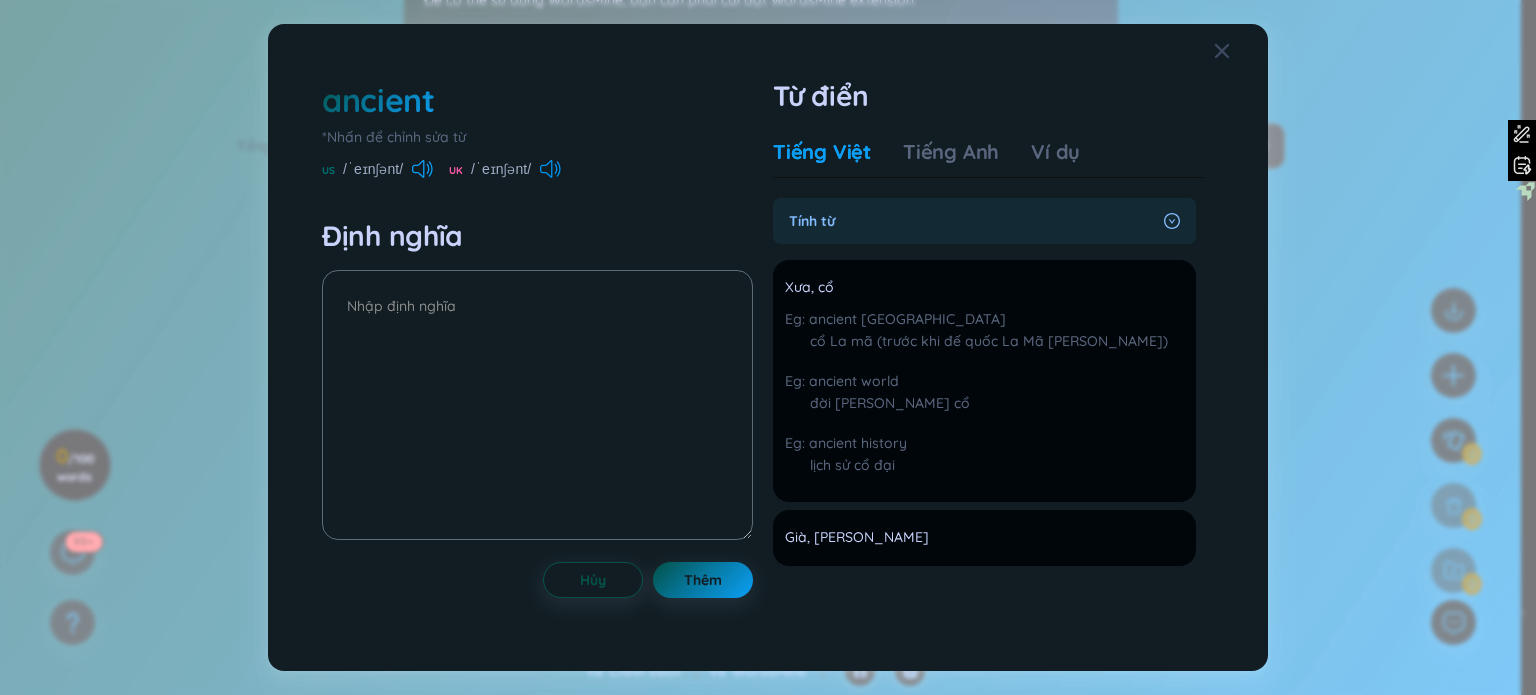 click 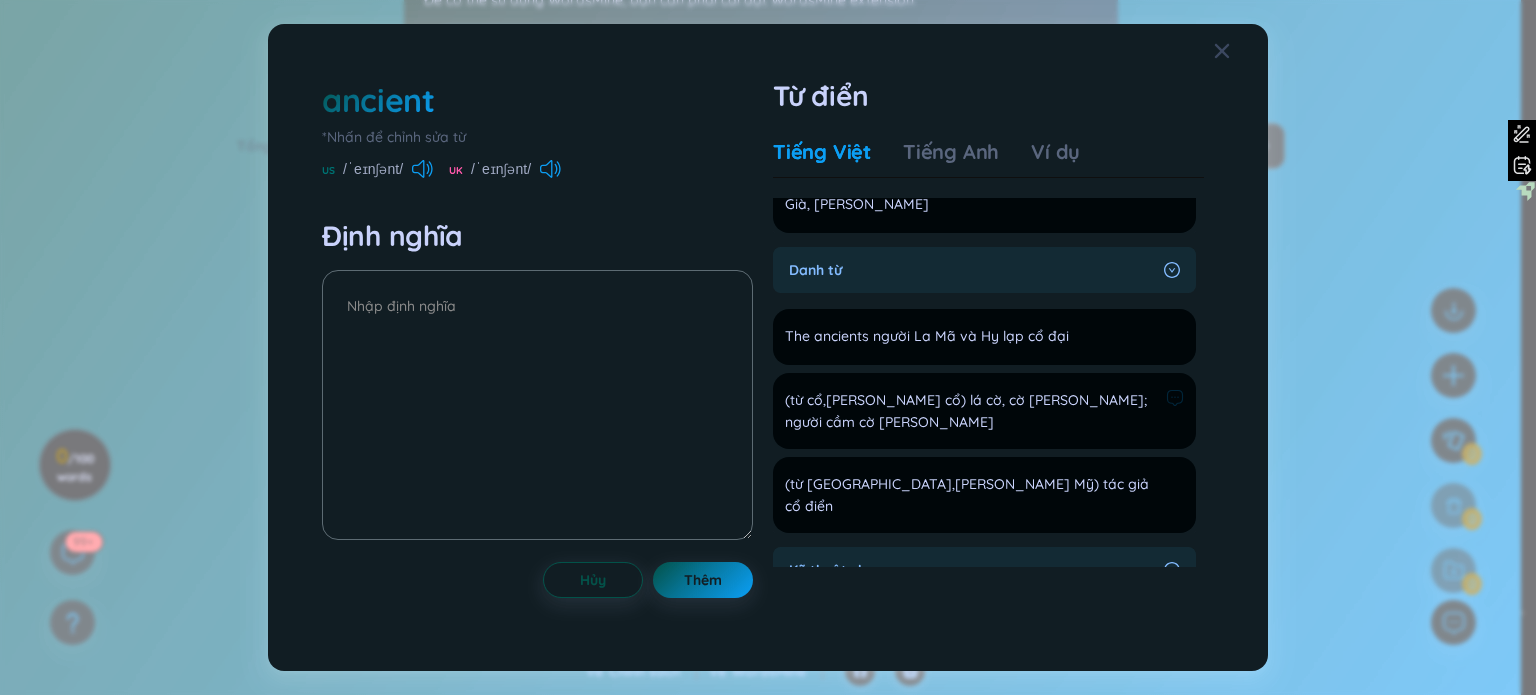scroll, scrollTop: 0, scrollLeft: 0, axis: both 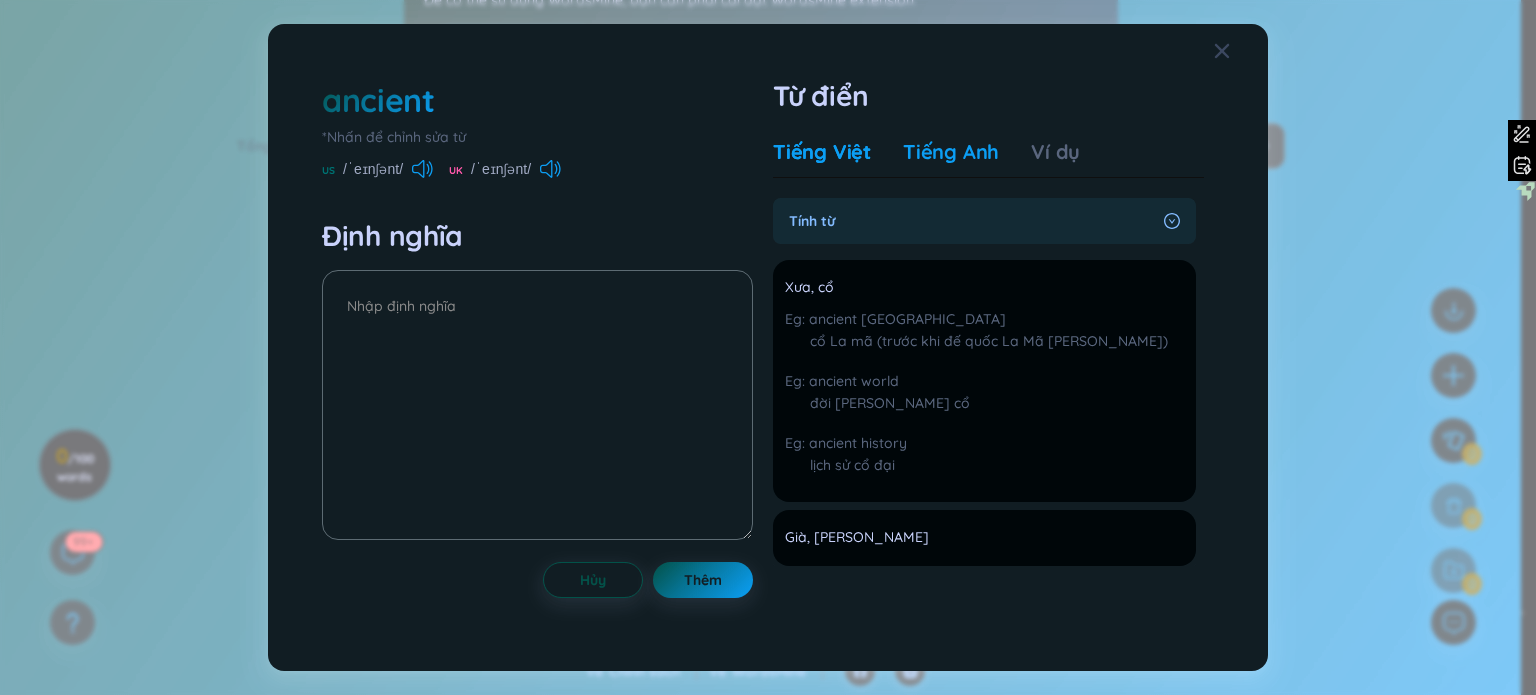 click on "Tiếng Anh" at bounding box center [951, 152] 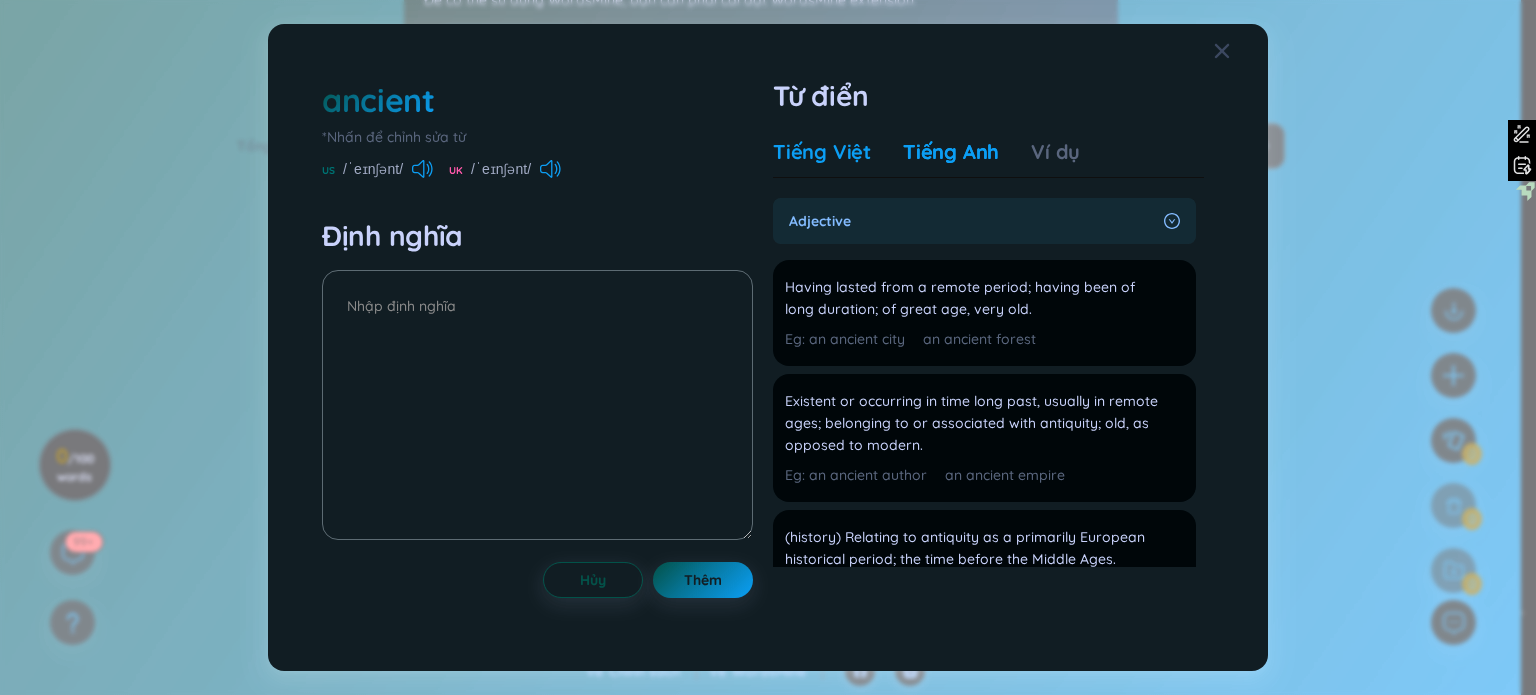 click on "Tiếng Việt" at bounding box center [822, 152] 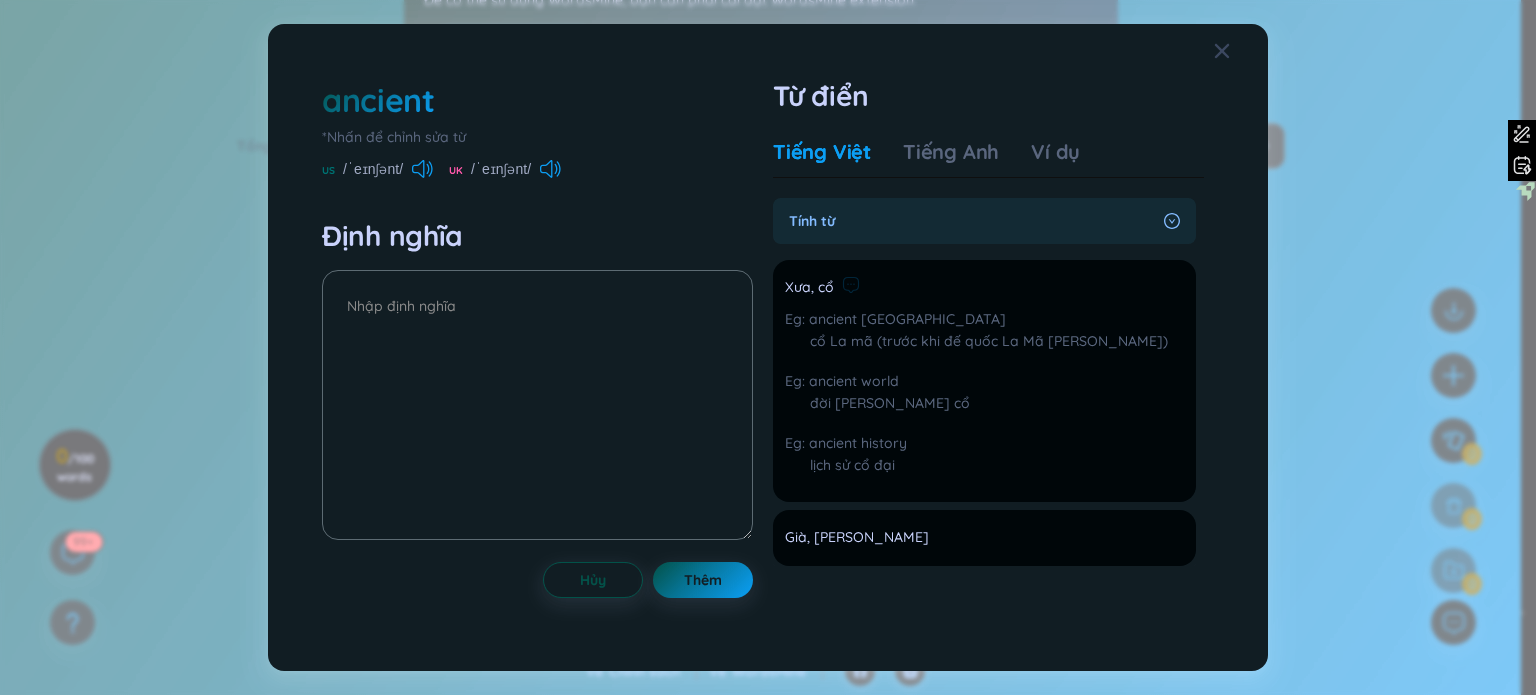 scroll, scrollTop: 333, scrollLeft: 0, axis: vertical 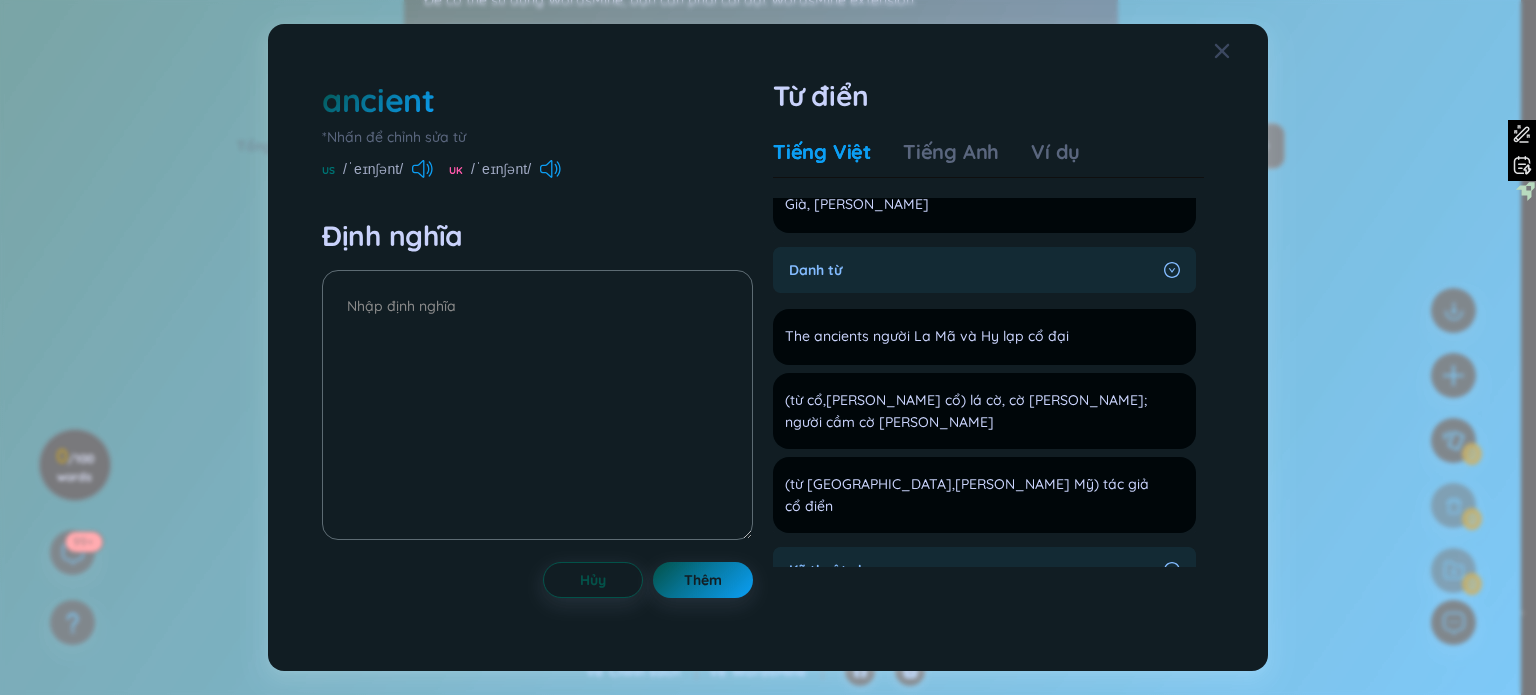click on "Danh từ" at bounding box center [984, 270] 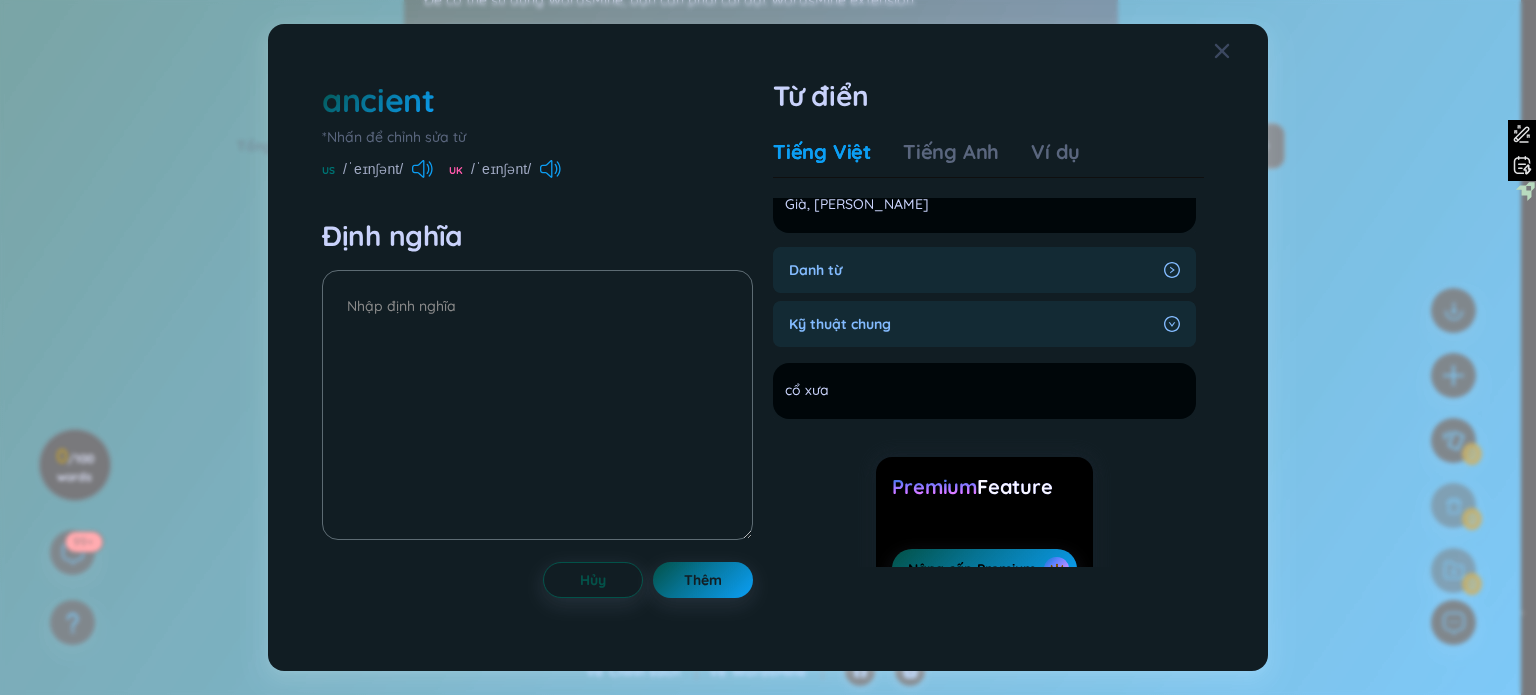 click on "Kỹ thuật chung" at bounding box center (972, 324) 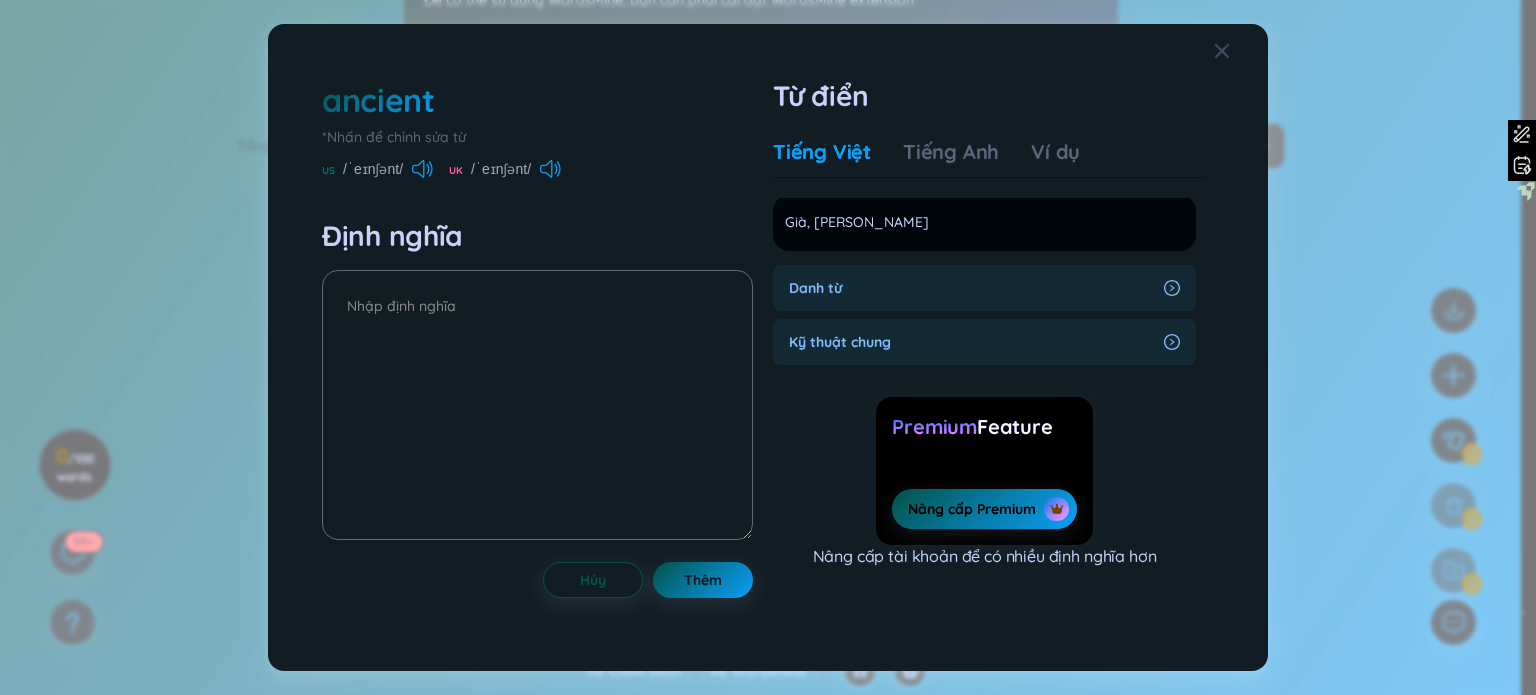 scroll, scrollTop: 0, scrollLeft: 0, axis: both 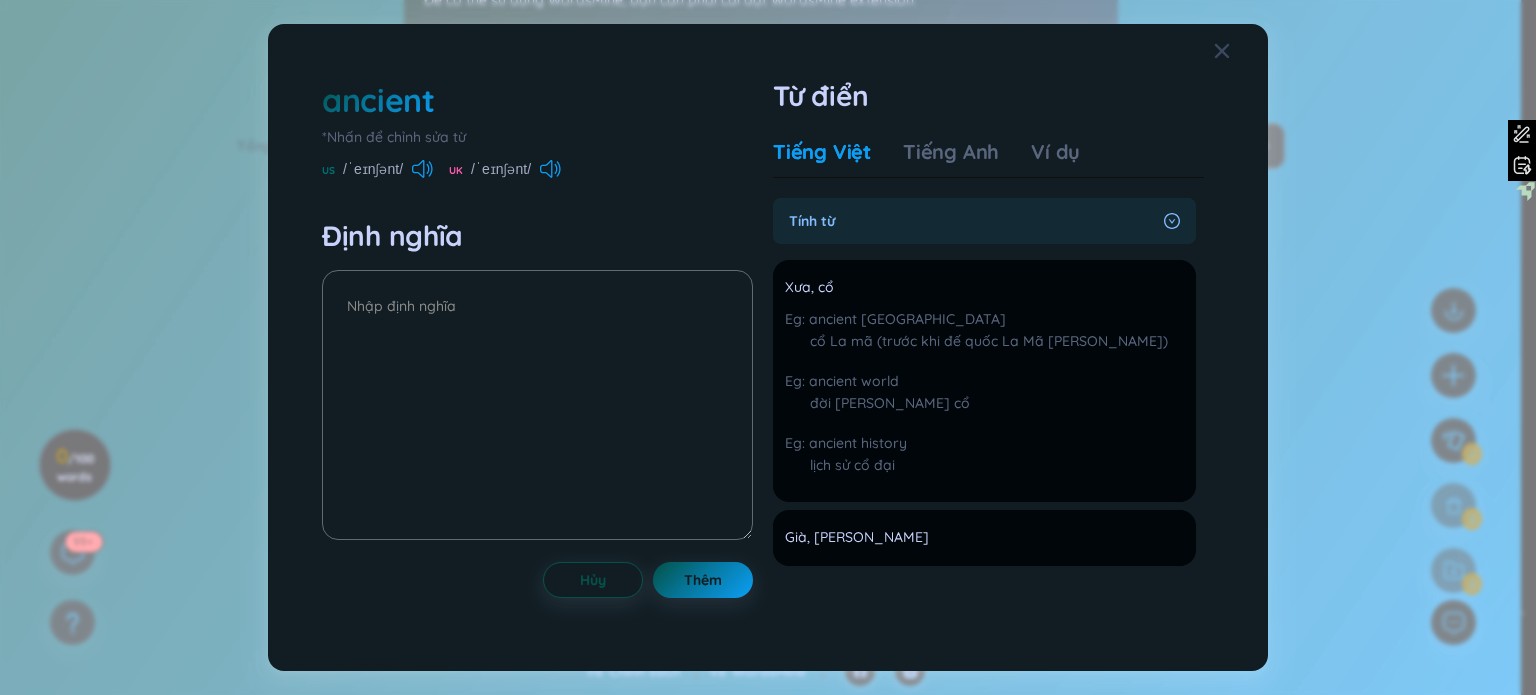 click on "Tính từ" at bounding box center [972, 221] 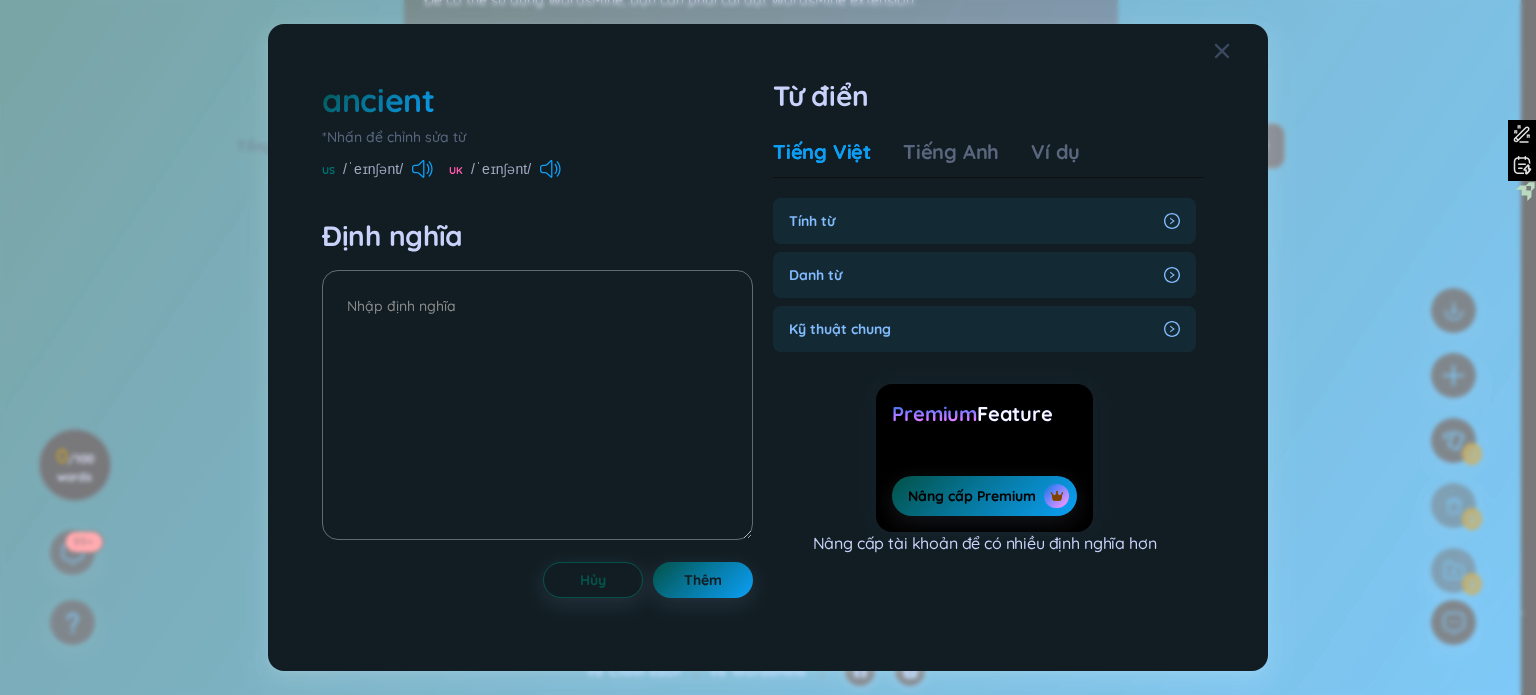 click on "Tính từ" at bounding box center (972, 221) 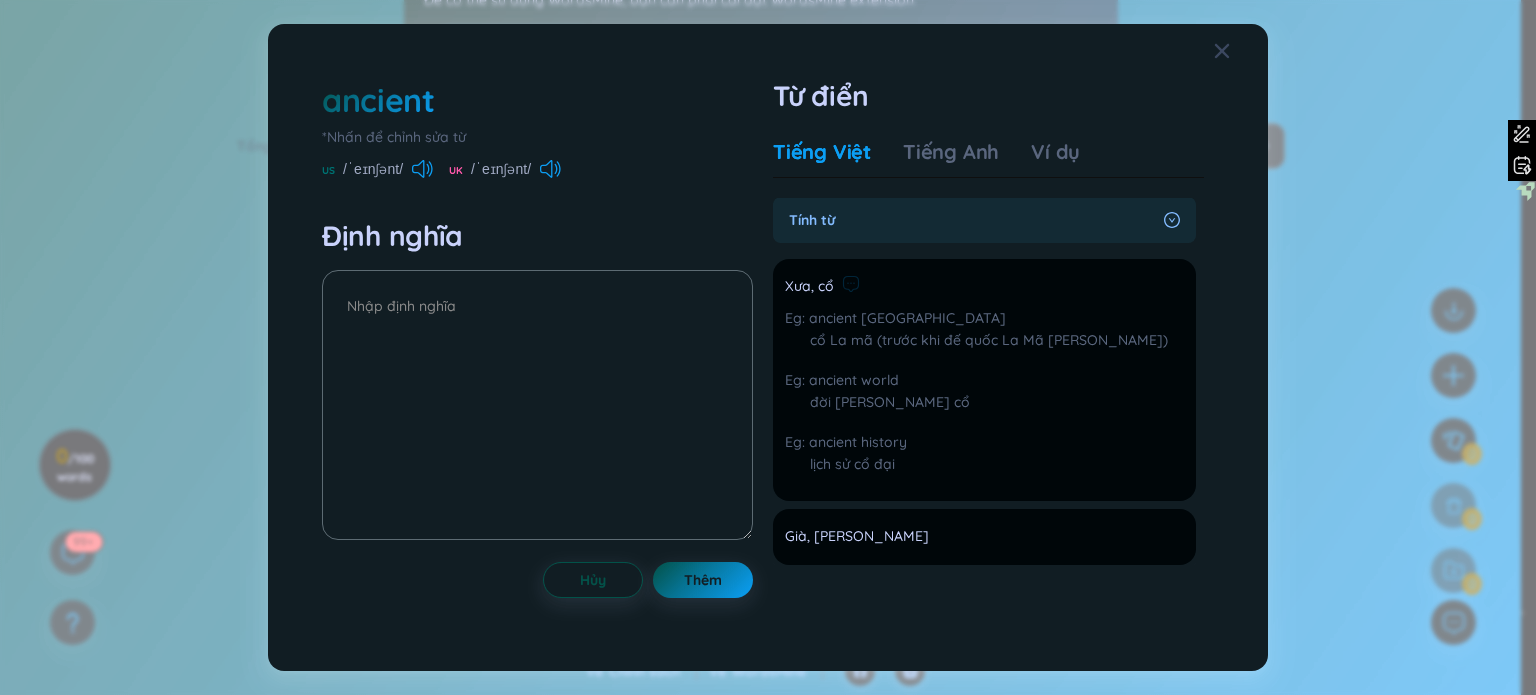 scroll, scrollTop: 0, scrollLeft: 0, axis: both 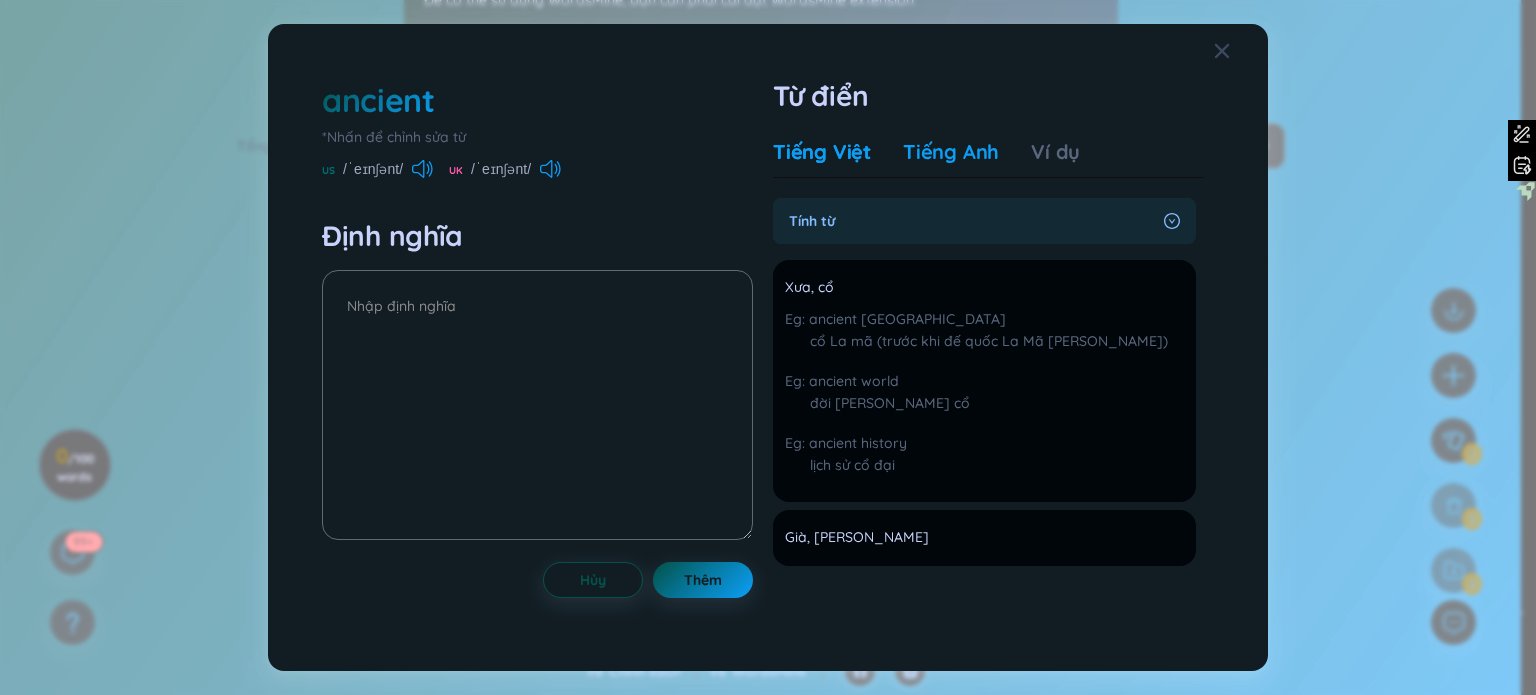 click on "Tiếng Anh" at bounding box center (951, 152) 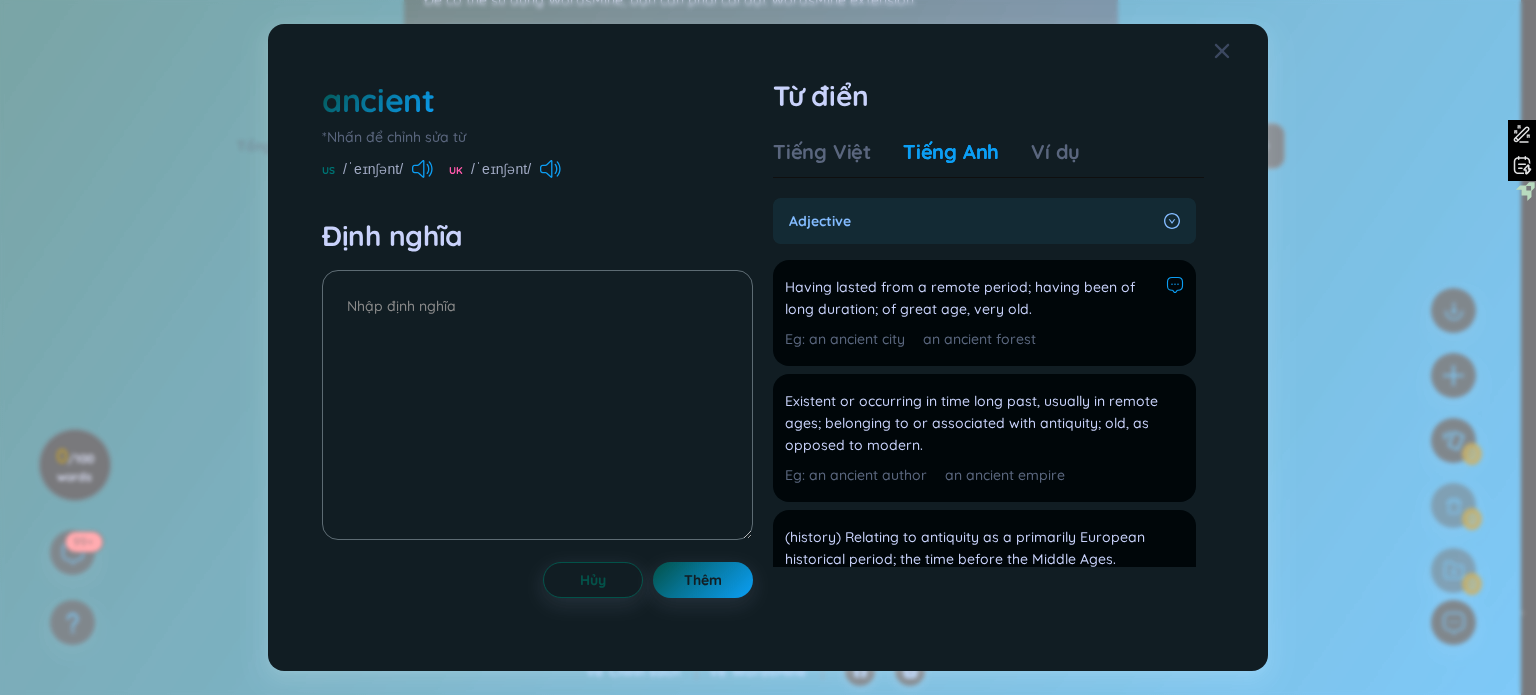 click 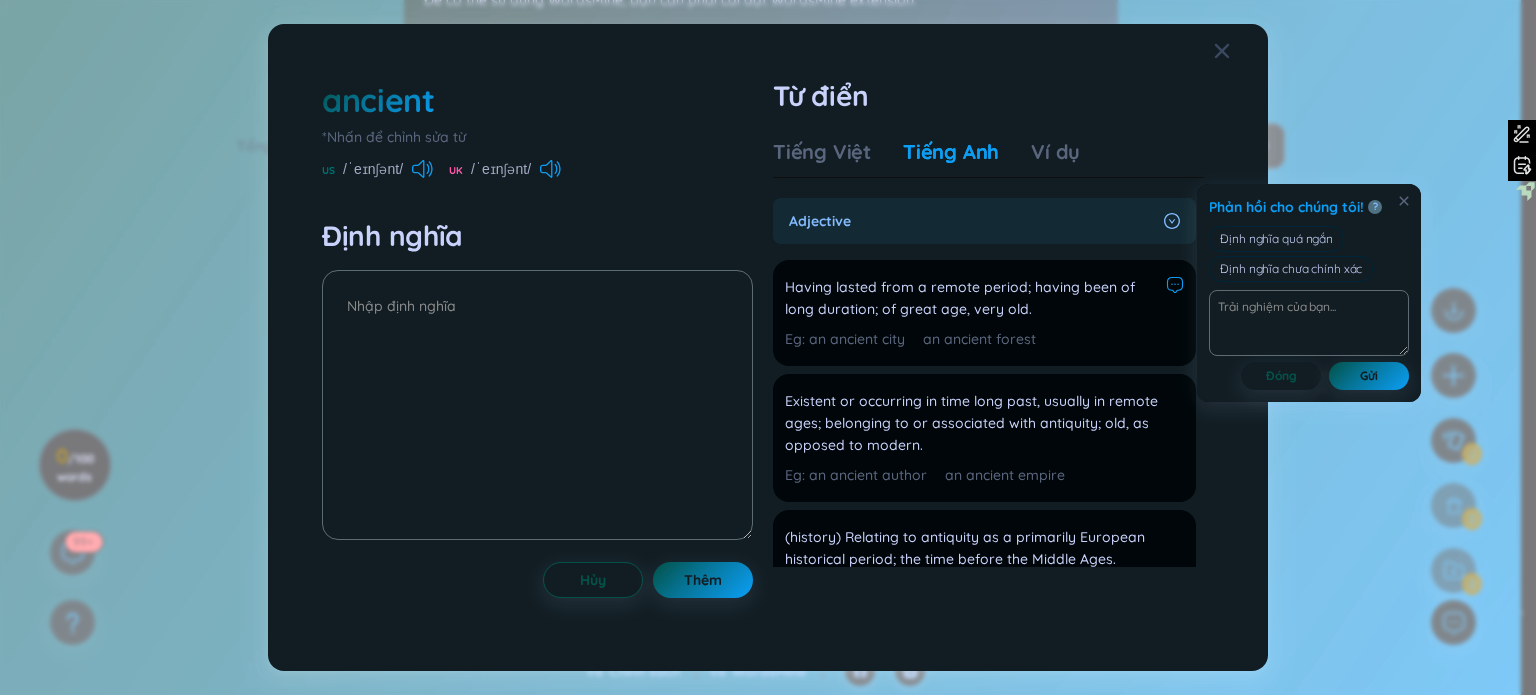 click on "Having lasted from a remote period; having been of long duration; of great age, very old." at bounding box center (971, 298) 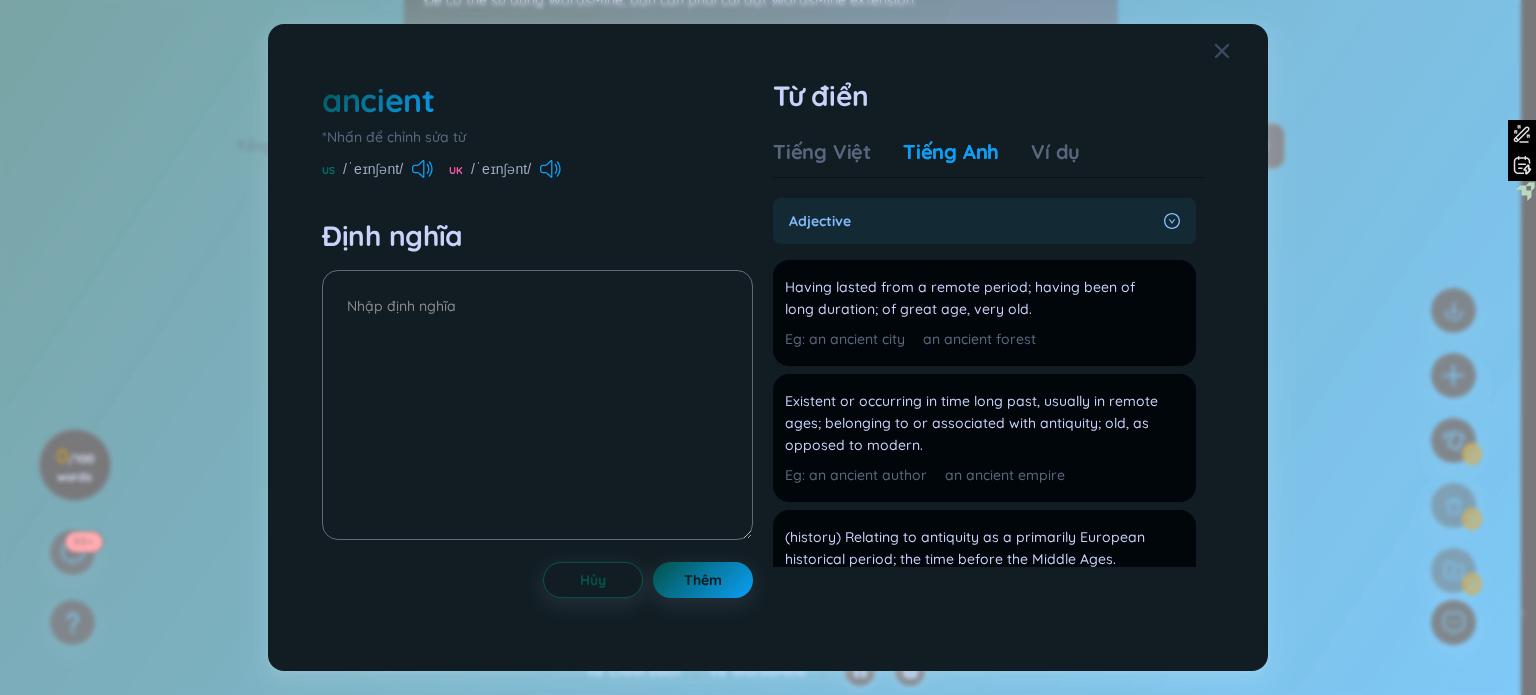click on "adjective" at bounding box center [972, 221] 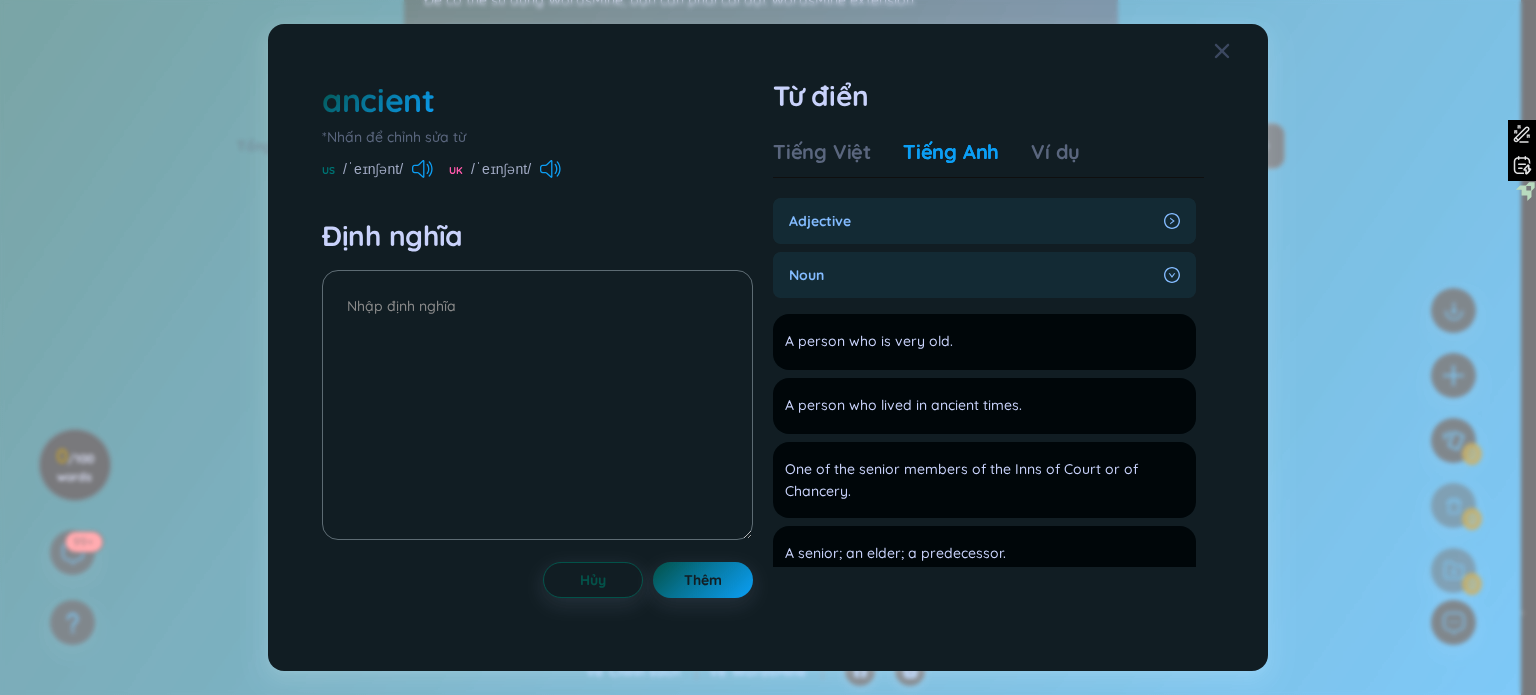 click on "noun" at bounding box center [972, 275] 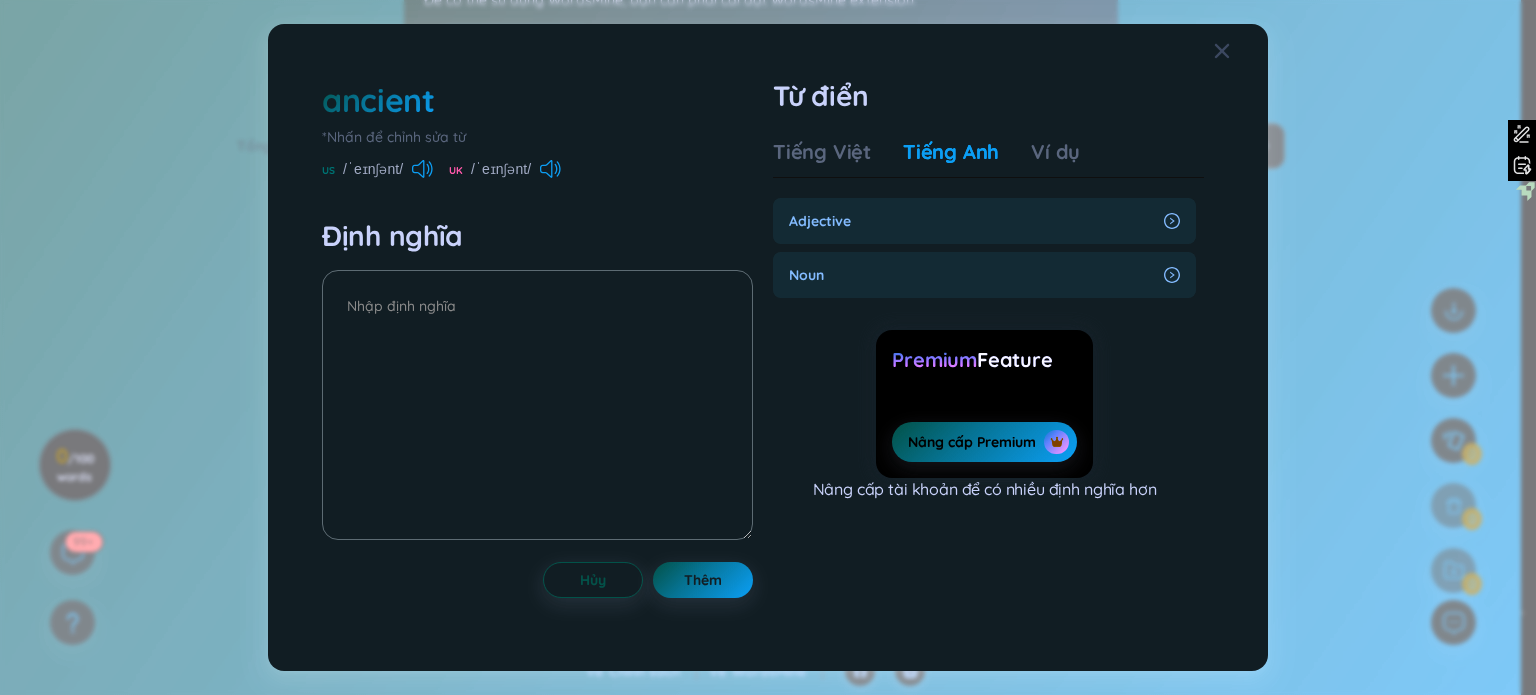 click on "Tiếng Việt Tiếng Anh Ví dụ" at bounding box center (926, 158) 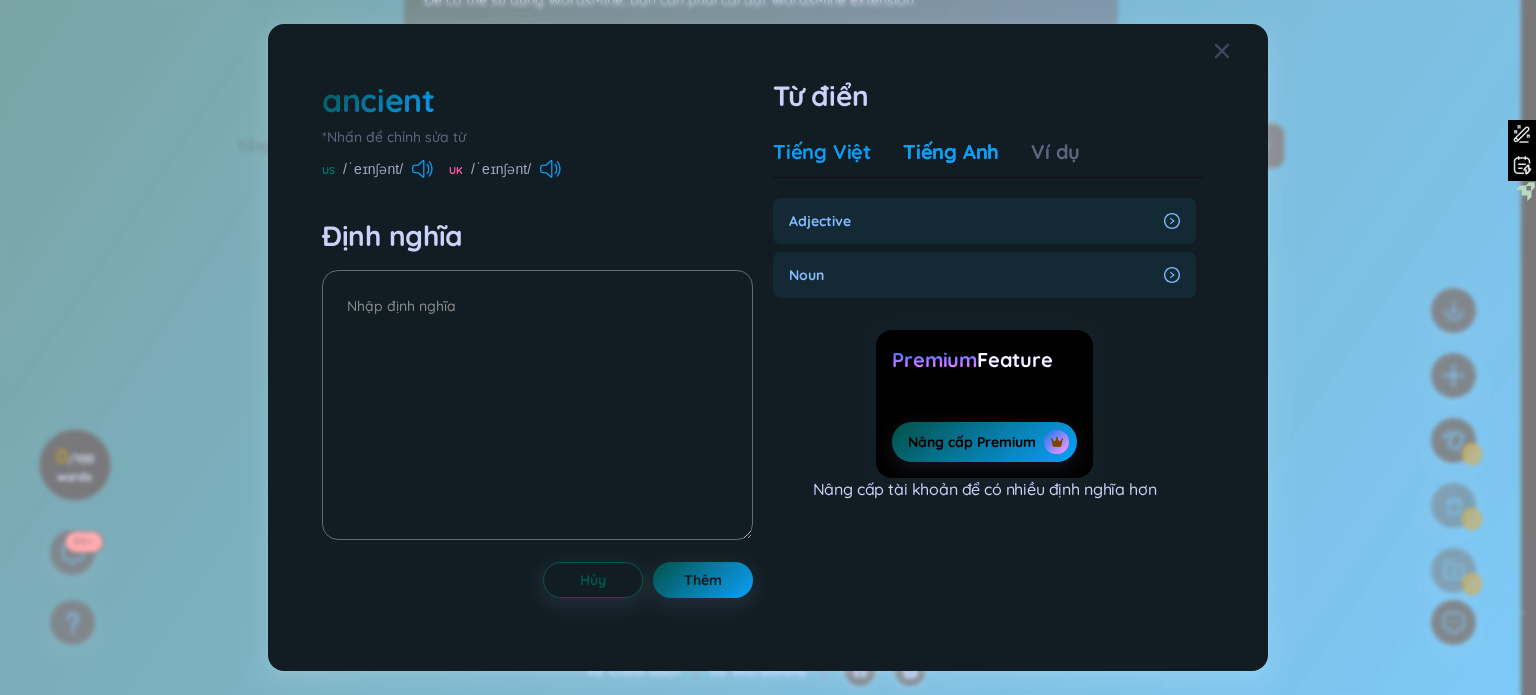 click on "Tiếng Việt" at bounding box center (822, 152) 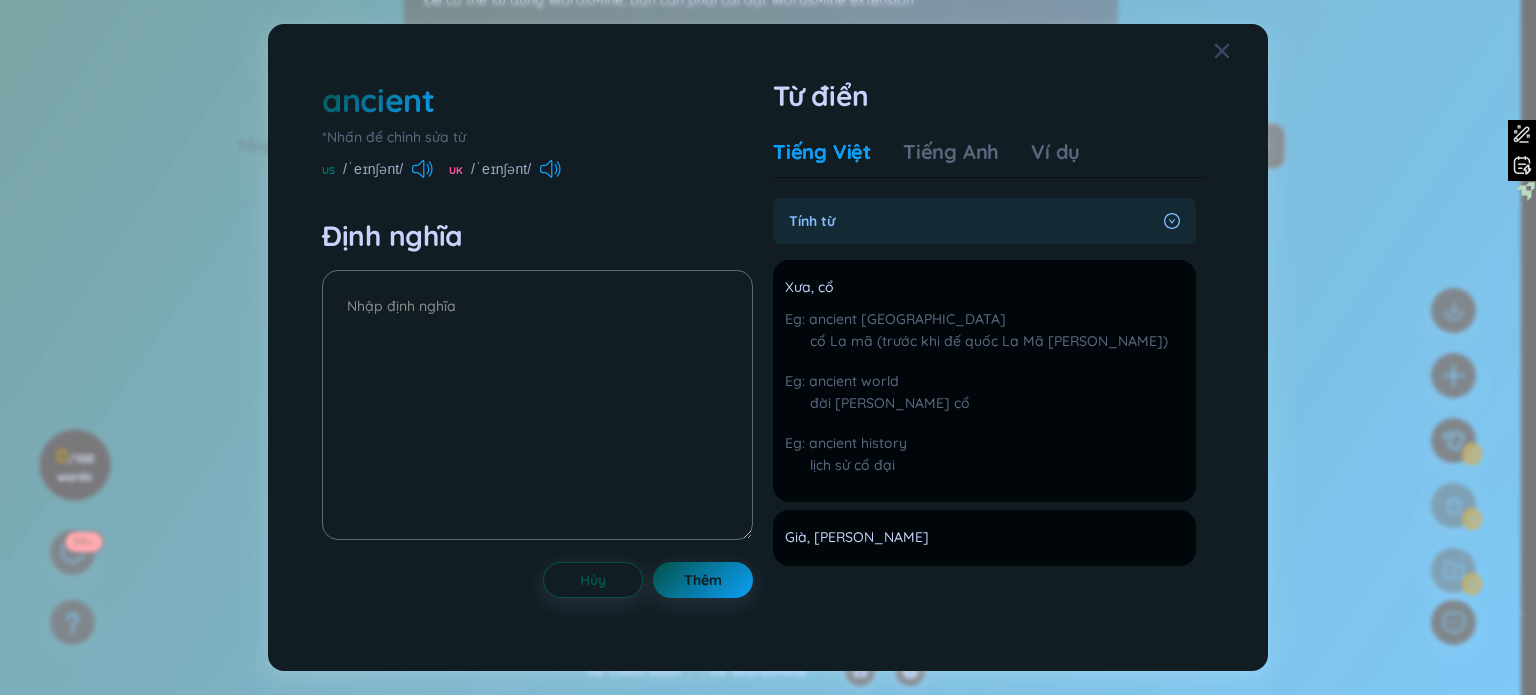 click on "Tính từ" at bounding box center (972, 221) 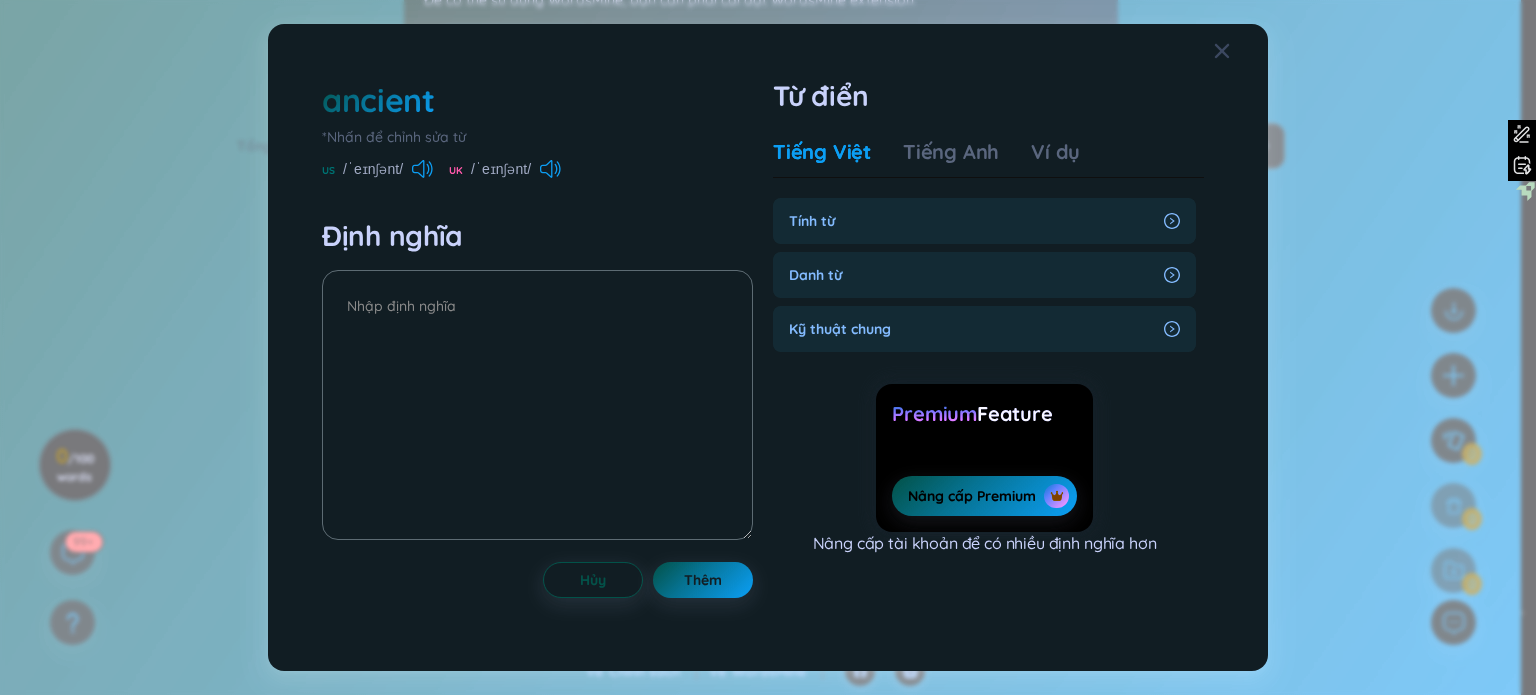 click on "Kỹ thuật chung" at bounding box center [972, 329] 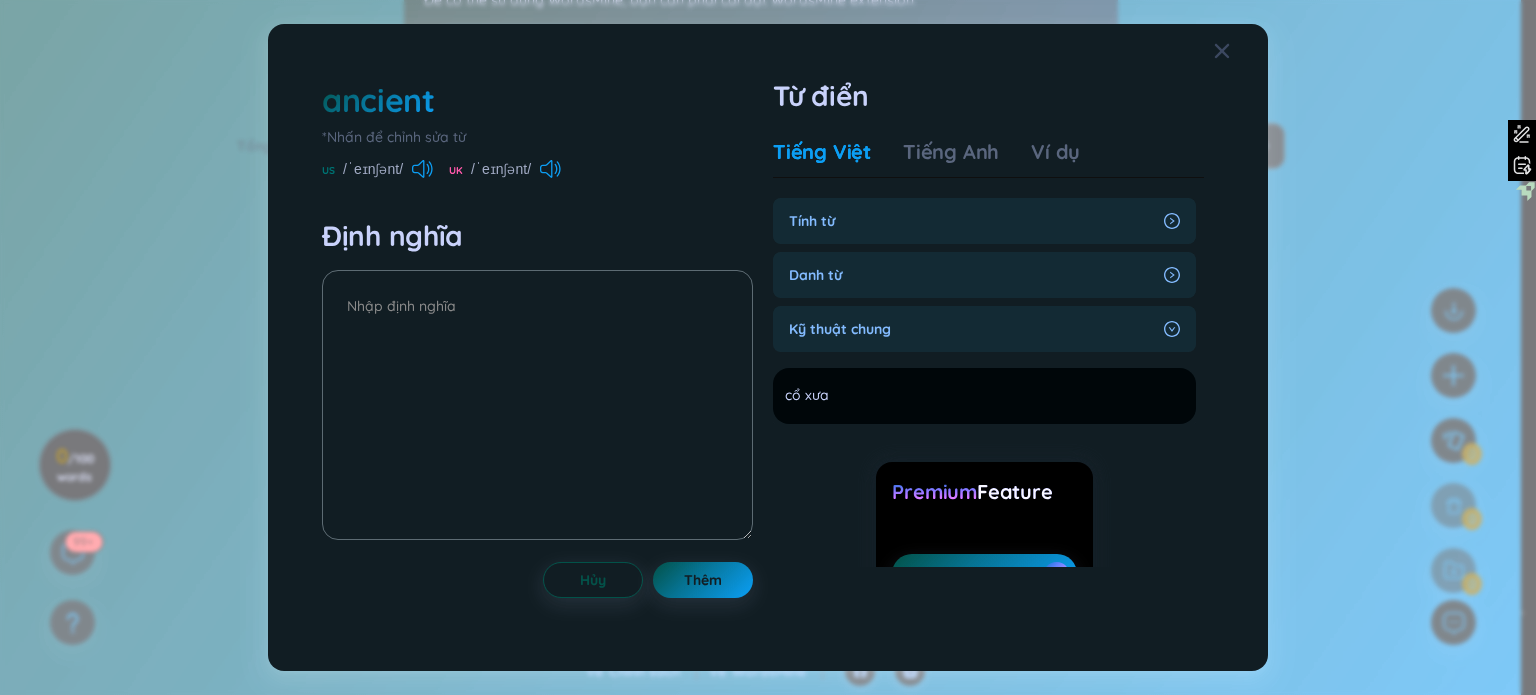 click on "Kỹ thuật chung" at bounding box center [972, 329] 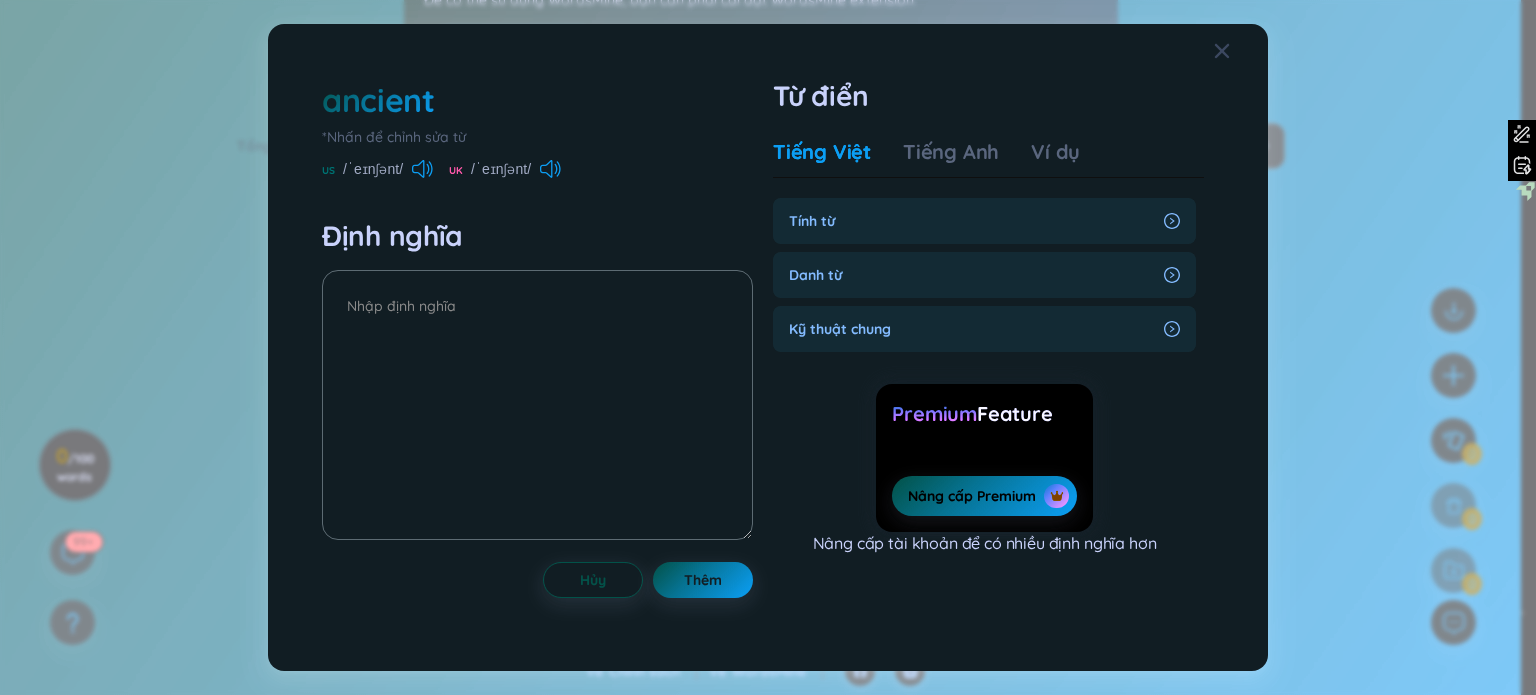 click on "Tiếng Việt Tiếng Anh Ví dụ" at bounding box center (926, 158) 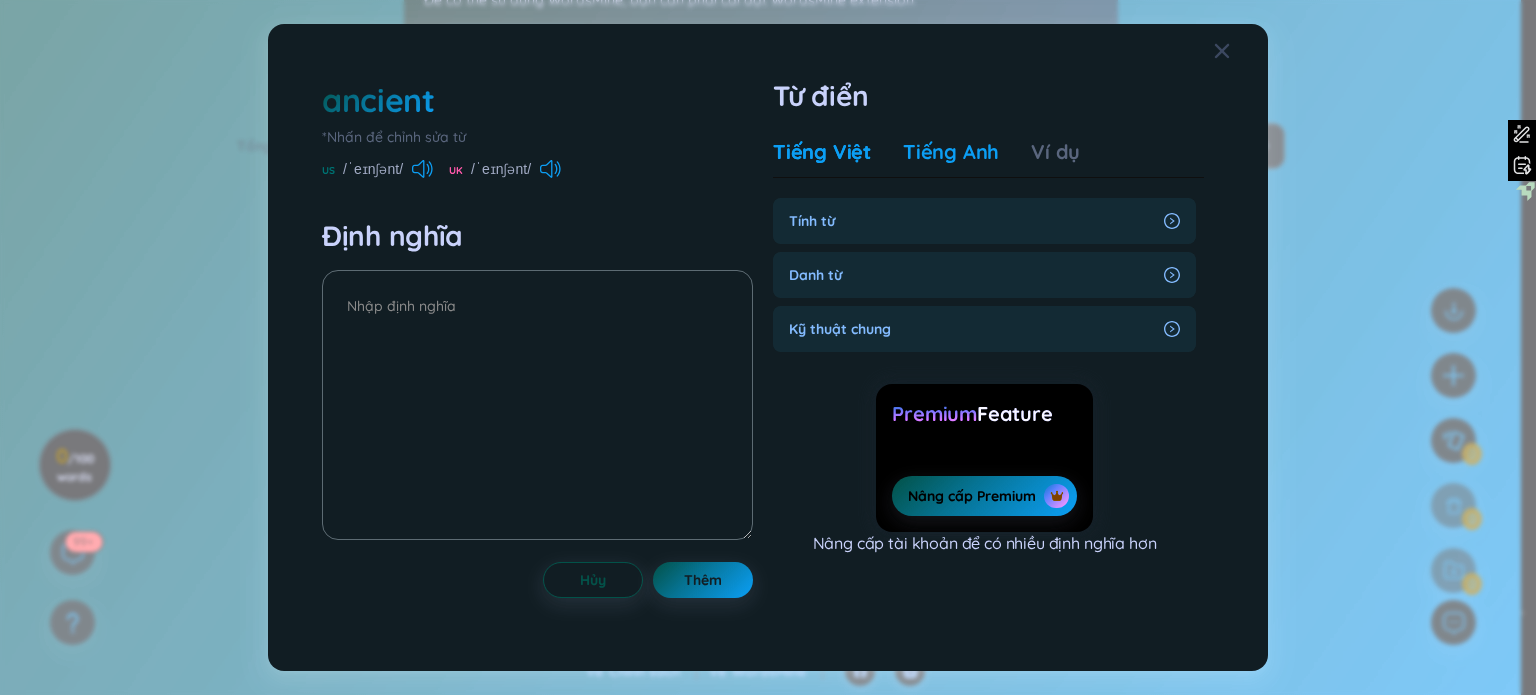 click on "Tiếng Anh" at bounding box center [951, 152] 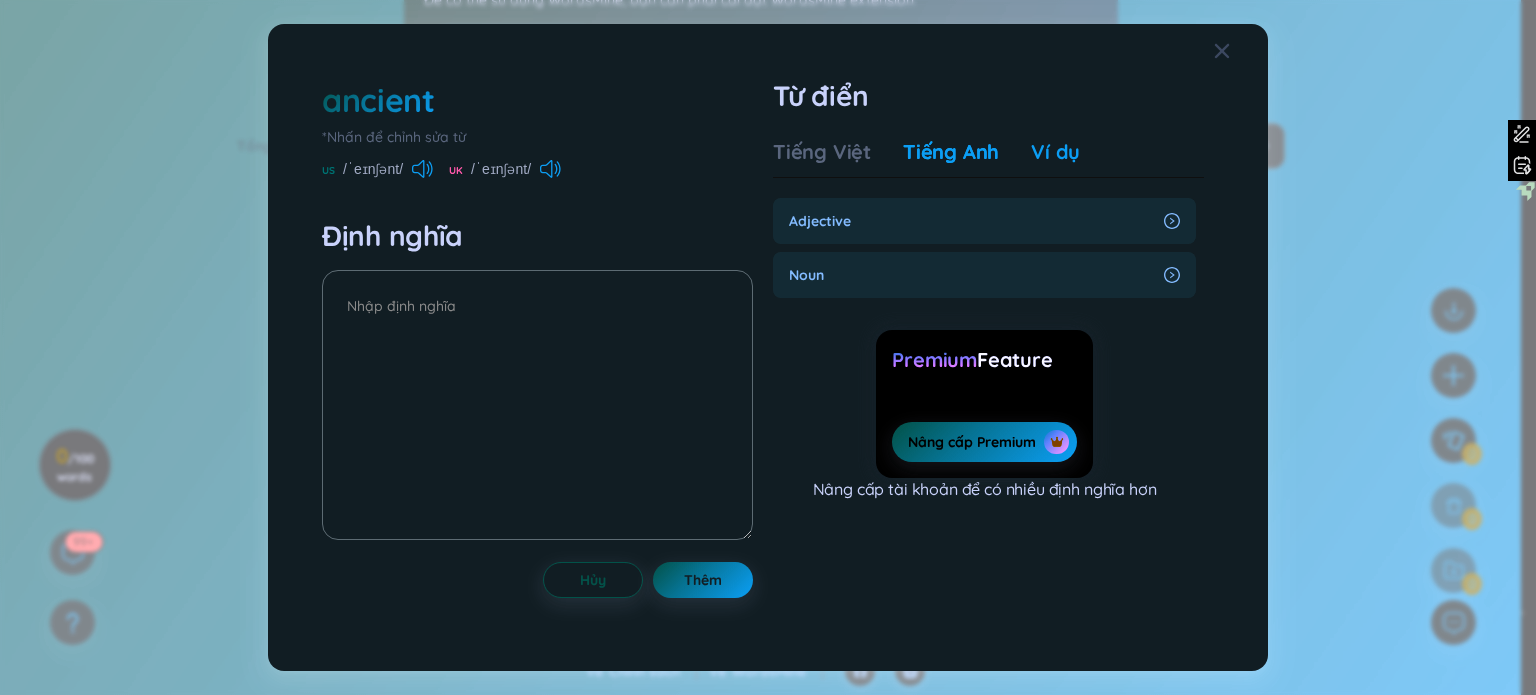 click on "Ví dụ" at bounding box center (1055, 152) 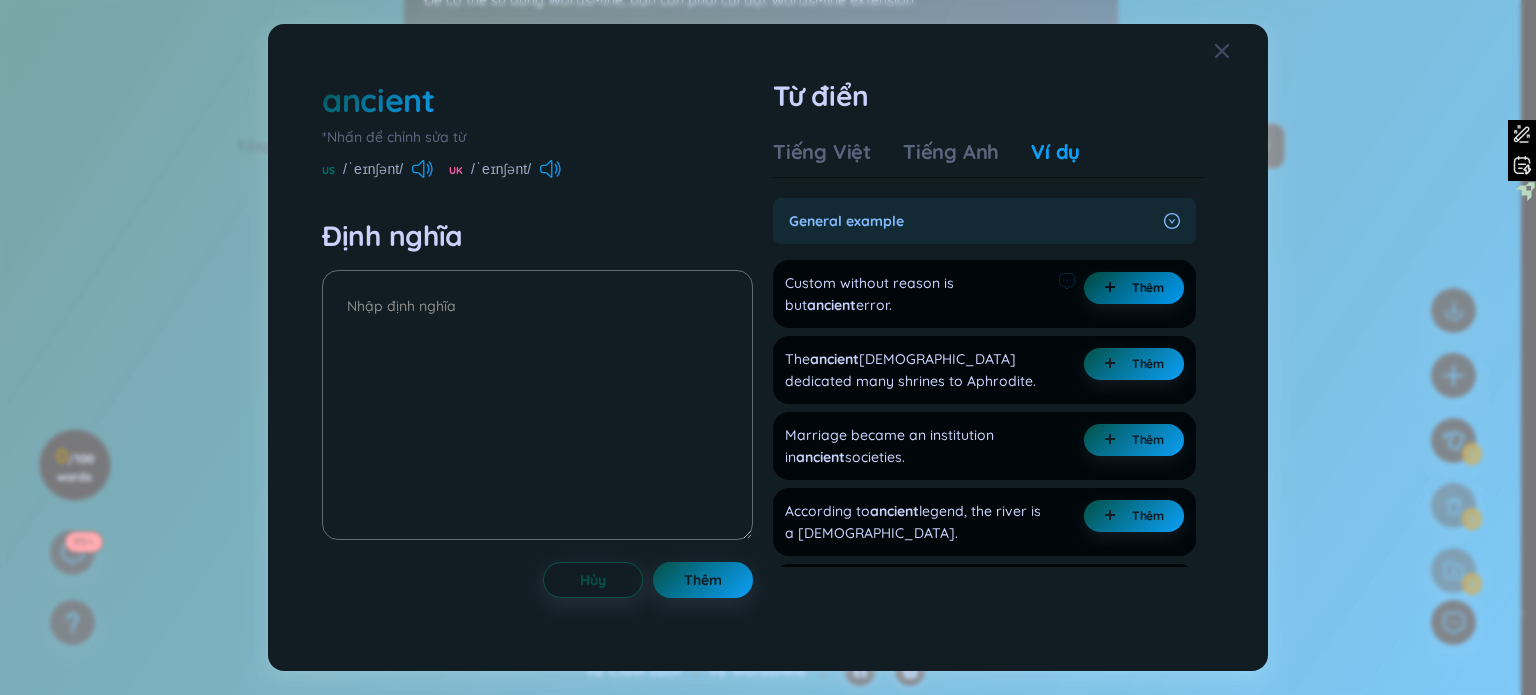 click on "Thêm" at bounding box center (1134, 288) 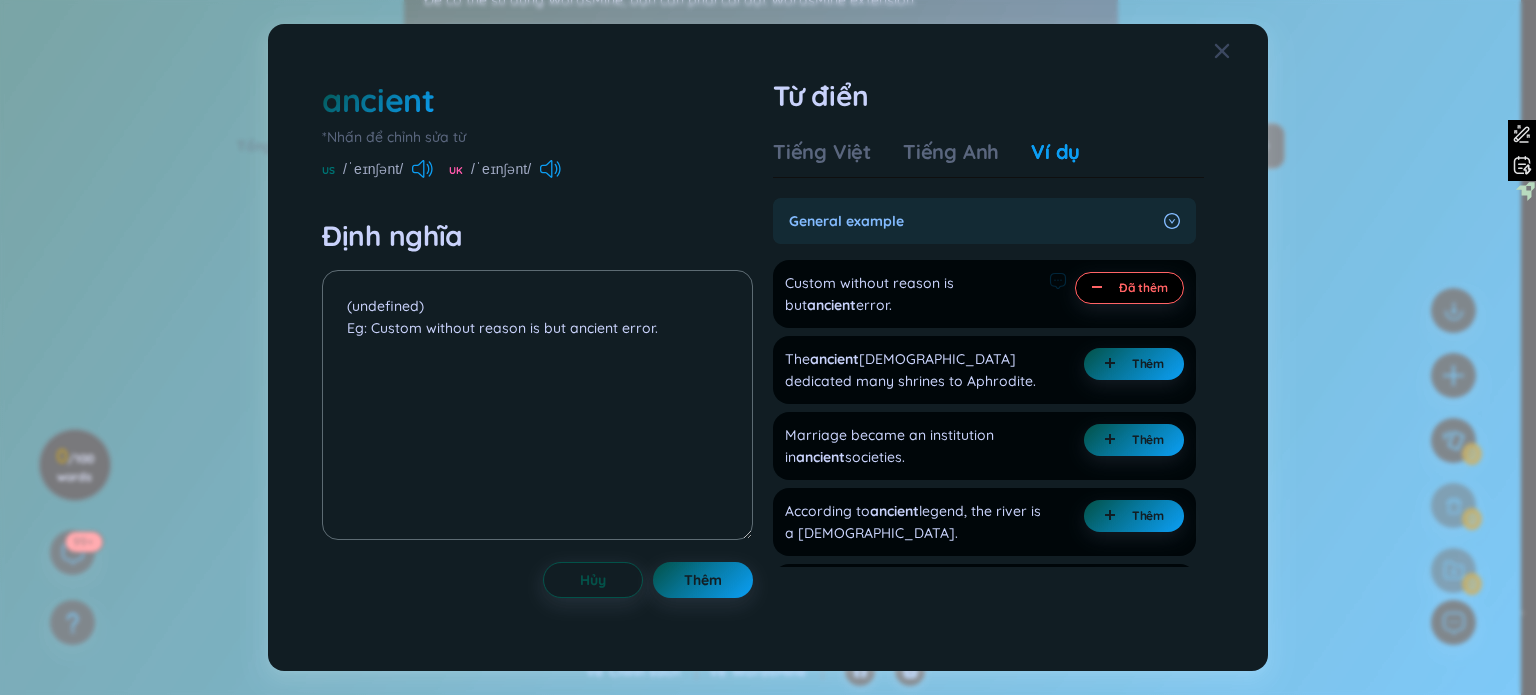 click at bounding box center [1101, 288] 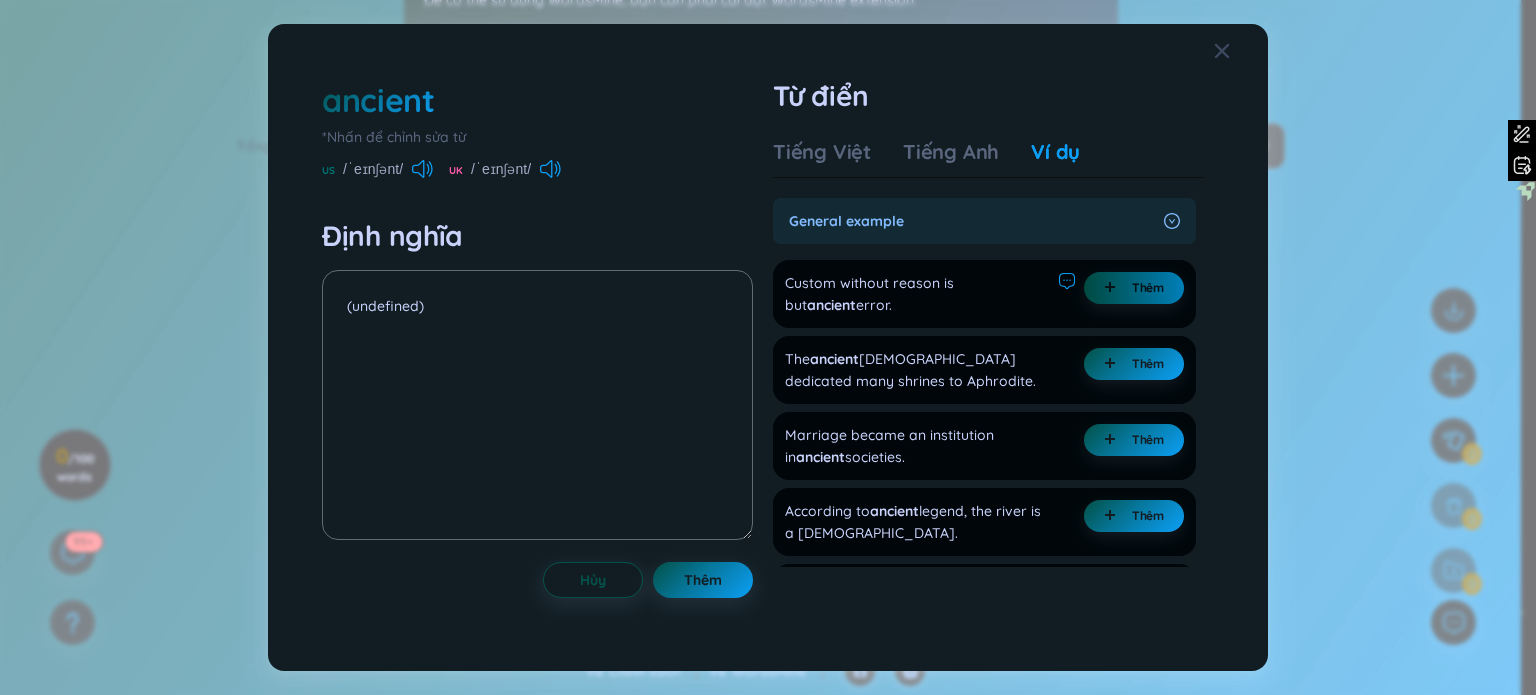 click 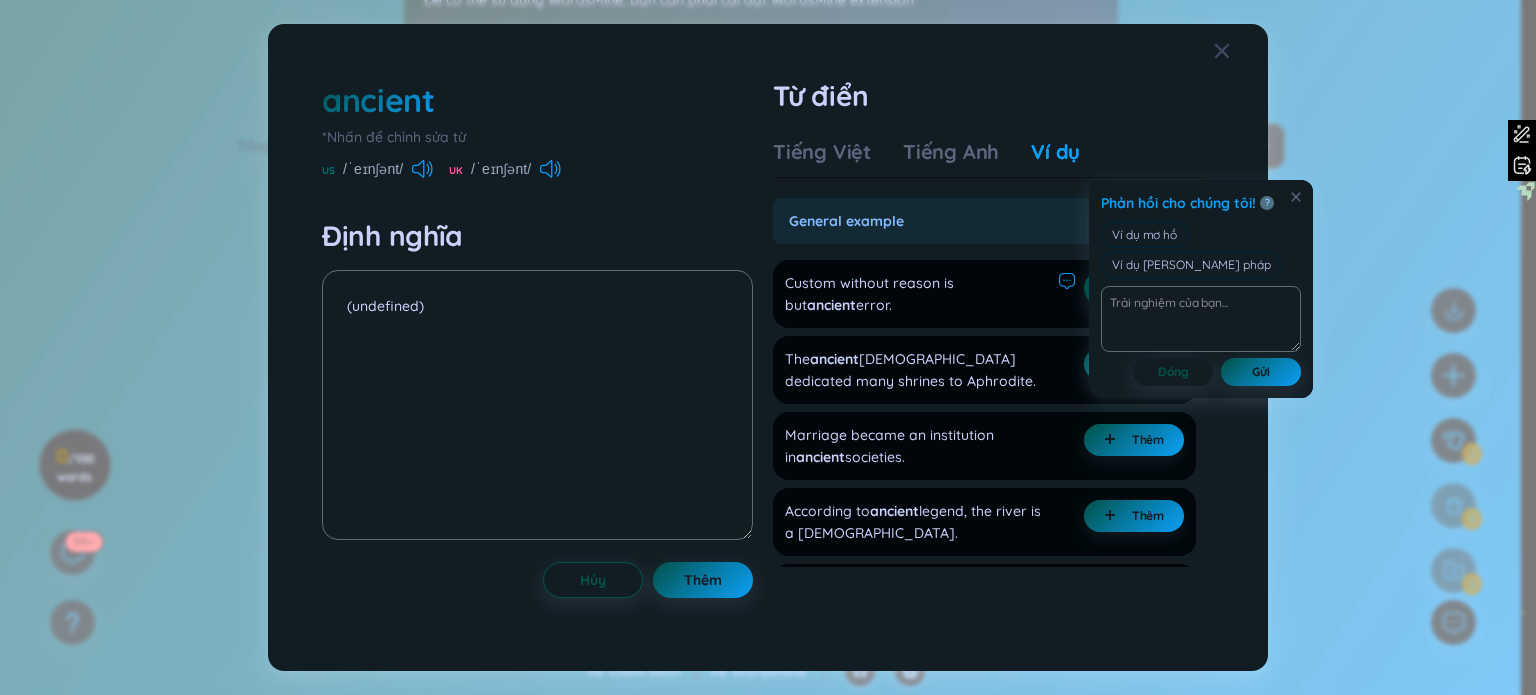 click on "Custom without reason is but  ancient  error." at bounding box center [917, 294] 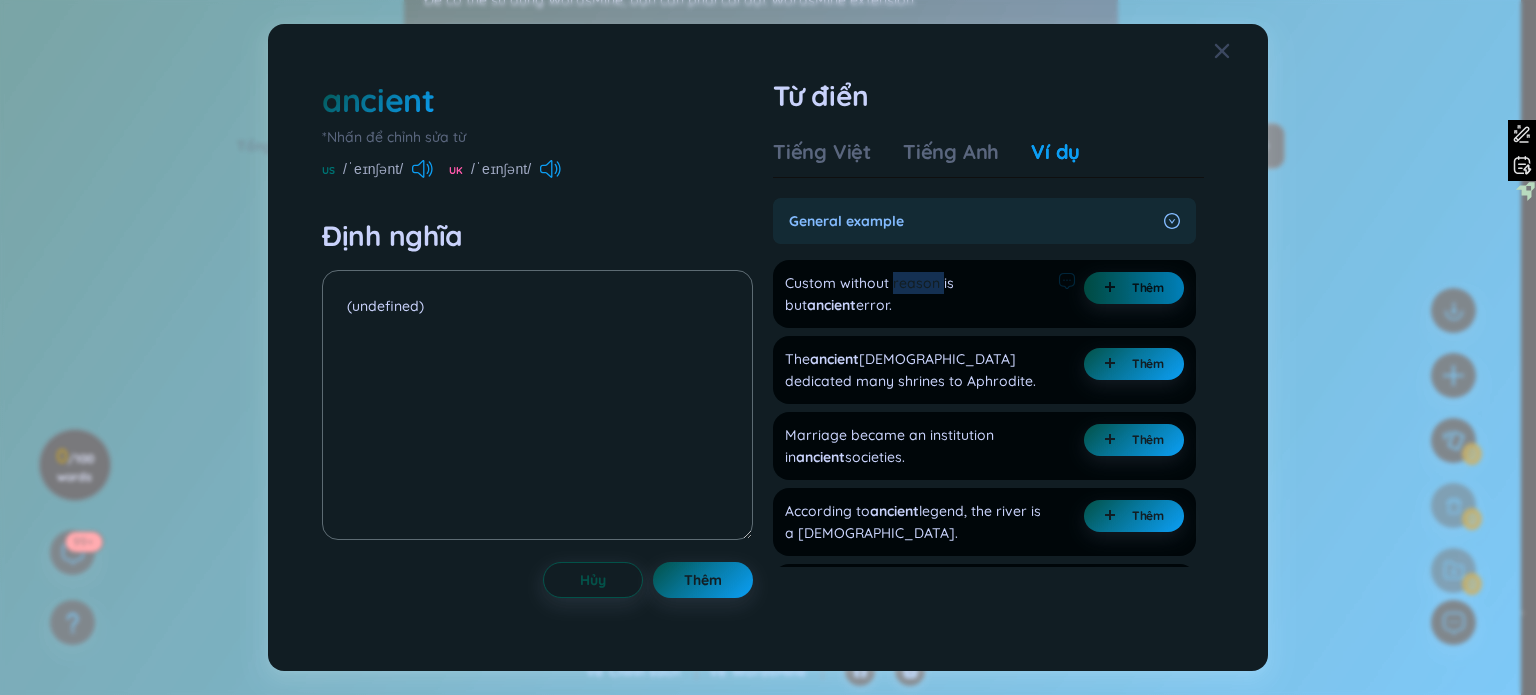 click on "Custom without reason is but  ancient  error." at bounding box center (917, 294) 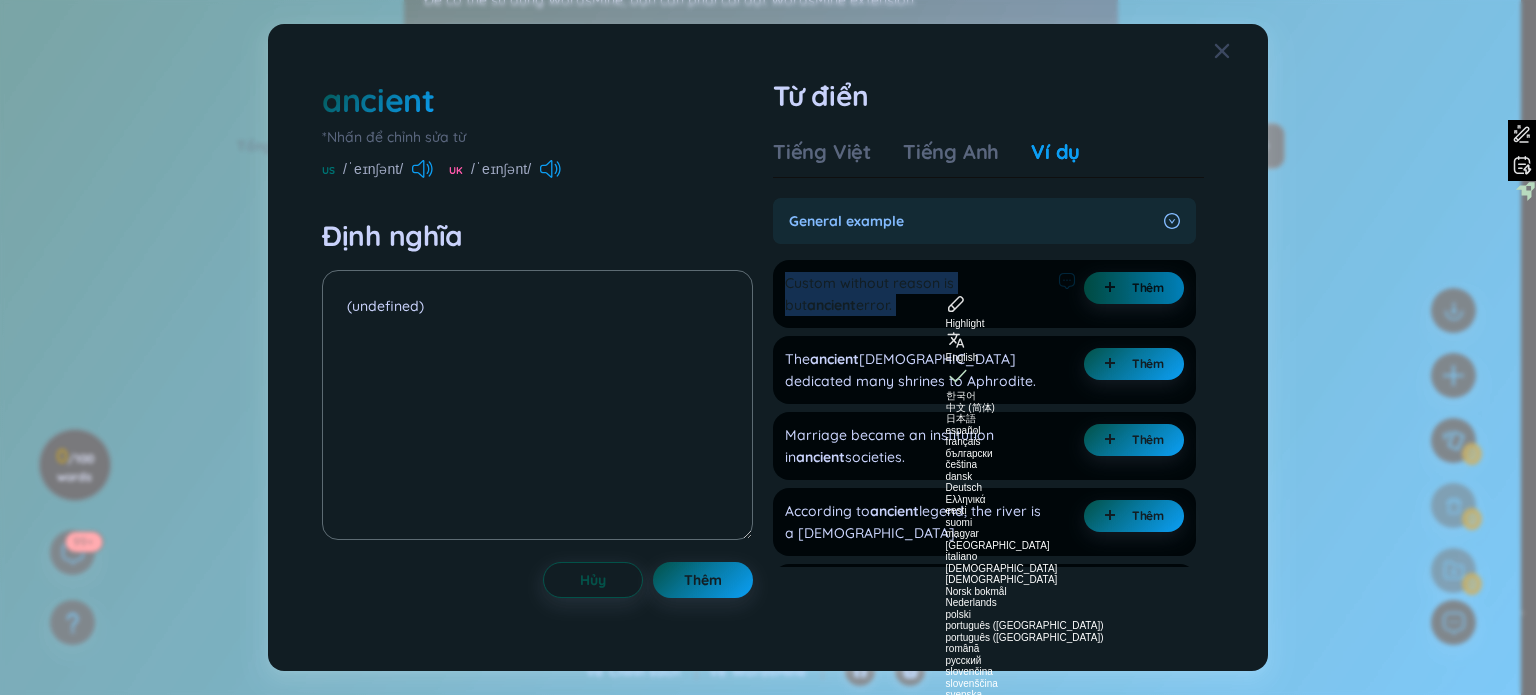 click on "Custom without reason is but  ancient  error." at bounding box center [917, 294] 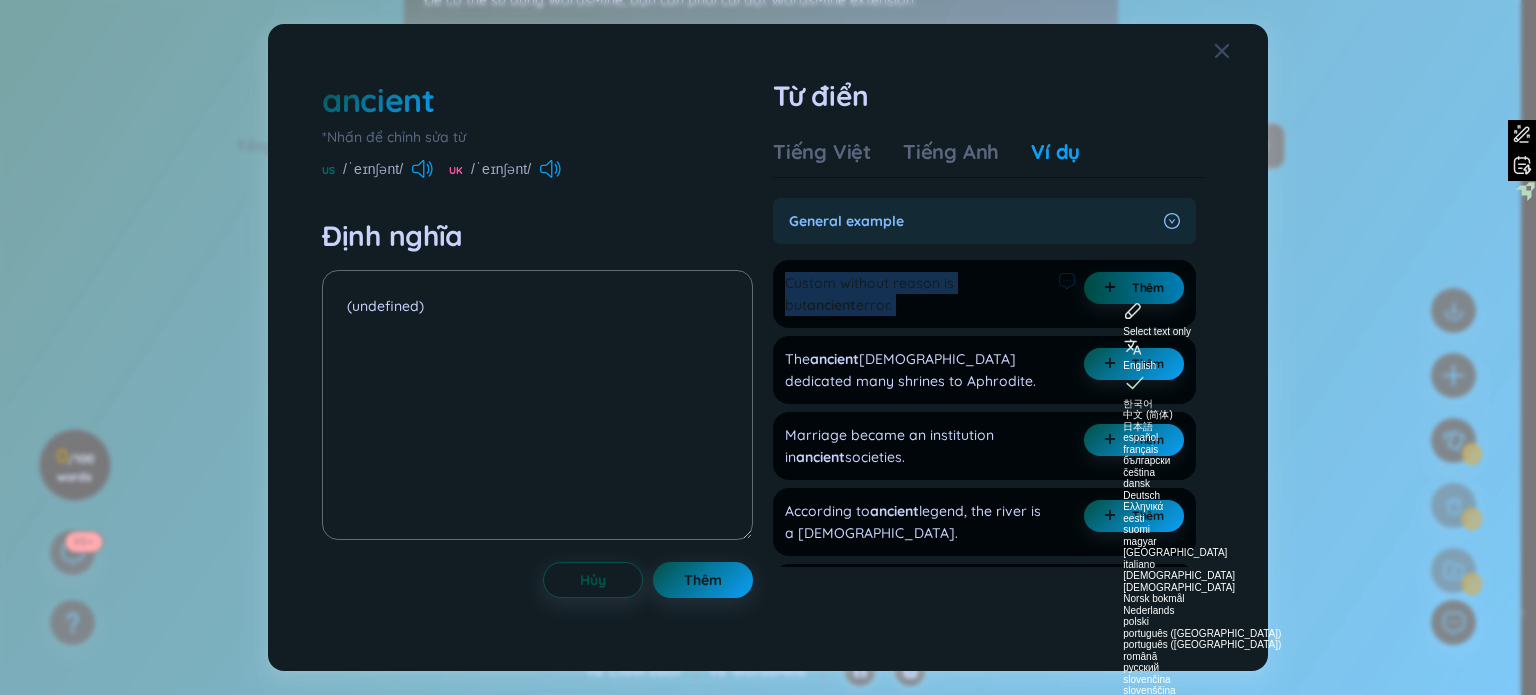 click on "Custom without reason is but  ancient  error." at bounding box center (917, 294) 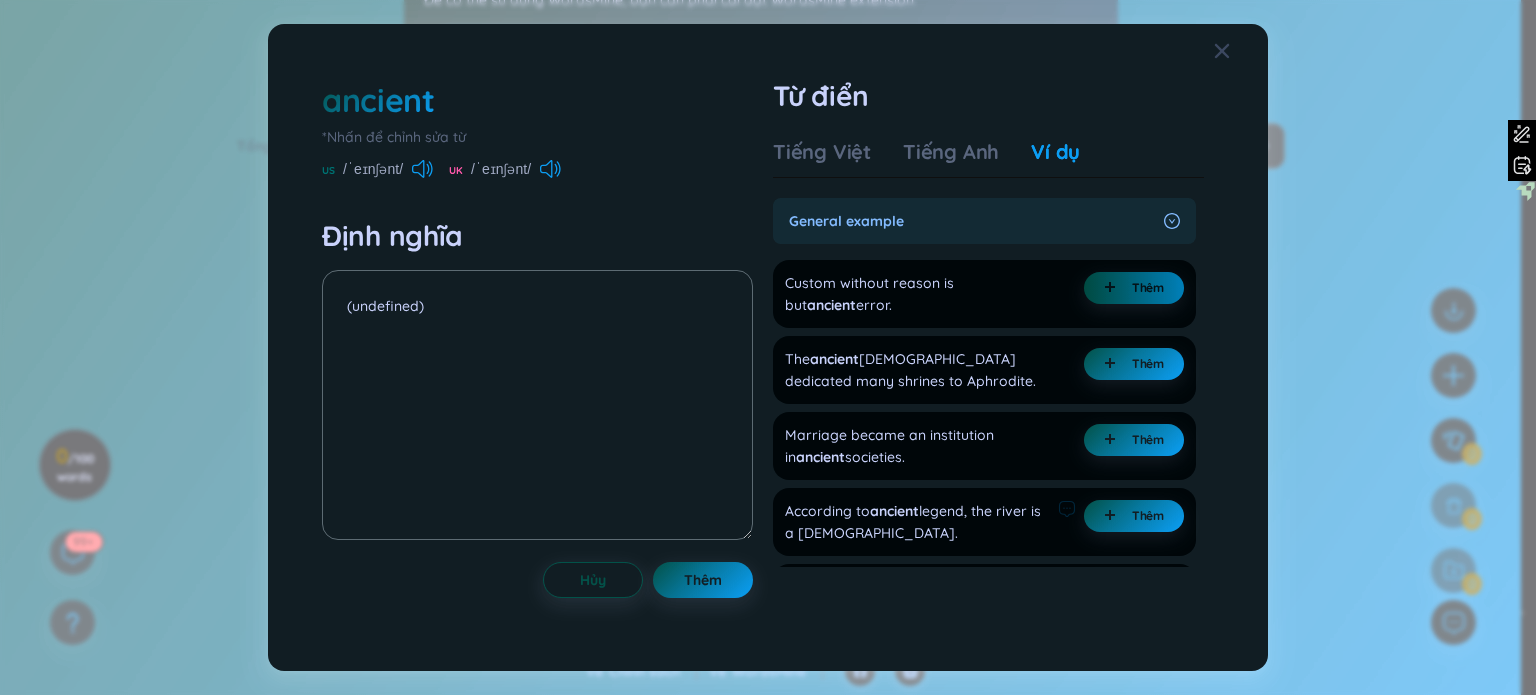 click on "According to  ancient  legend, the river is a goddess." at bounding box center [917, 522] 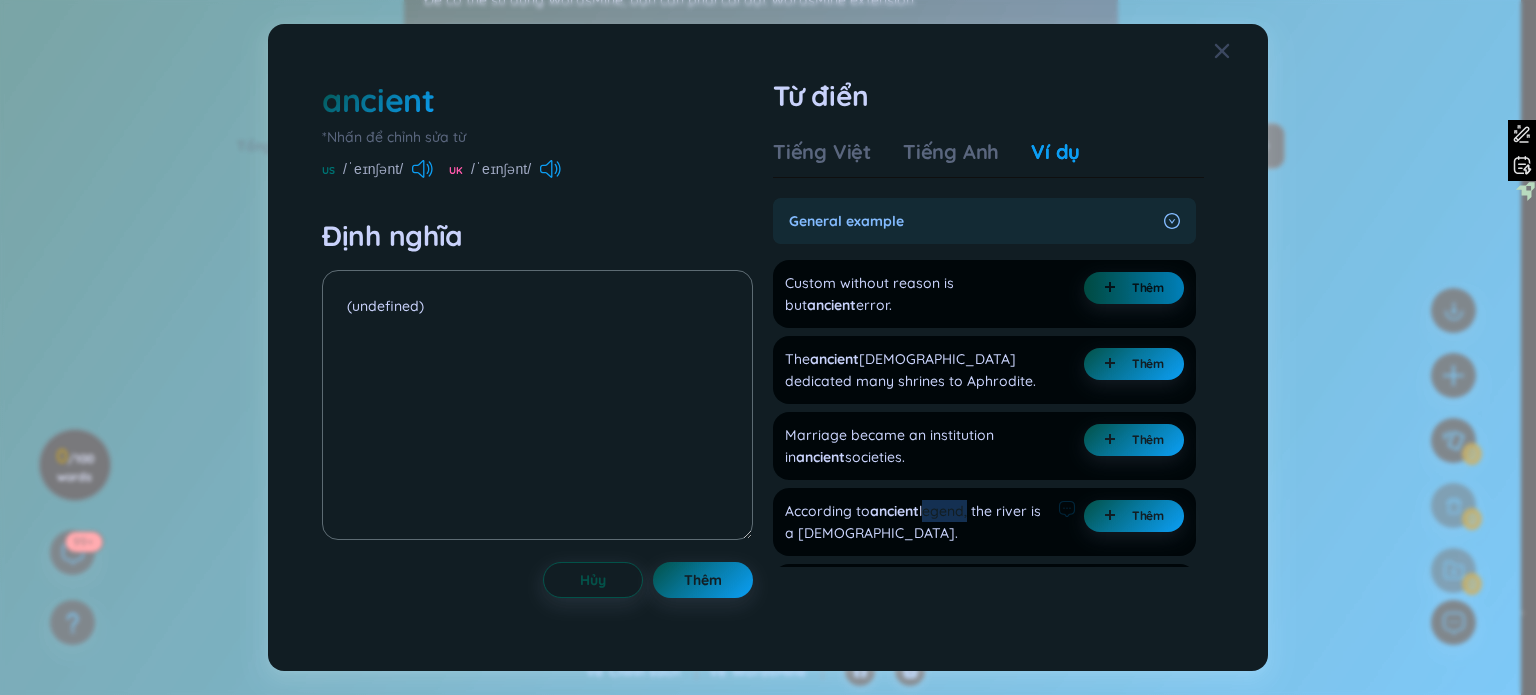 click on "According to  ancient  legend, the river is a goddess." at bounding box center (917, 522) 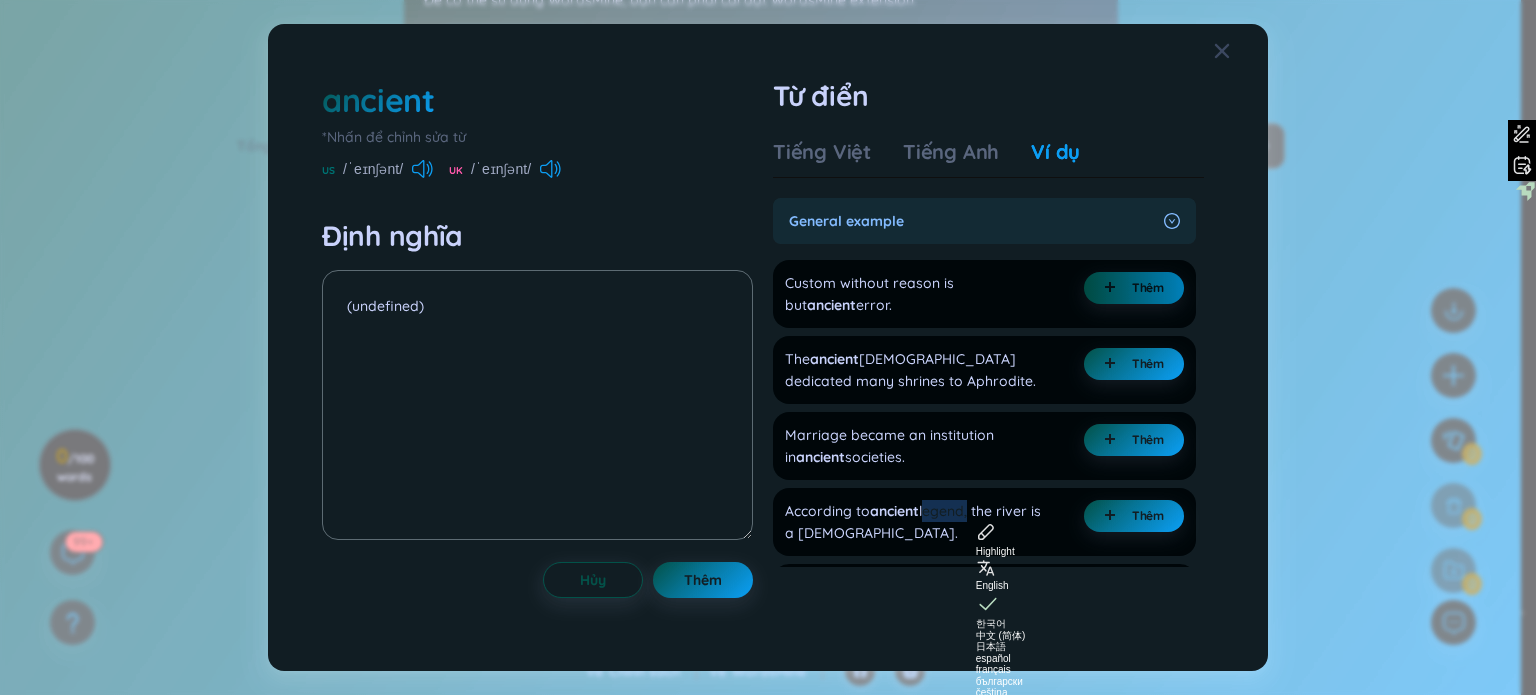 click 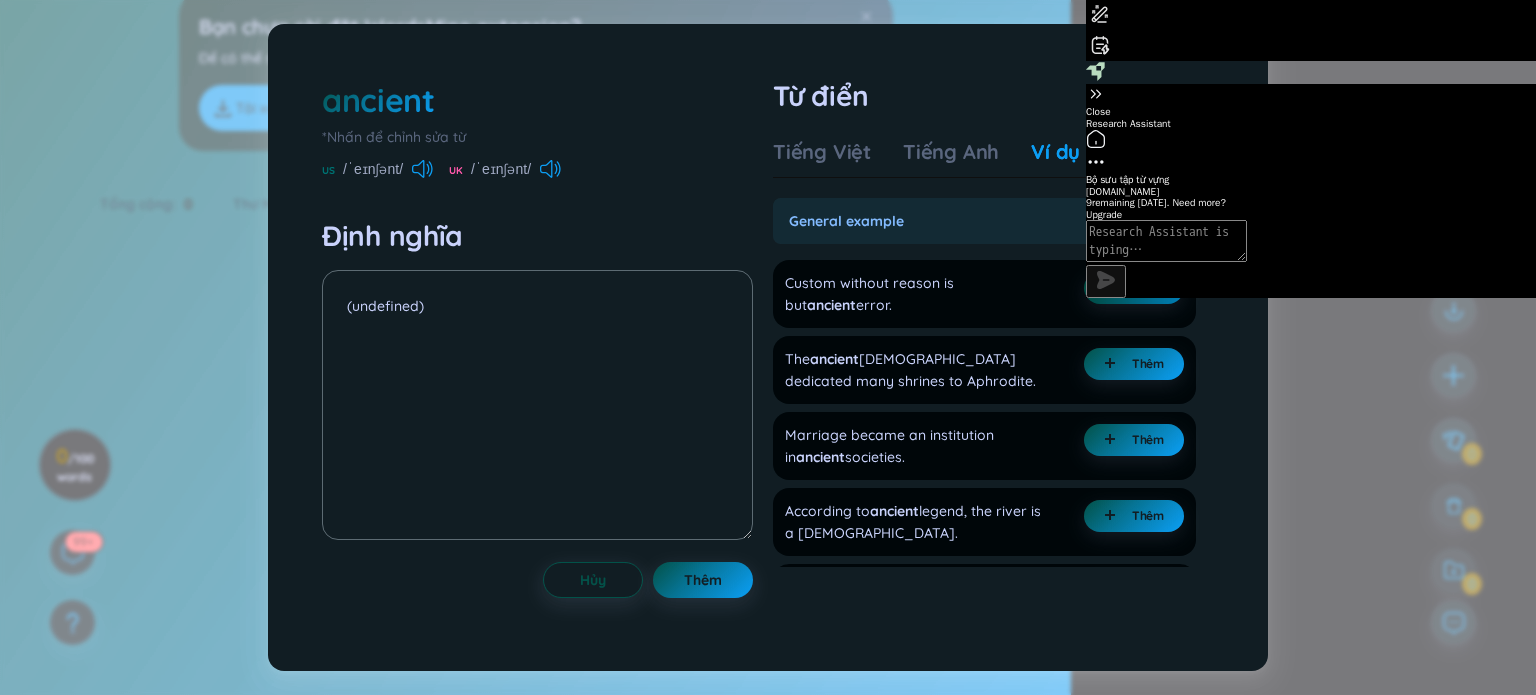 click on "Close" at bounding box center [1311, 101] 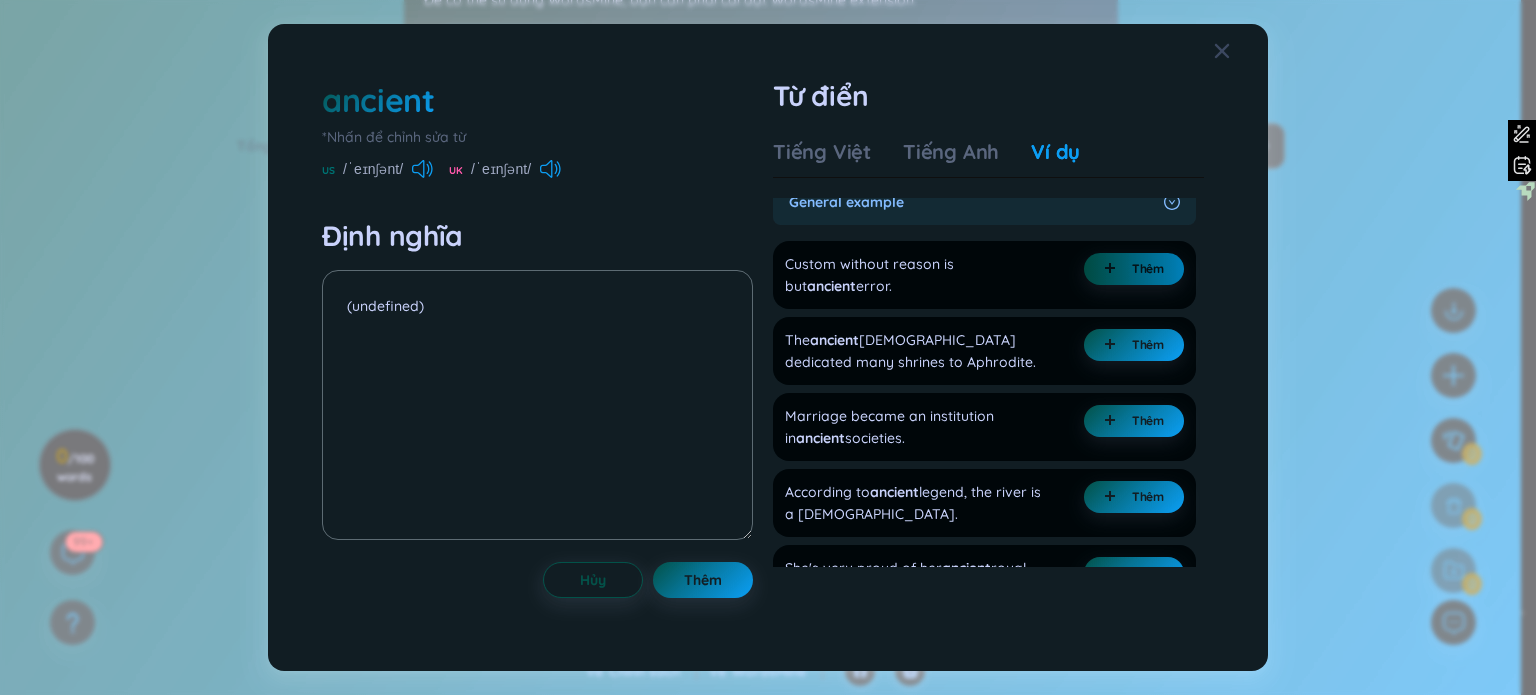 scroll, scrollTop: 0, scrollLeft: 0, axis: both 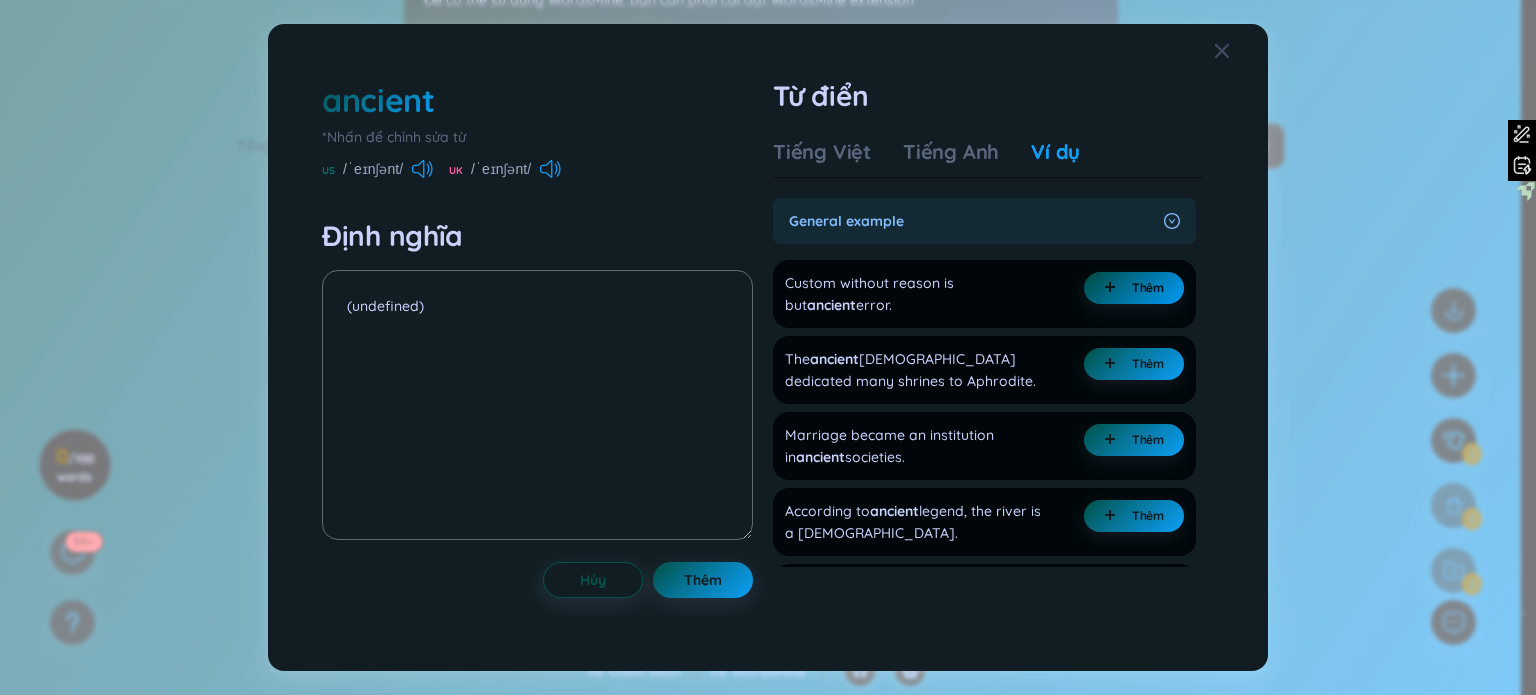 click at bounding box center [1114, 288] 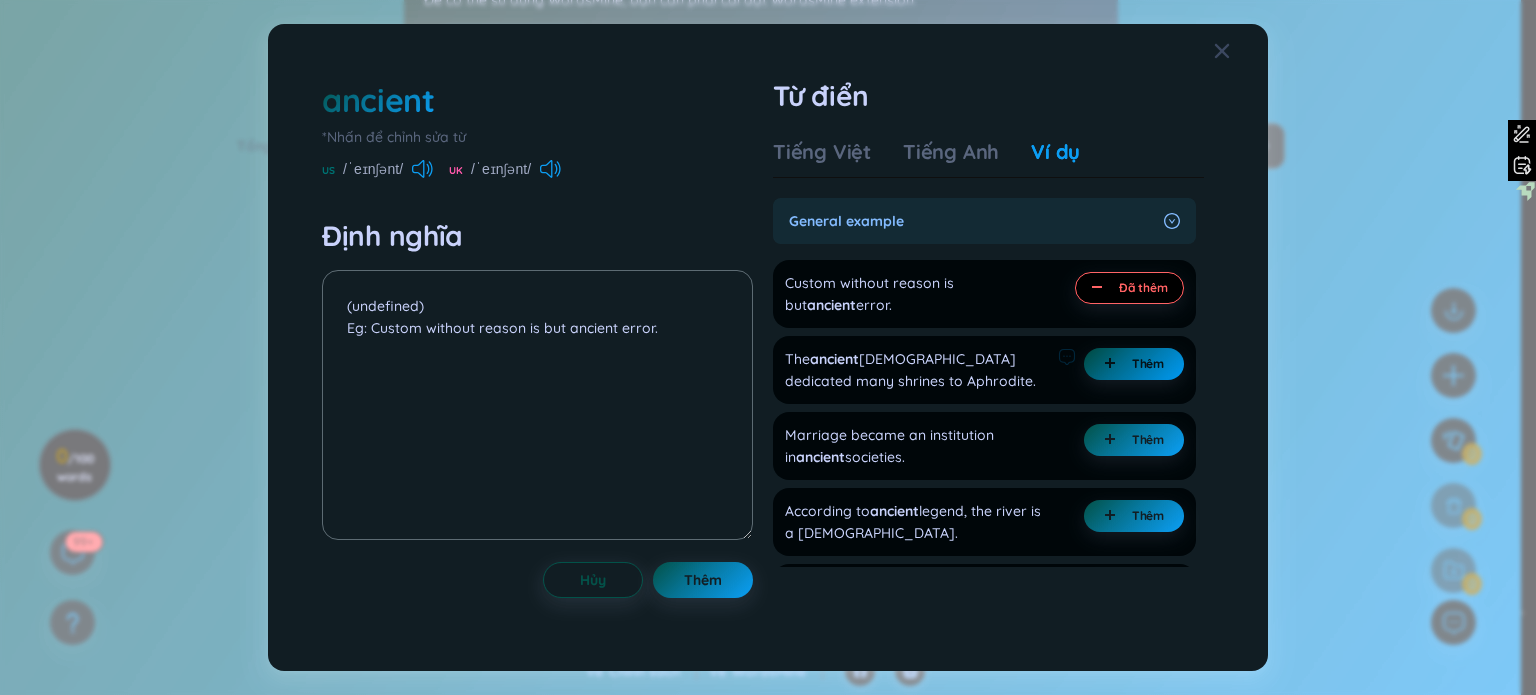 click on "Thêm" at bounding box center [1134, 364] 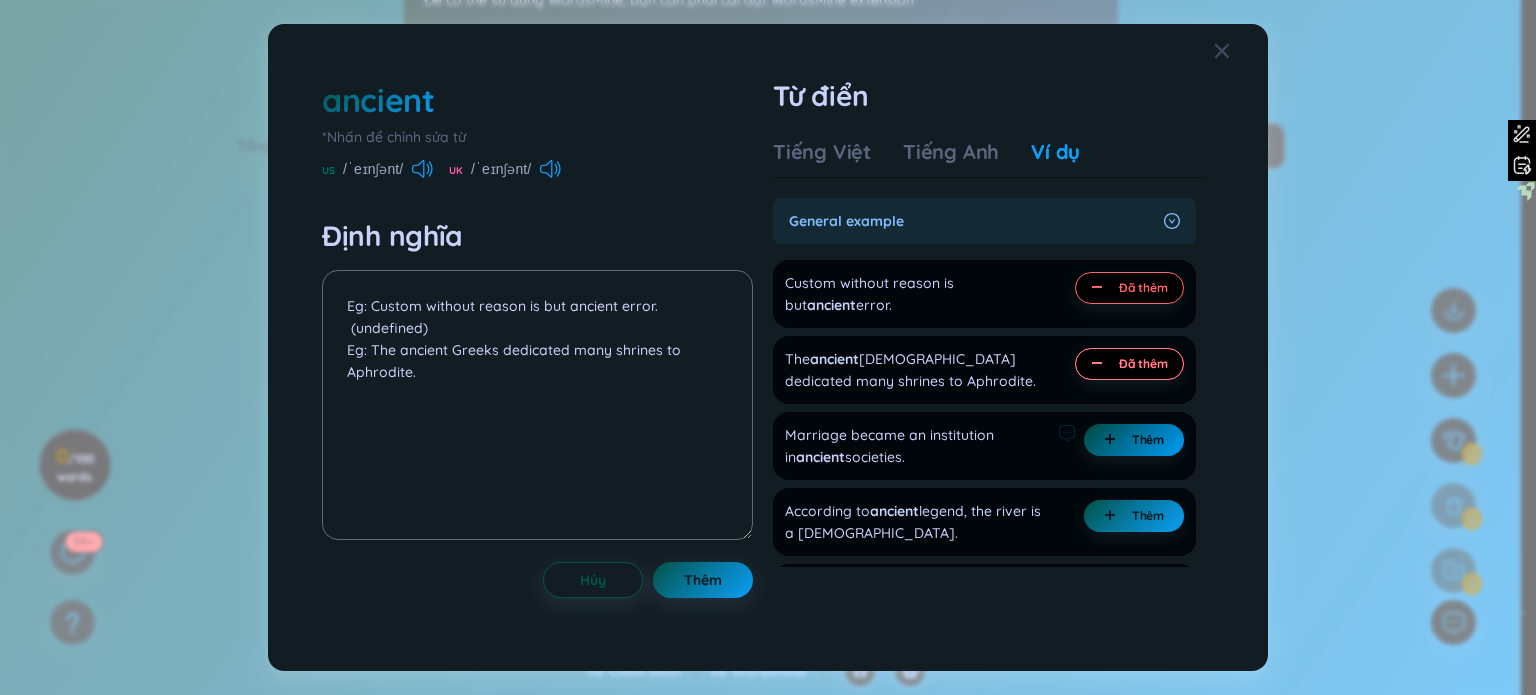 click 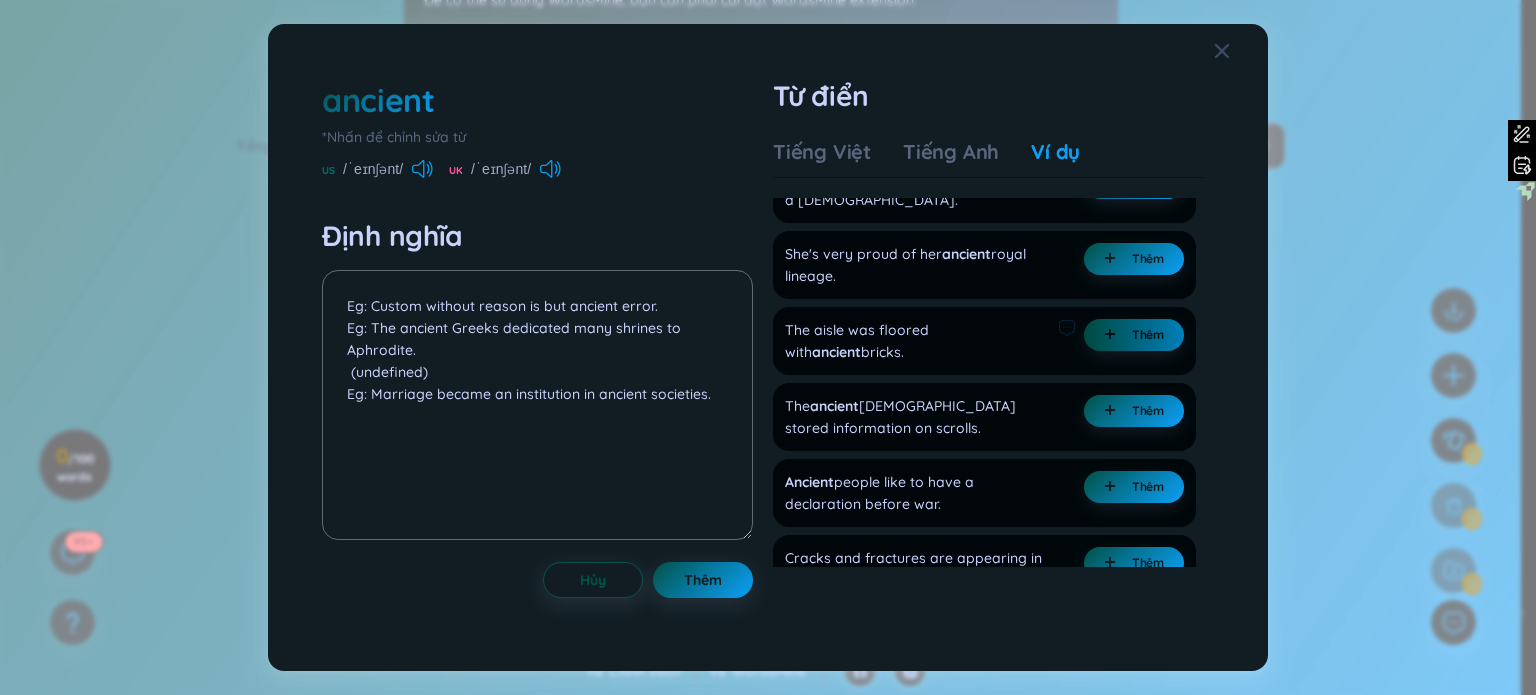 scroll, scrollTop: 0, scrollLeft: 0, axis: both 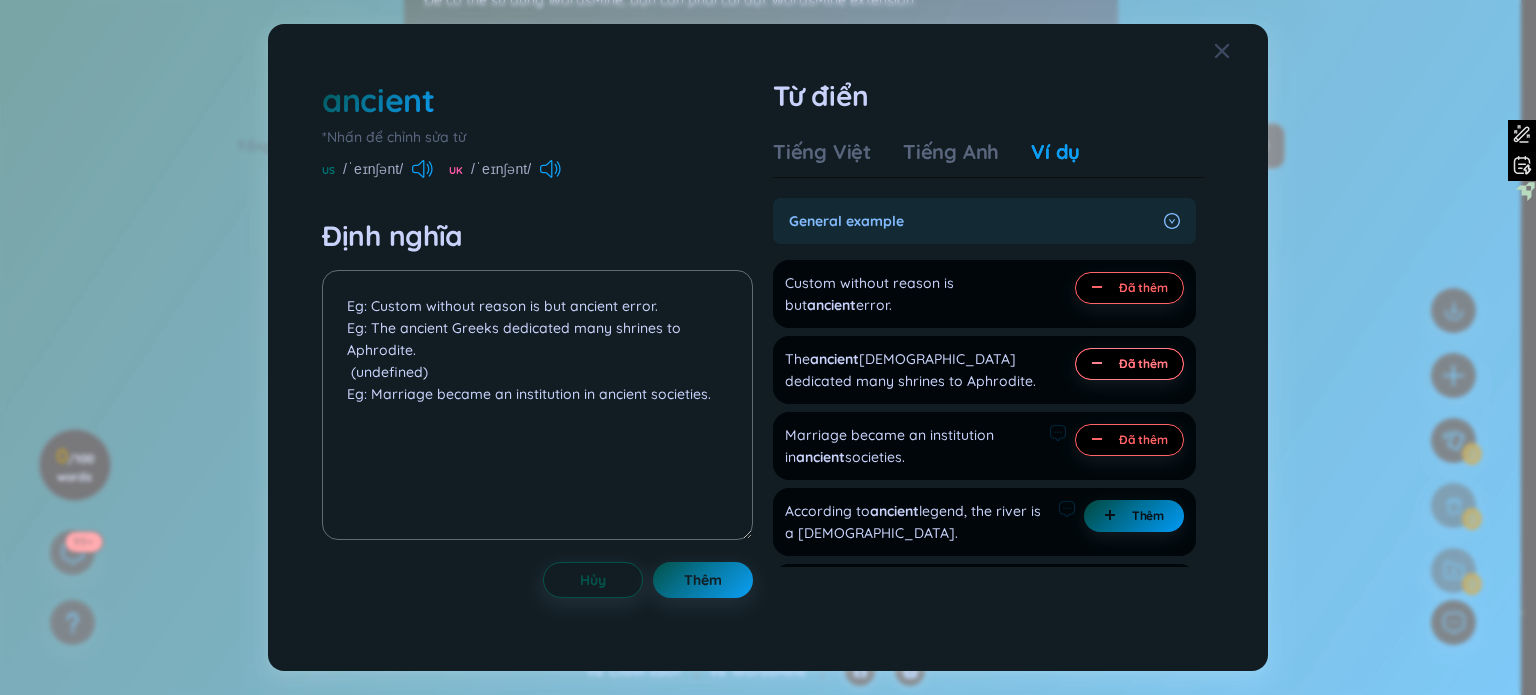 click on "Thêm" at bounding box center (1148, 516) 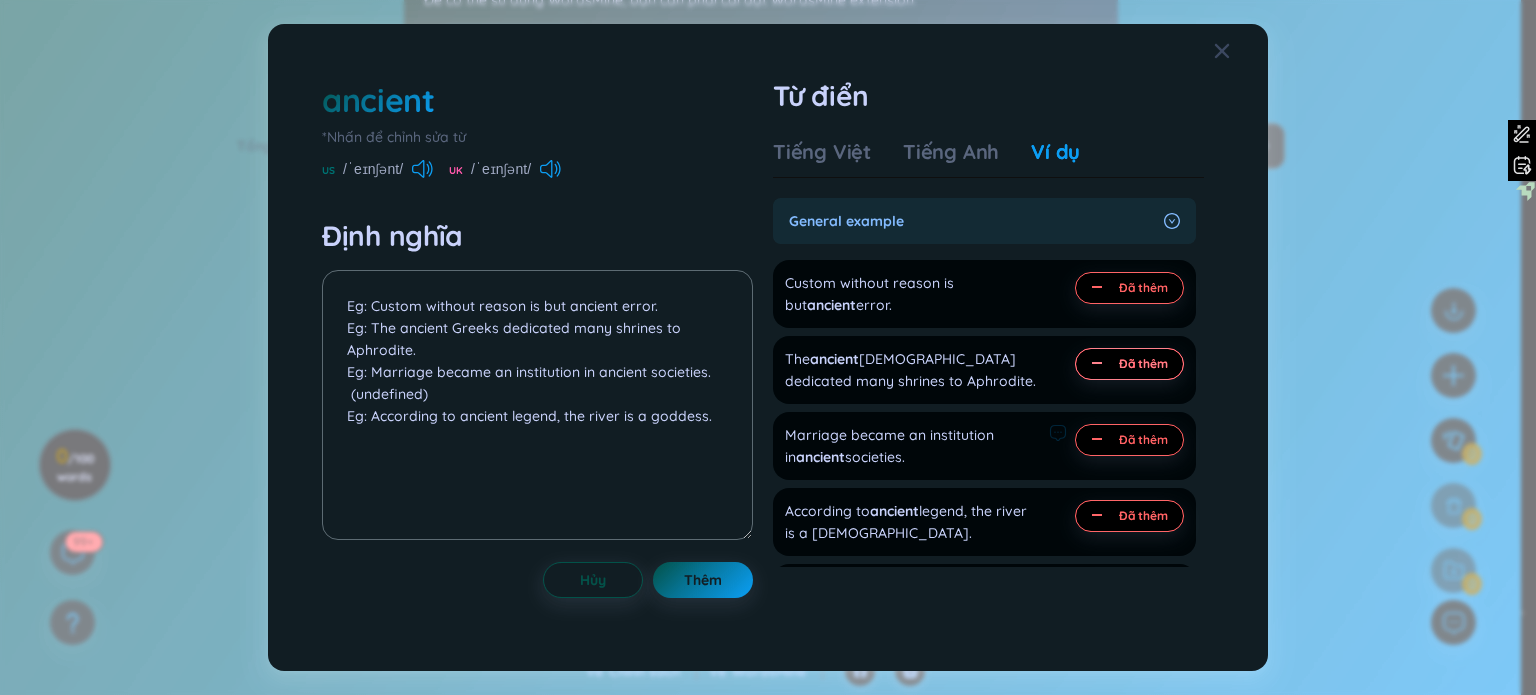 scroll, scrollTop: 333, scrollLeft: 0, axis: vertical 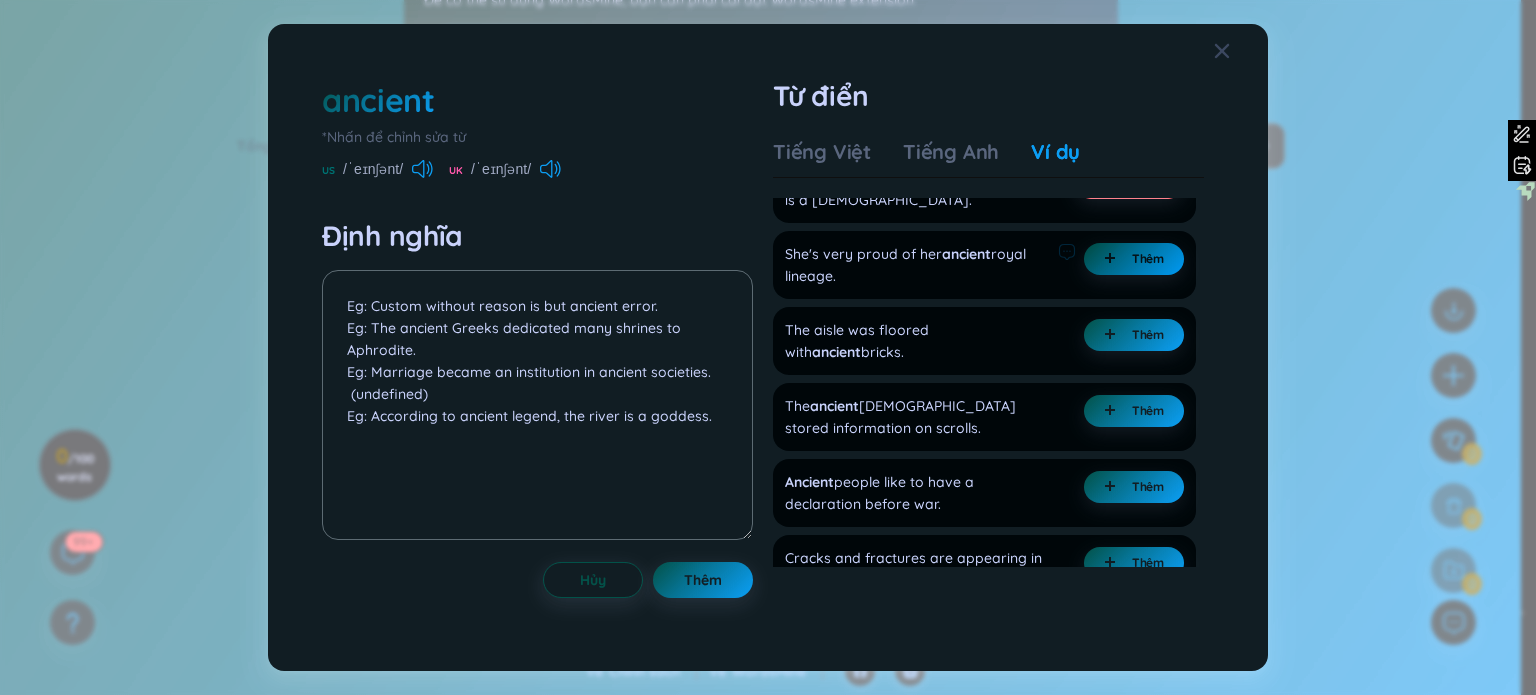 click on "Thêm" at bounding box center (1148, 259) 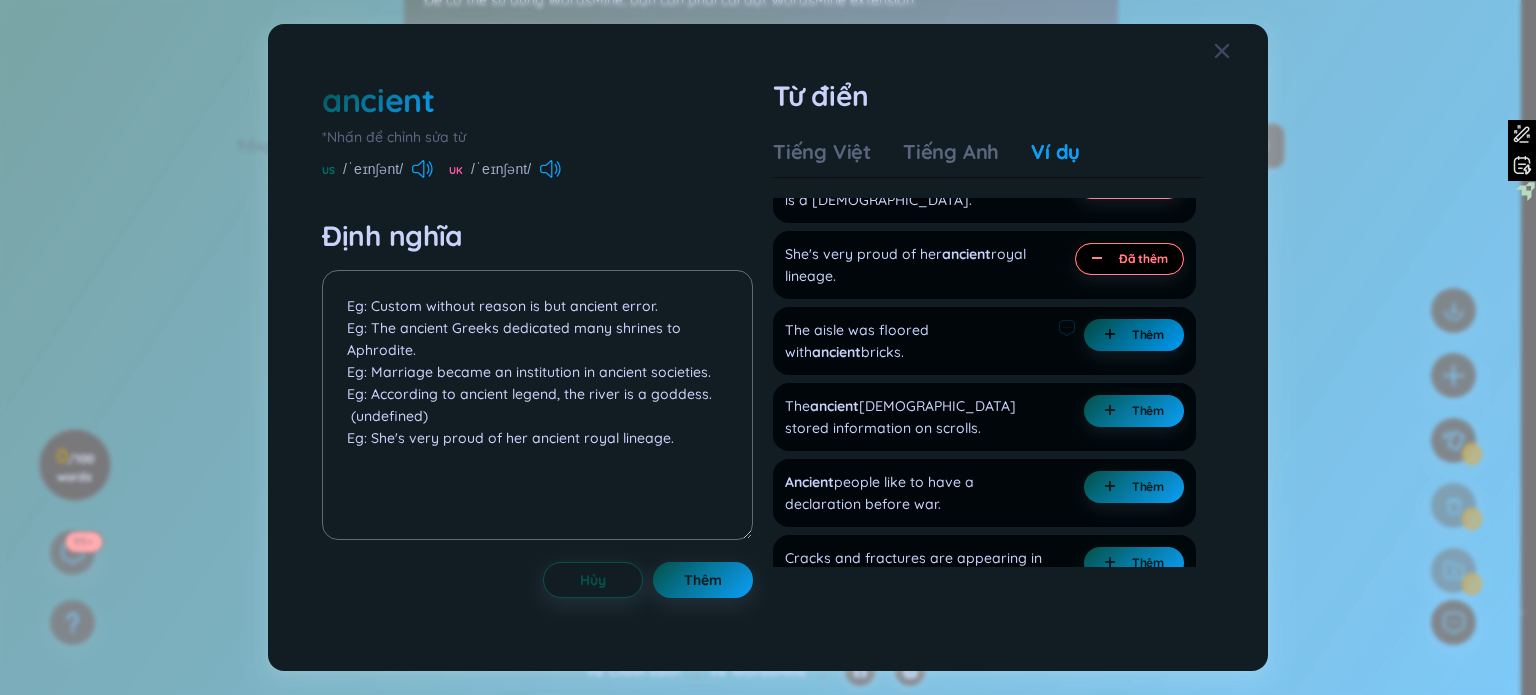 click on "Thêm" at bounding box center [1148, 335] 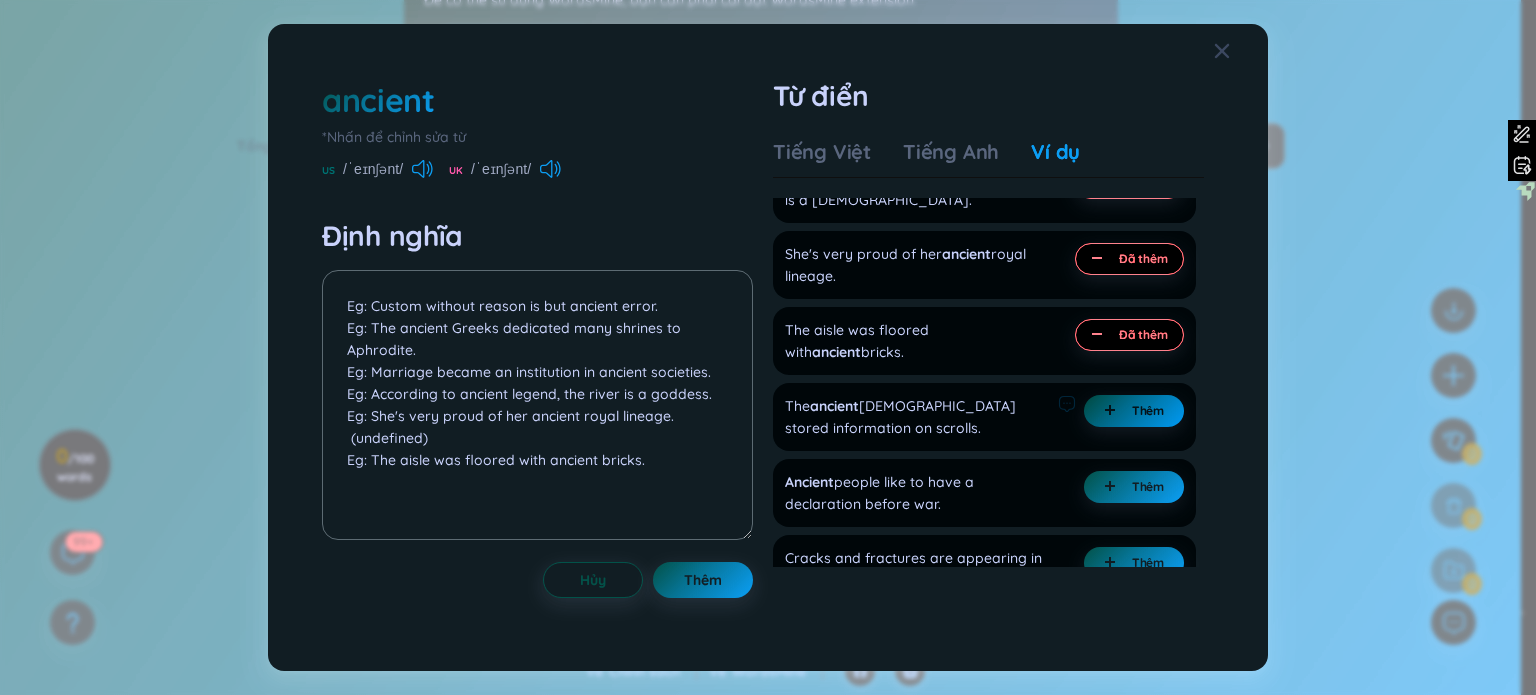 click on "Thêm" at bounding box center [1148, 411] 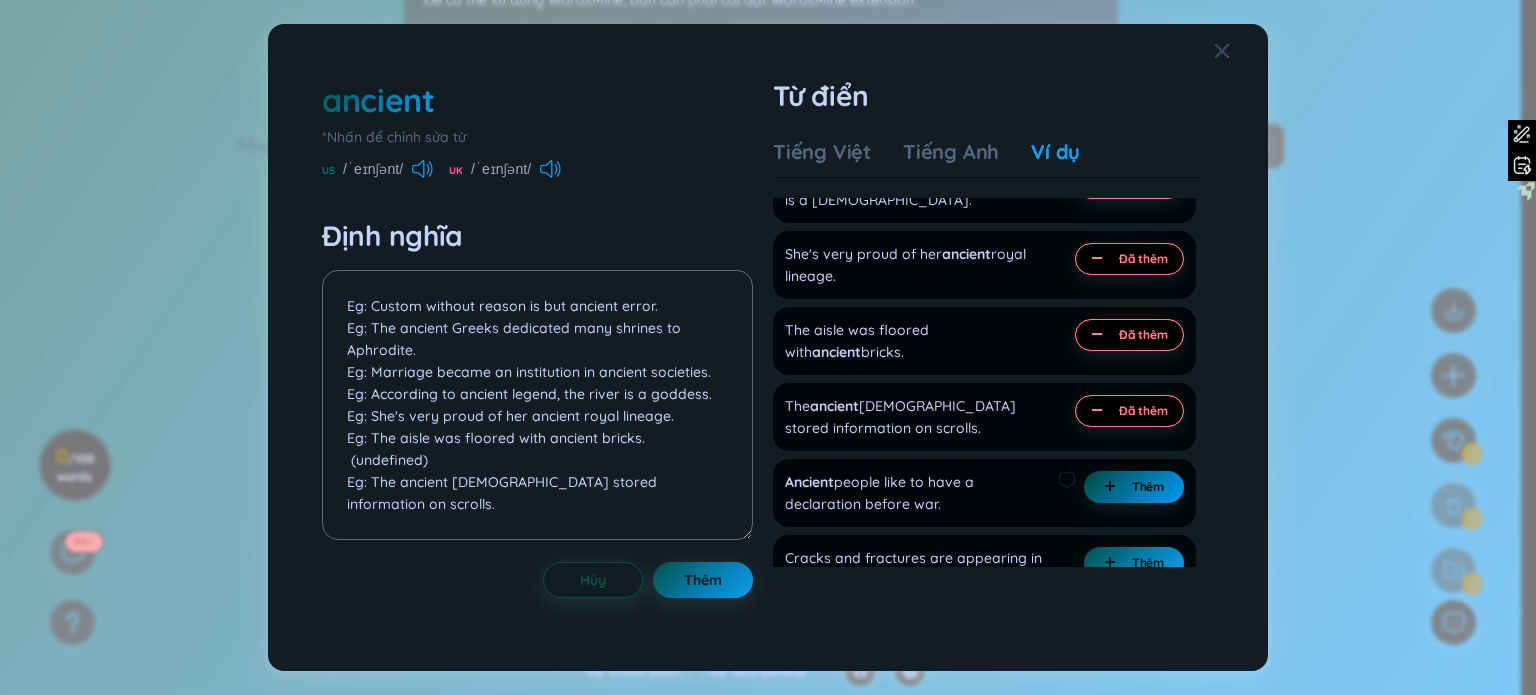 click on "Thêm" at bounding box center (1148, 487) 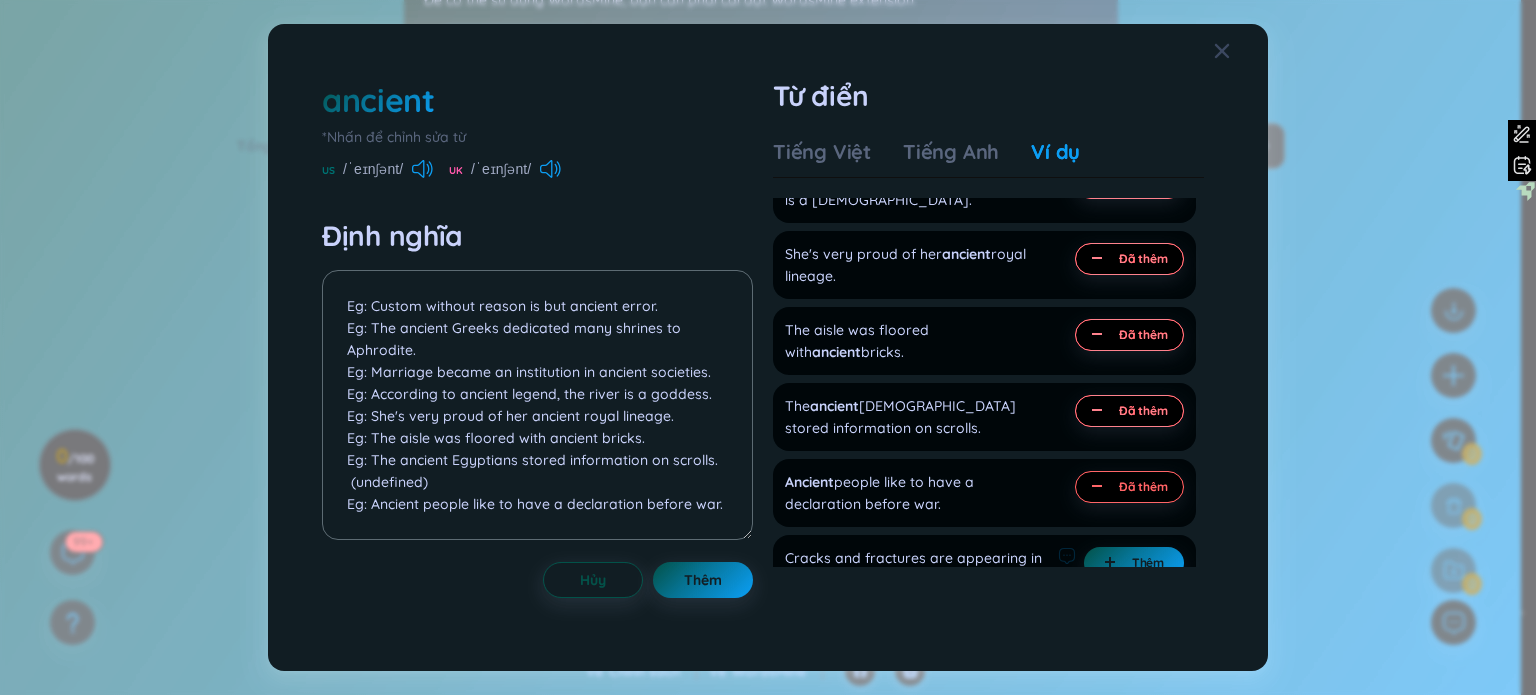 scroll, scrollTop: 653, scrollLeft: 0, axis: vertical 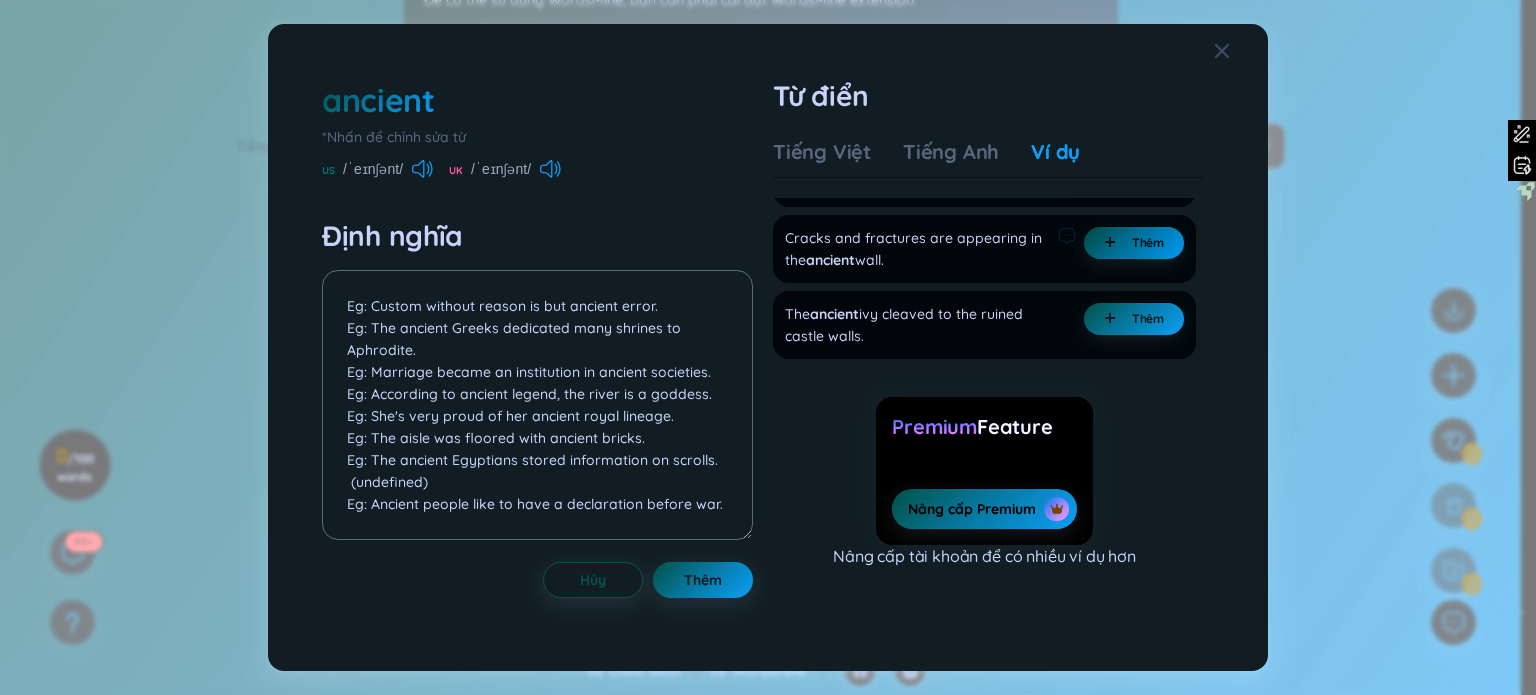 click on "Thêm" at bounding box center [1148, 243] 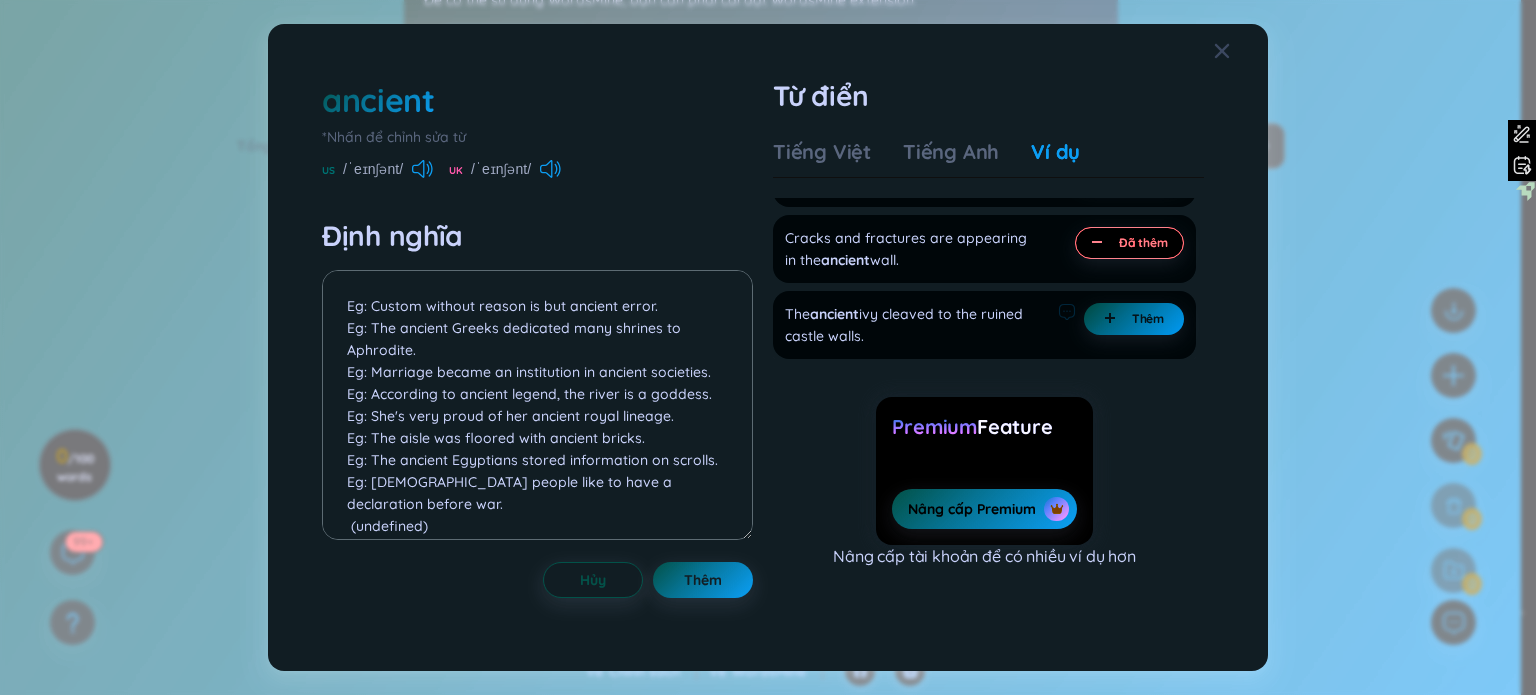 click on "Thêm" at bounding box center [1134, 319] 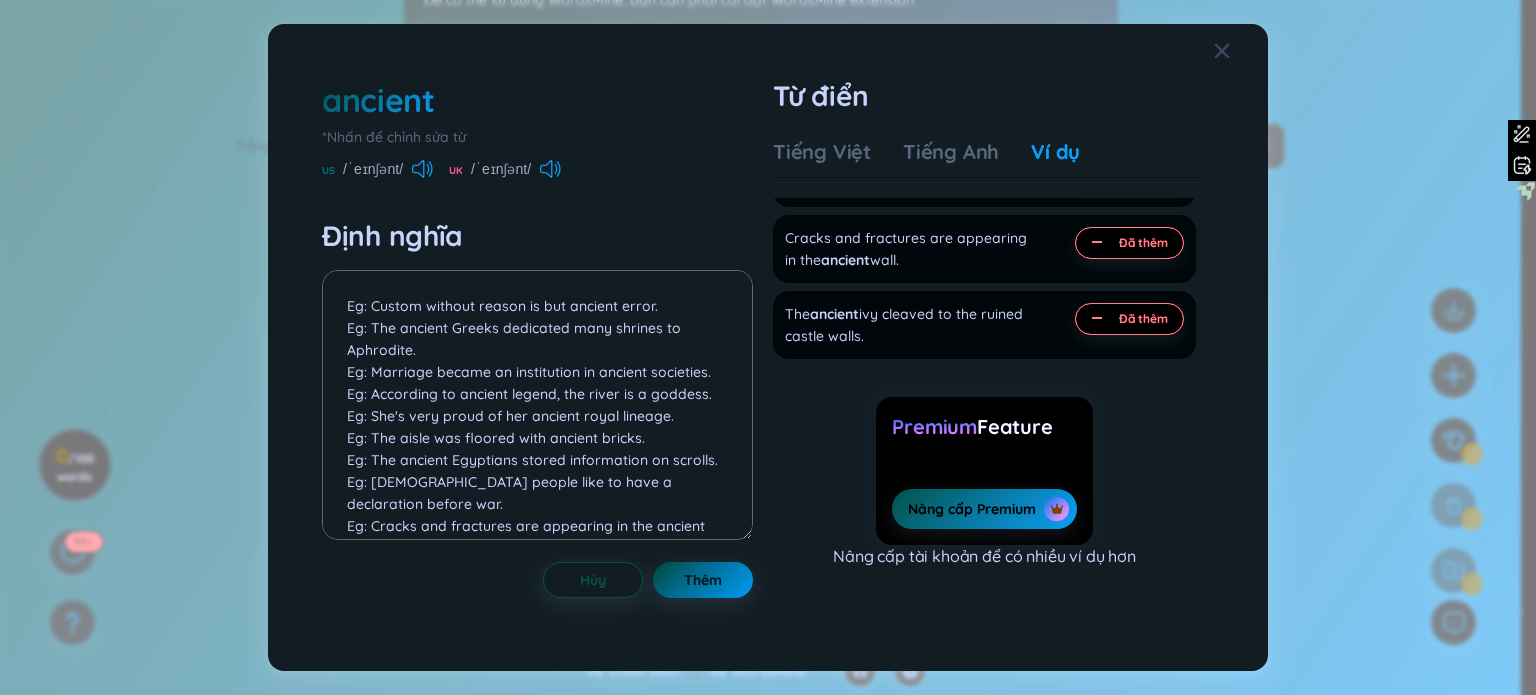 click on "Thêm" at bounding box center [703, 580] 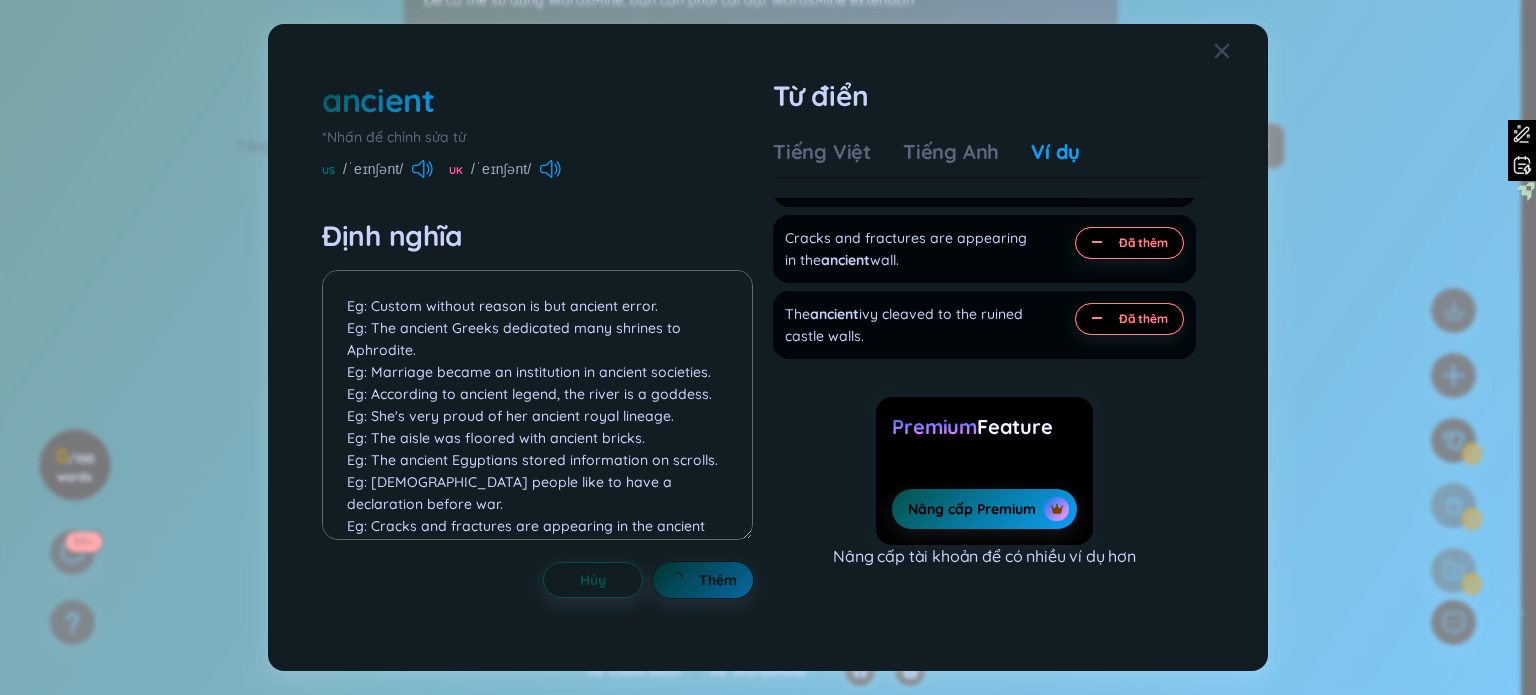 type on "Eg: Custom without reason is but ancient error.
Eg: The ancient Greeks dedicated many shrines to Aphrodite.
Eg: Marriage became an institution in ancient societies.
Eg: According to ancient legend, the river is a goddess.
Eg: She's very proud of her ancient royal lineage.
Eg: The aisle was floored with ancient bricks.
Eg: The ancient Egyptians stored information on scrolls.
Eg: Ancient people like to have a declaration before war.
Eg: Cracks and fractures are appearing in the ancient wall.
(undefined)
Eg: The ancient ivy cleaved to the ruined castle walls." 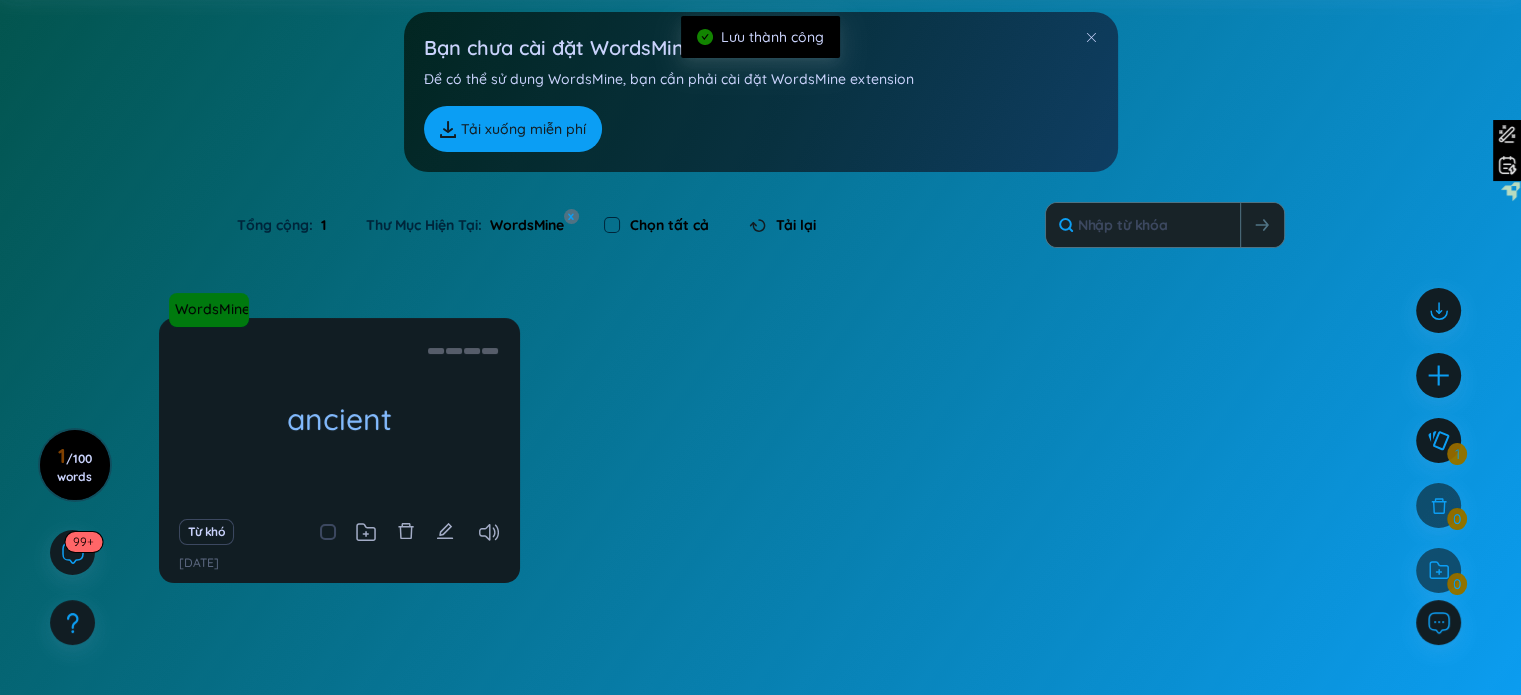 scroll, scrollTop: 0, scrollLeft: 0, axis: both 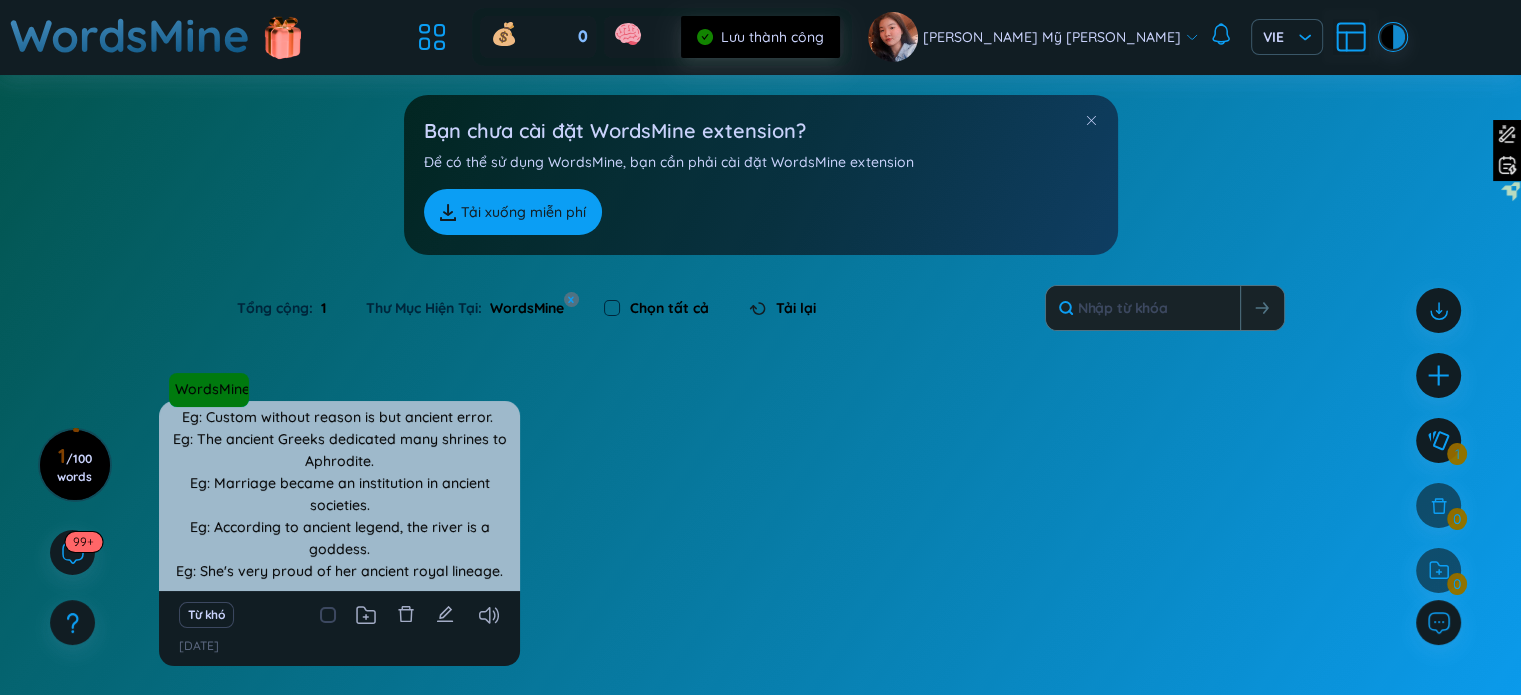 click on "Eg: Custom without reason is but ancient error.
Eg: The ancient Greeks dedicated many shrines to Aphrodite.
Eg: Marriage became an institution in ancient societies.
Eg: According to ancient legend, the river is a goddess.
Eg: She's very proud of her ancient royal lineage.
Eg: The aisle was floored with ancient bricks.
Eg: The ancient Egyptians stored information on scrolls.
Eg: Ancient people like to have a declaration before war.
Eg: Cracks and fractures are appearing in the ancient wall.
(undefined)
Eg: The ancient ivy cleaved to the ruined castle walls." at bounding box center (339, 496) 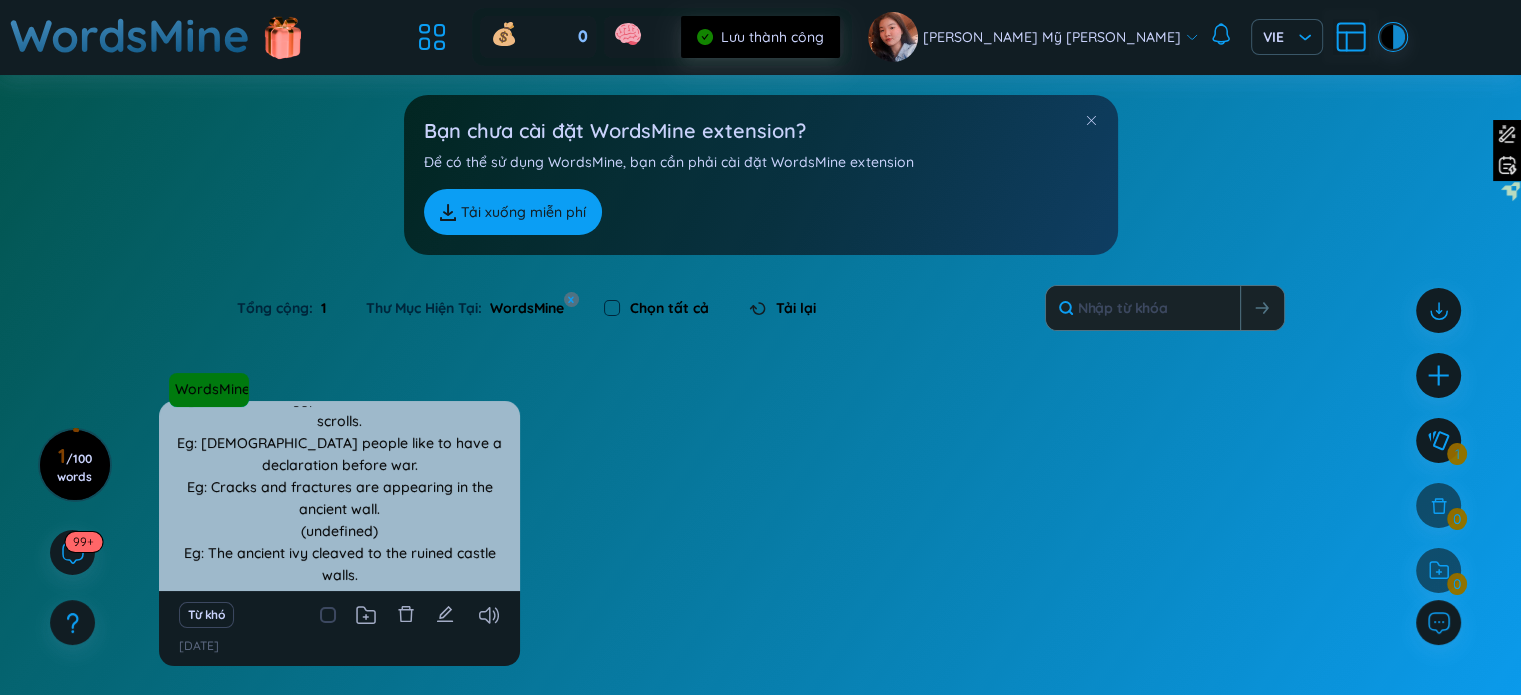 scroll, scrollTop: 162, scrollLeft: 0, axis: vertical 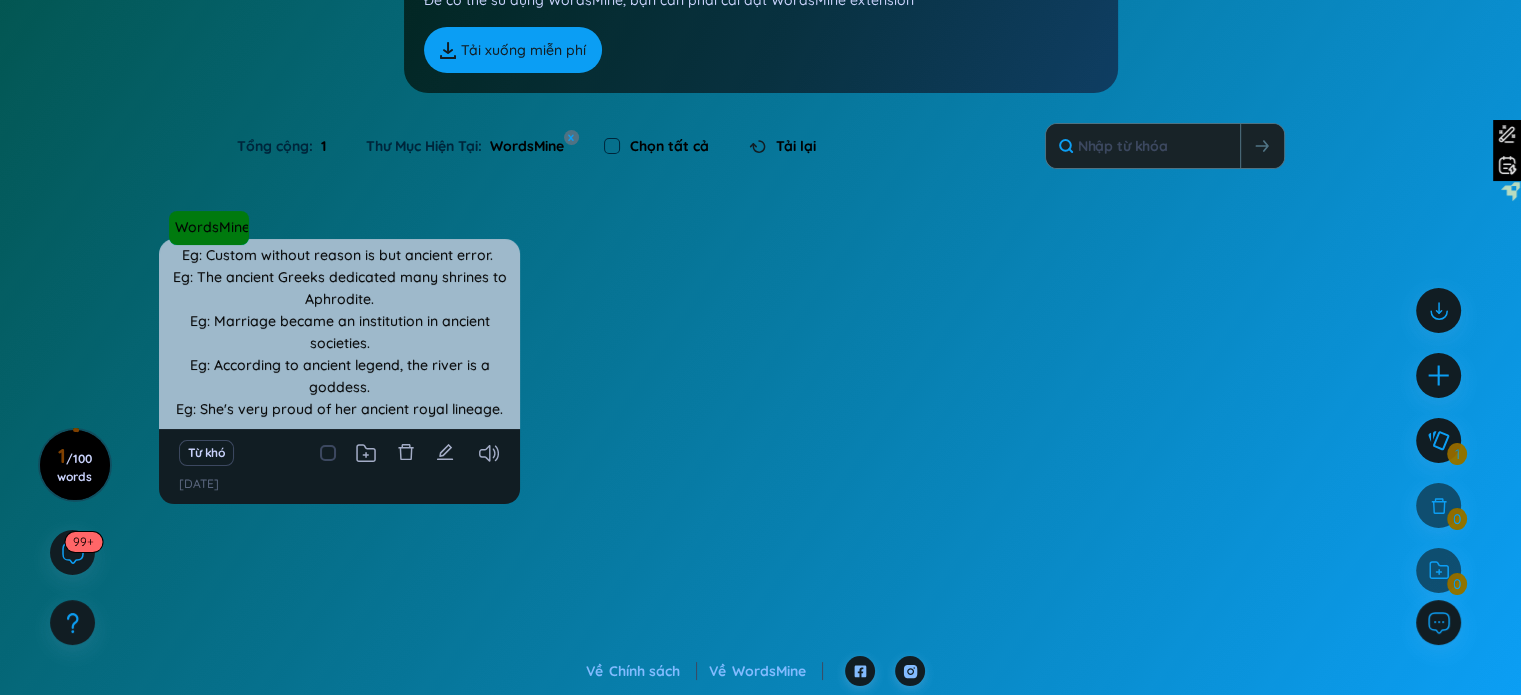 drag, startPoint x: 284, startPoint y: 347, endPoint x: 305, endPoint y: 331, distance: 26.400757 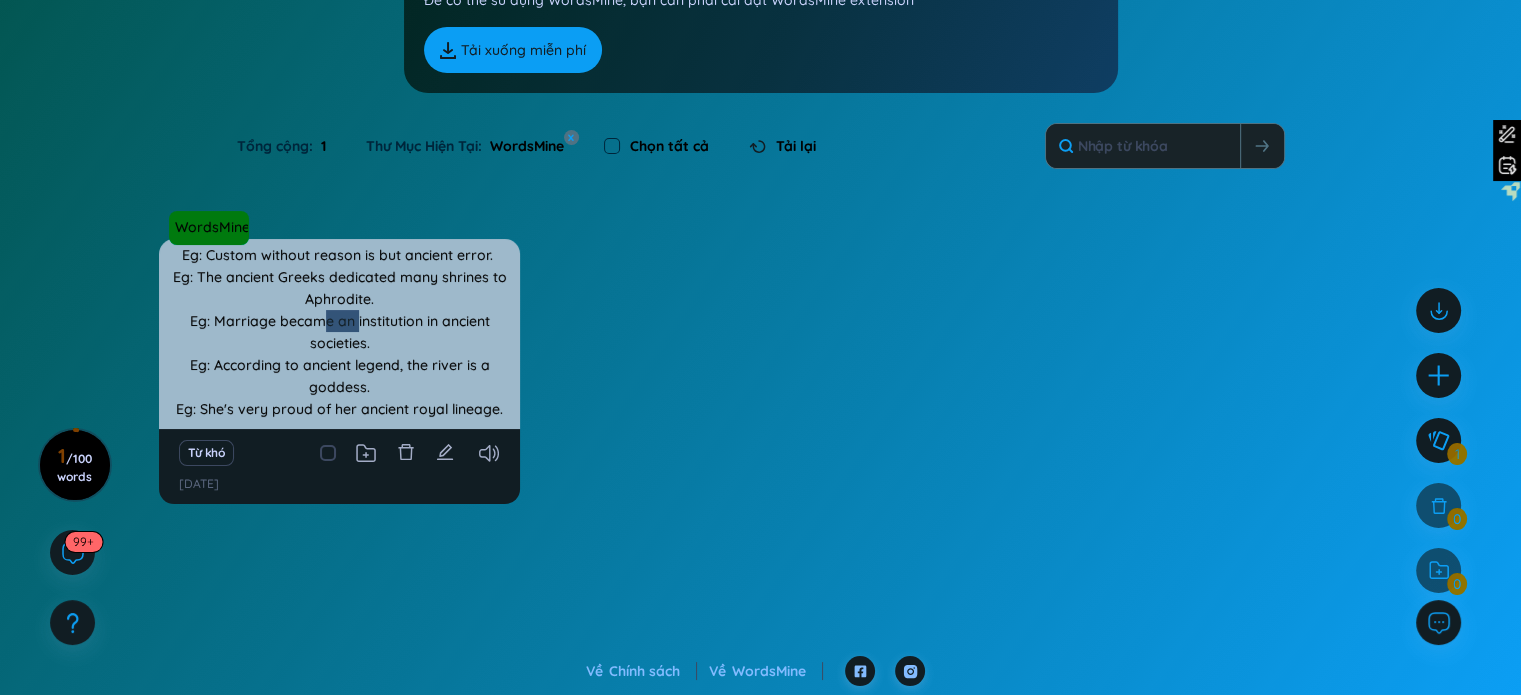 drag, startPoint x: 323, startPoint y: 316, endPoint x: 353, endPoint y: 327, distance: 31.95309 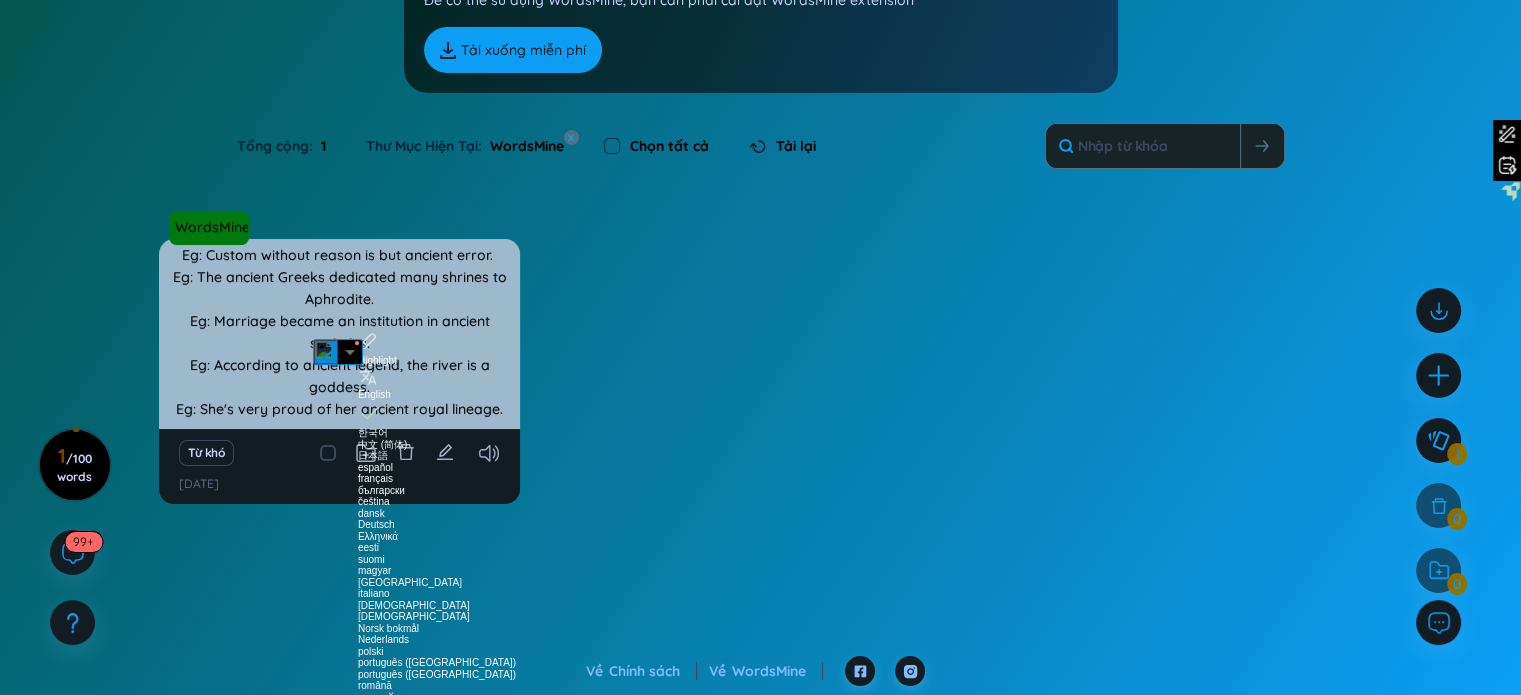 click on "Eg: Custom without reason is but ancient error.
Eg: The ancient Greeks dedicated many shrines to Aphrodite.
Eg: Marriage became an institution in ancient societies.
Eg: According to ancient legend, the river is a goddess.
Eg: She's very proud of her ancient royal lineage.
Eg: The aisle was floored with ancient bricks.
Eg: The ancient Egyptians stored information on scrolls.
Eg: Ancient people like to have a declaration before war.
Eg: Cracks and fractures are appearing in the ancient wall.
(undefined)
Eg: The ancient ivy cleaved to the ruined castle walls." at bounding box center (339, 334) 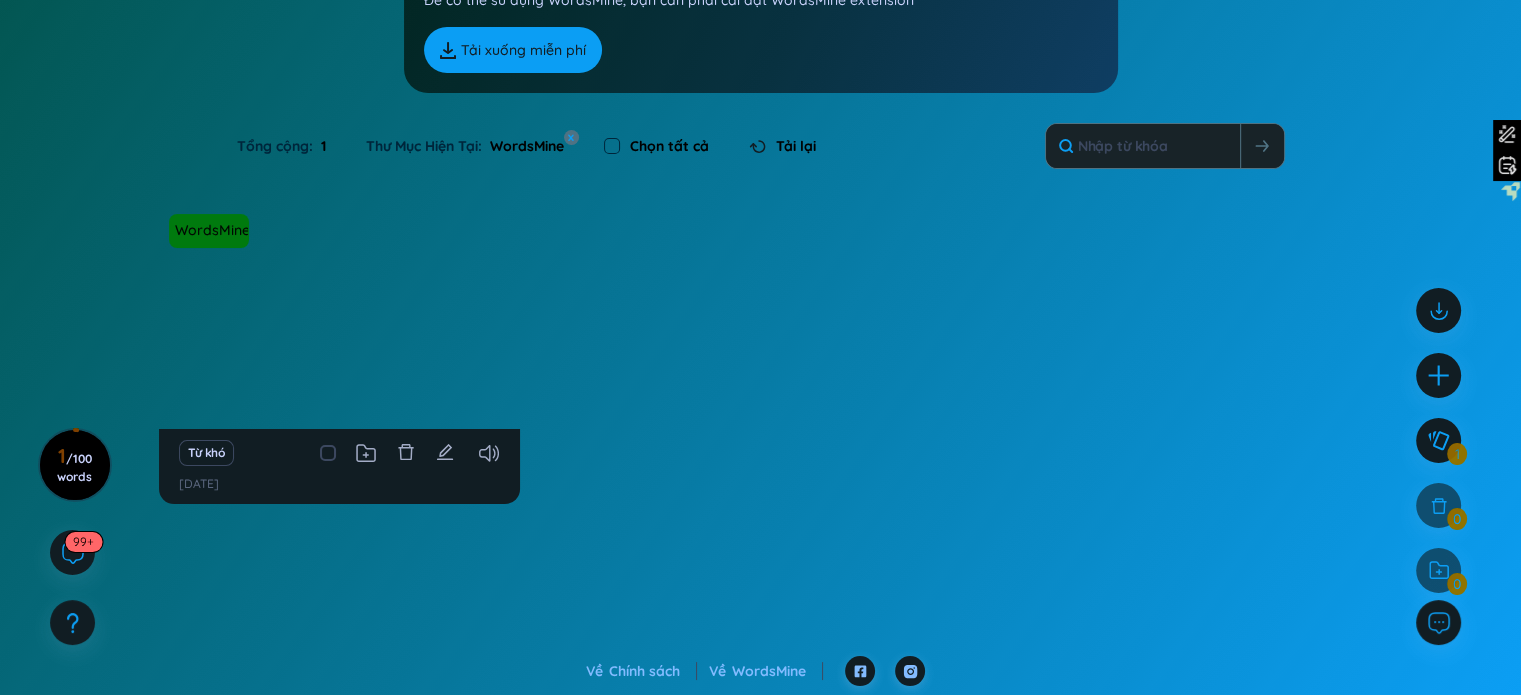 click on "WordsMine ancient Eg: Custom without reason is but ancient error.
Eg: The ancient Greeks dedicated many shrines to Aphrodite.
Eg: Marriage became an institution in ancient societies.
Eg: According to ancient legend, the river is a goddess.
Eg: She's very proud of her ancient royal lineage.
Eg: The aisle was floored with ancient bricks.
Eg: The ancient Egyptians stored information on scrolls.
Eg: Ancient people like to have a declaration before war.
Eg: Cracks and fractures are appearing in the ancient wall.
(undefined)
Eg: The ancient ivy cleaved to the ruined castle walls.
Từ khó 11/7/2025 Không có dữ liệu" at bounding box center [760, 404] 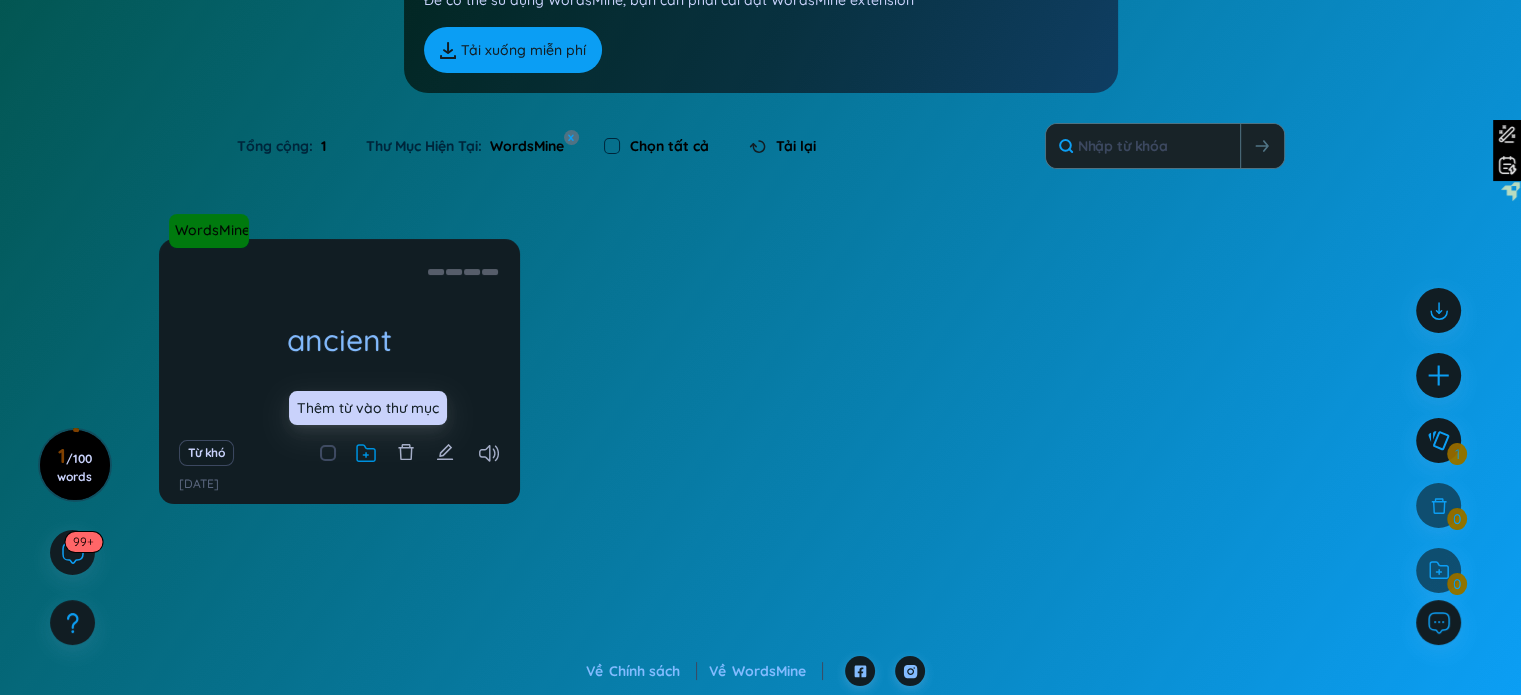 click 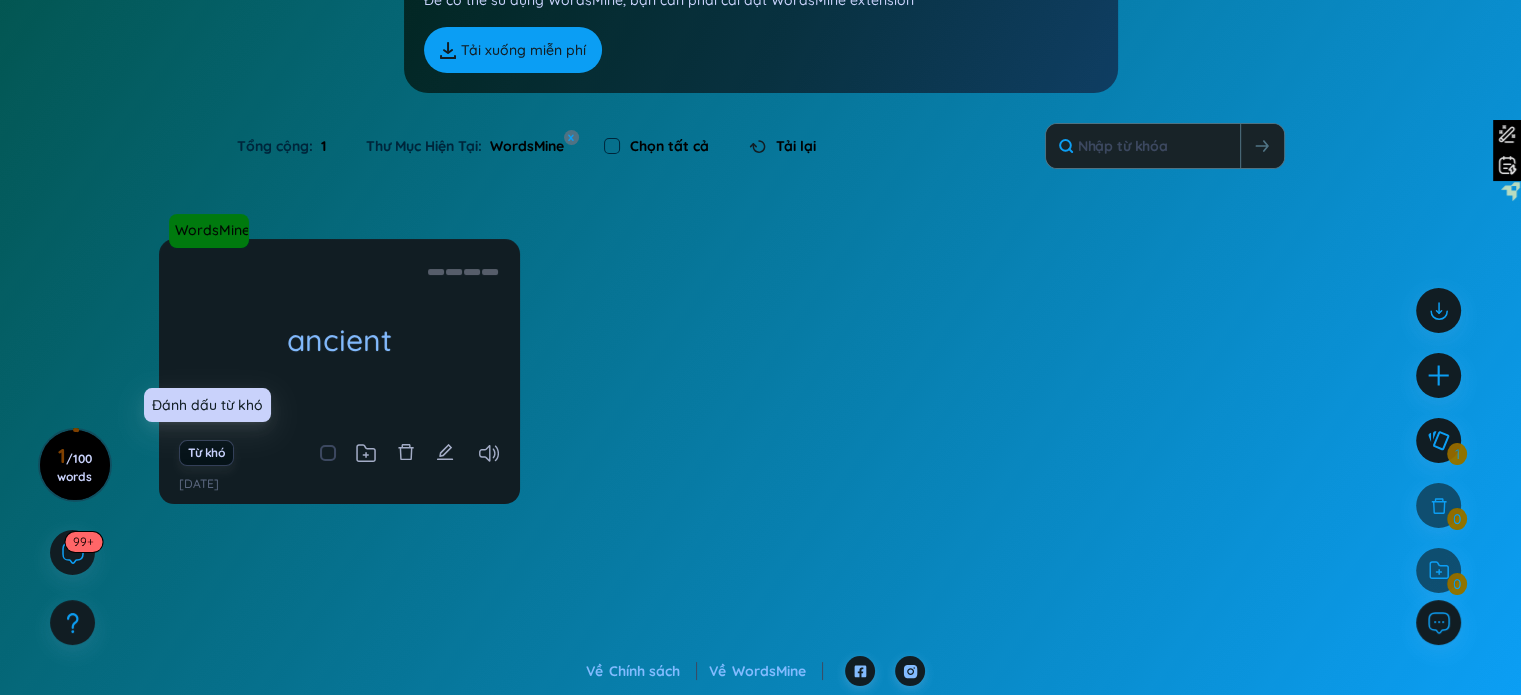 click on "Từ khó" at bounding box center [206, 453] 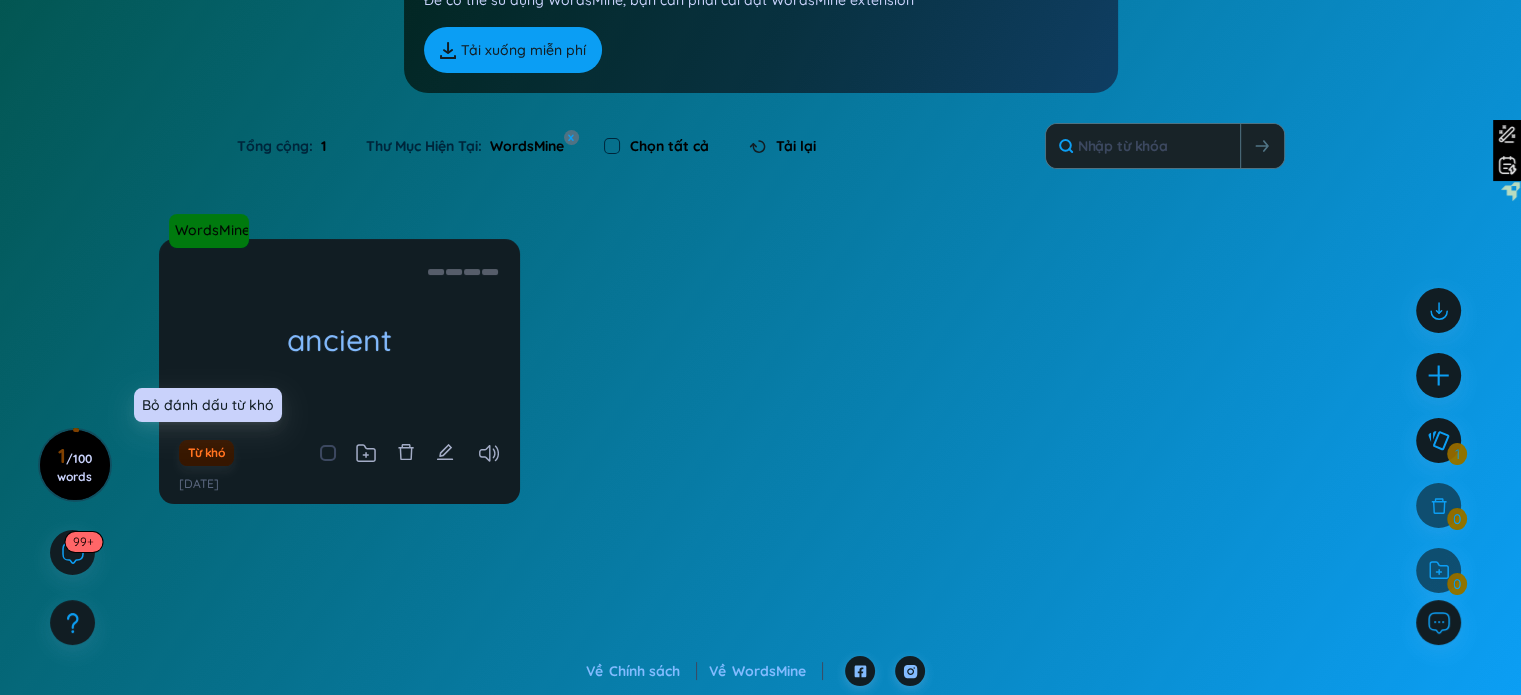 click on "Từ khó" at bounding box center (206, 453) 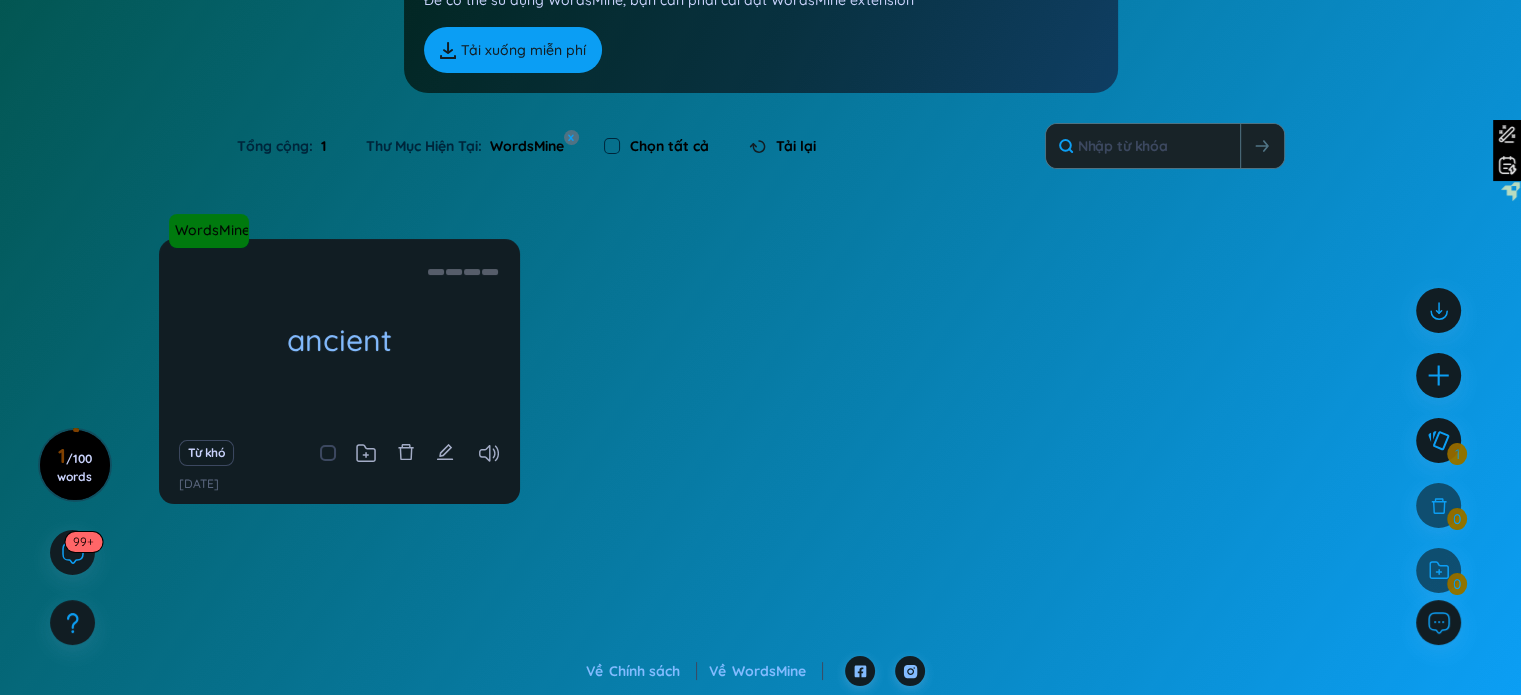 click at bounding box center [338, 453] 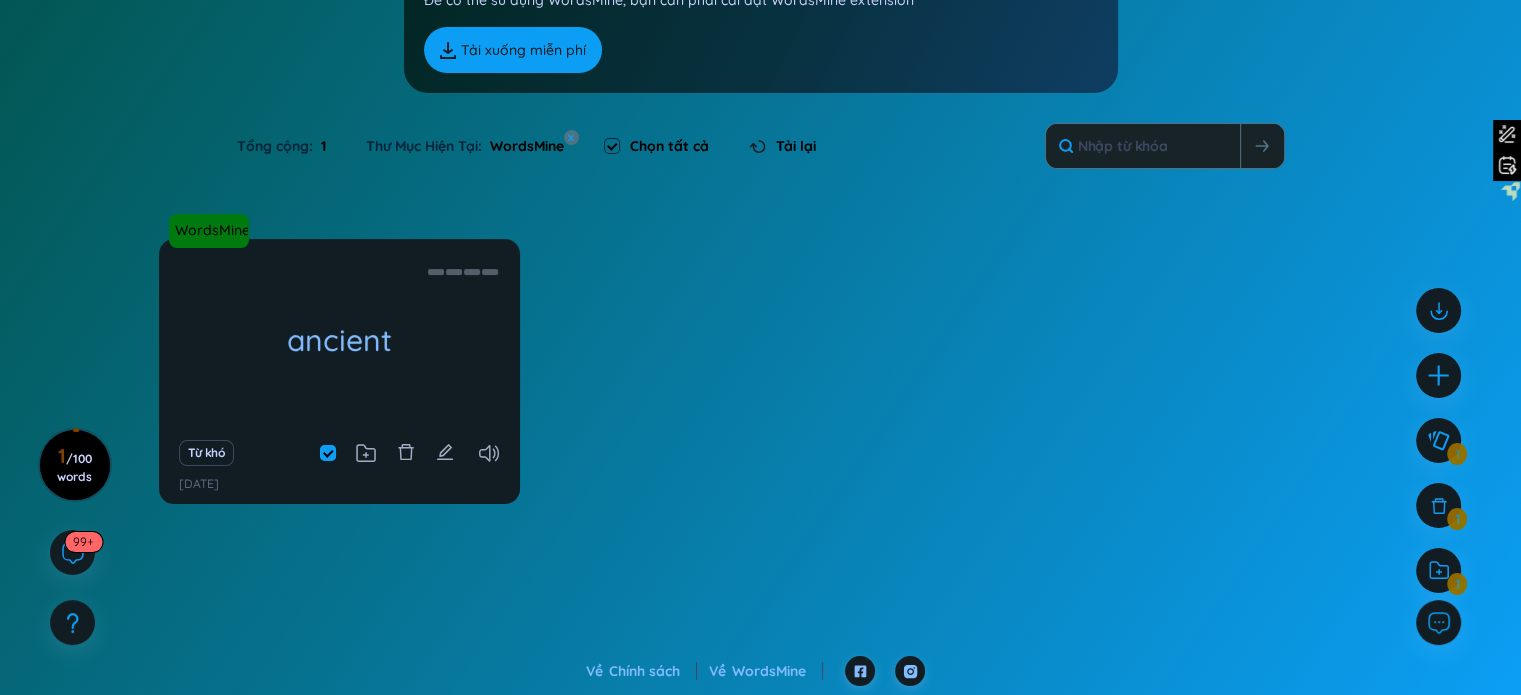 click at bounding box center (328, 453) 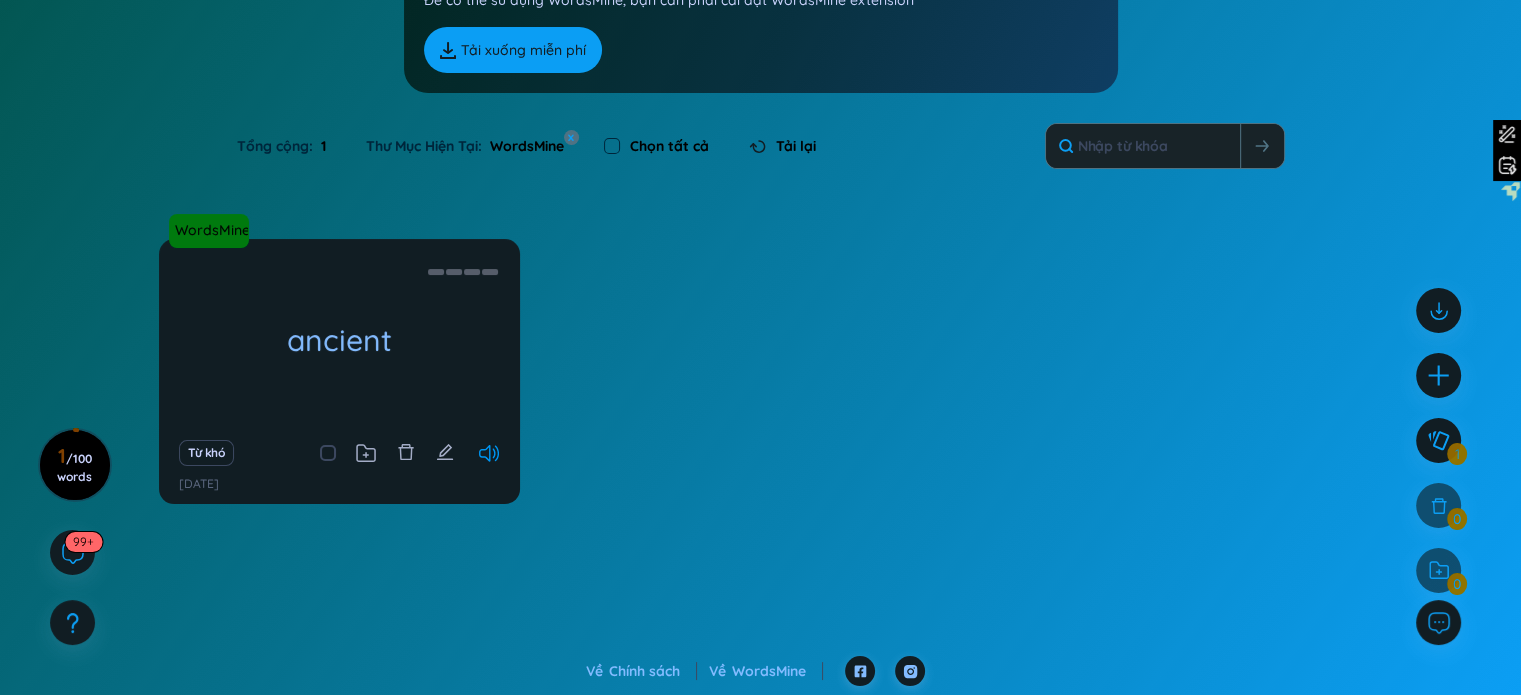 click 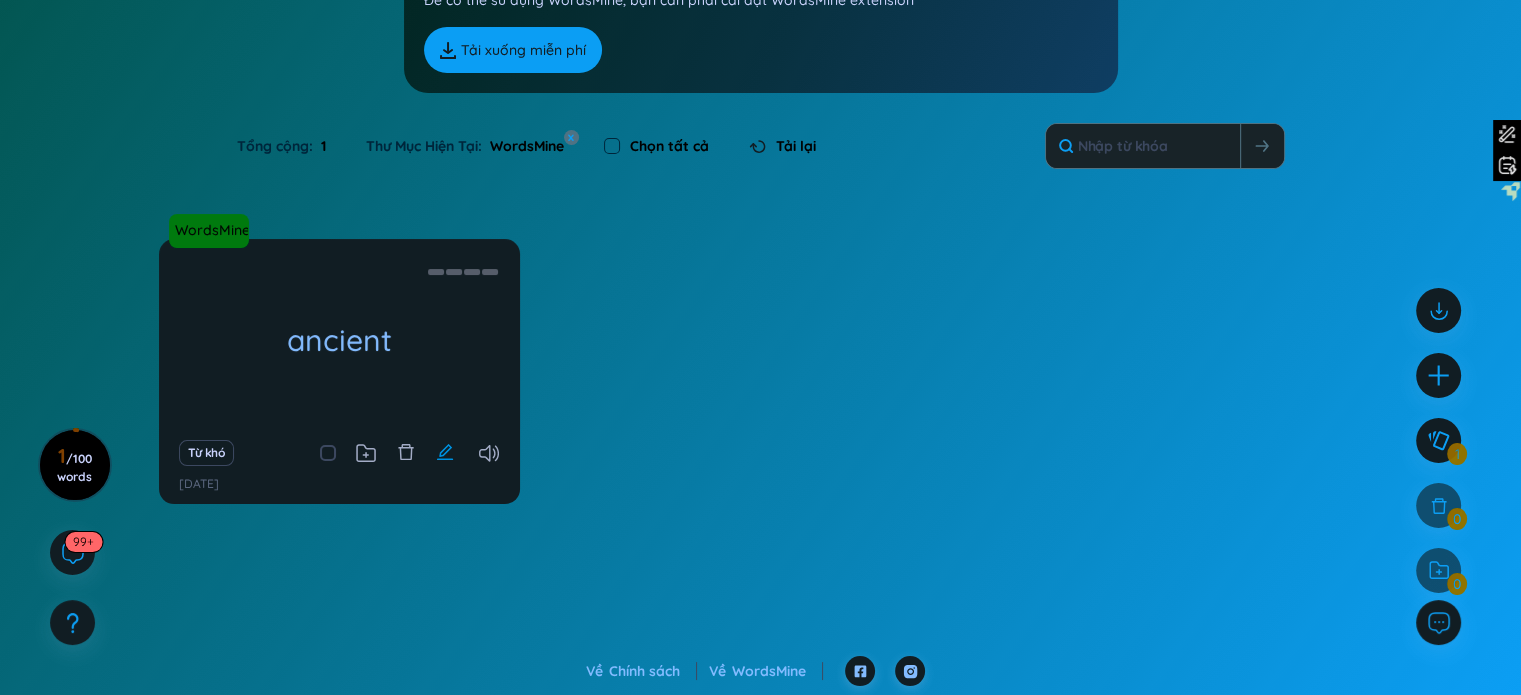 click 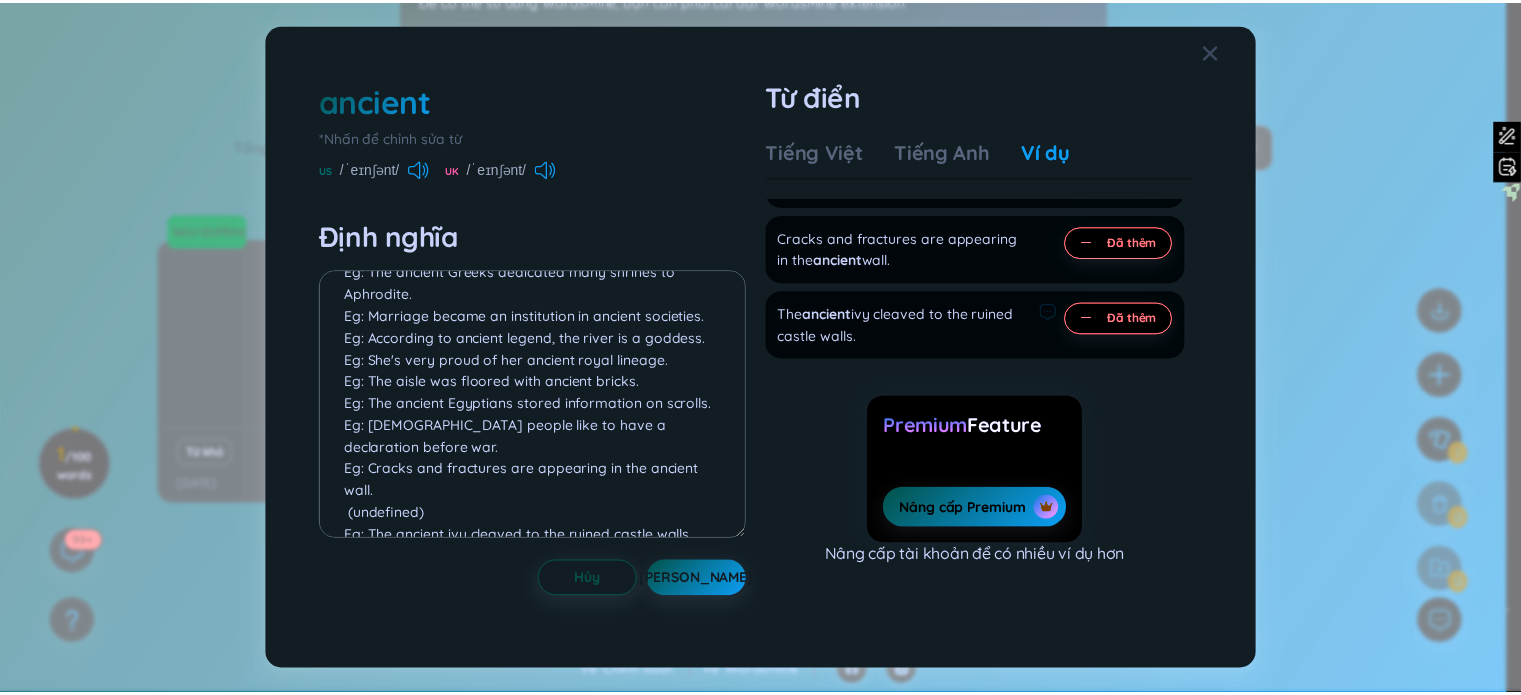 scroll, scrollTop: 88, scrollLeft: 0, axis: vertical 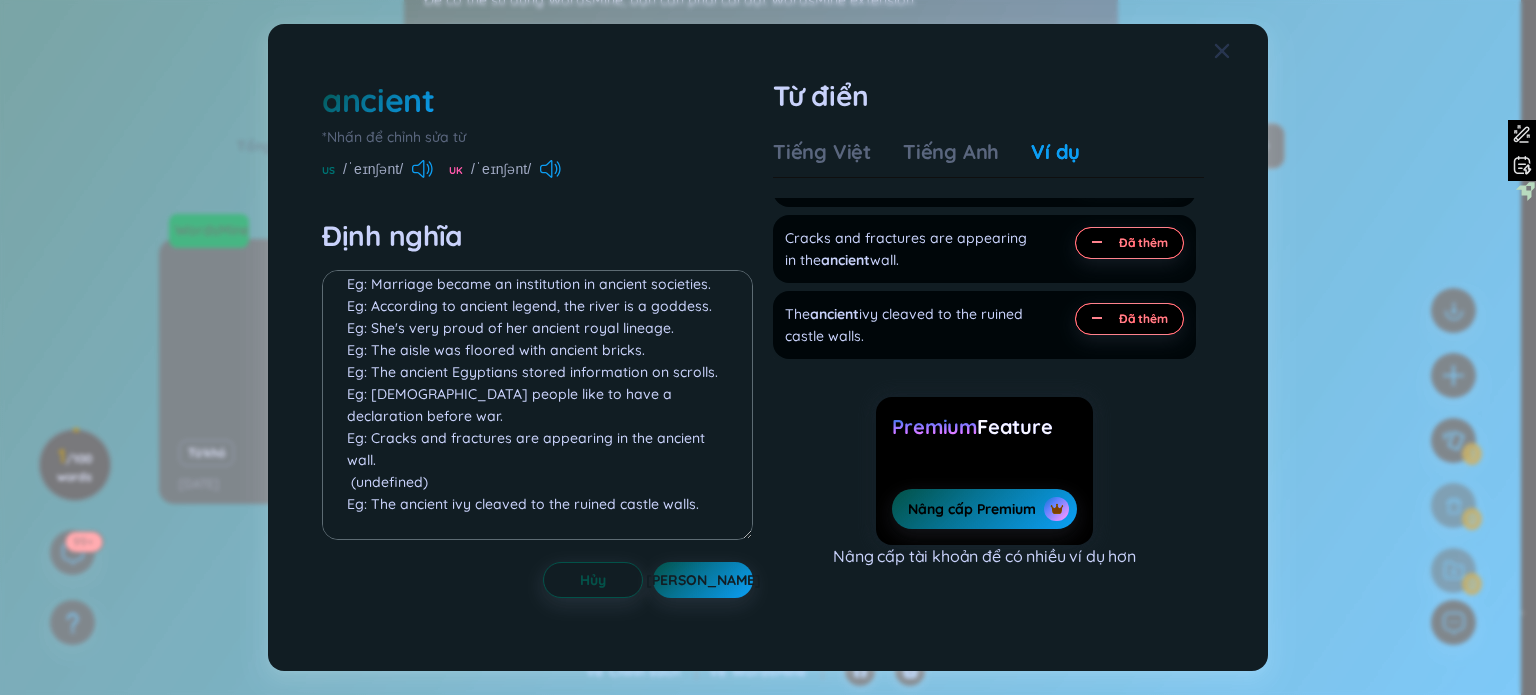 click 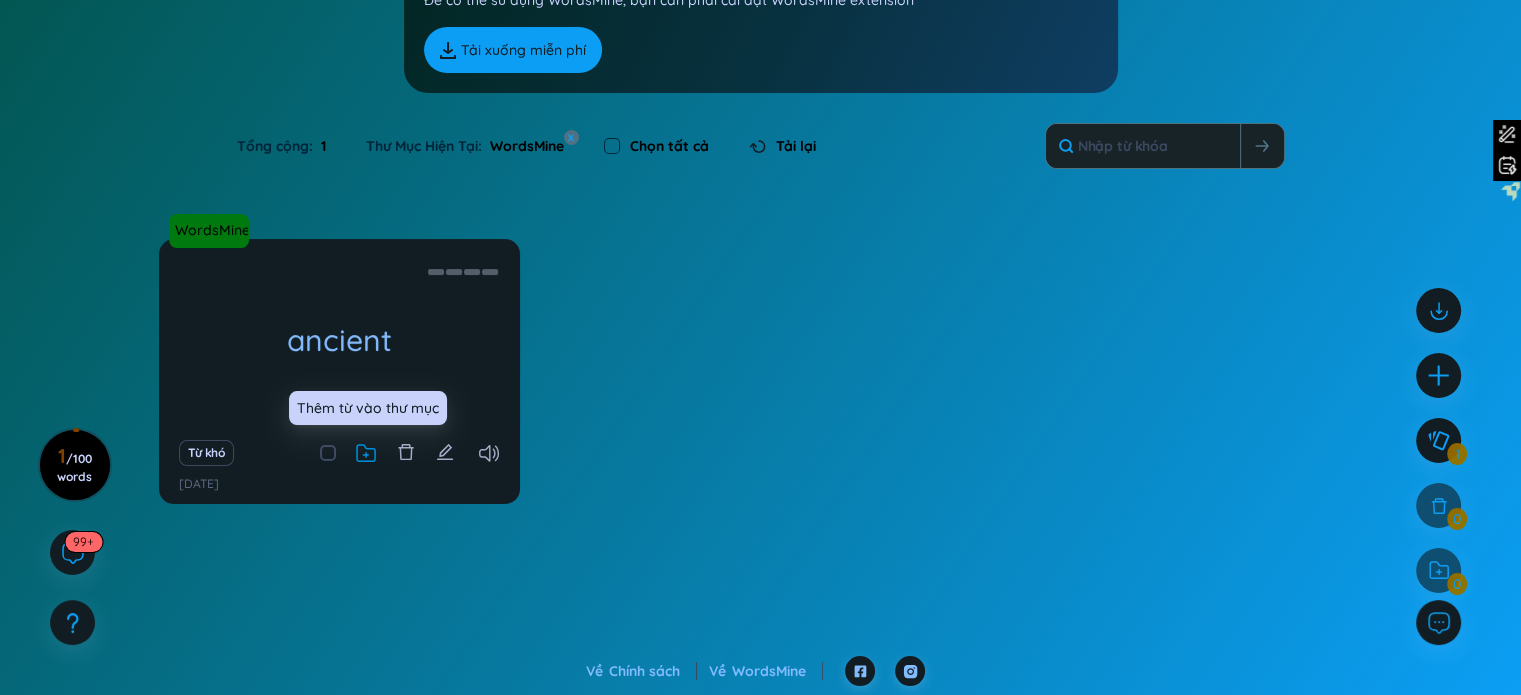click 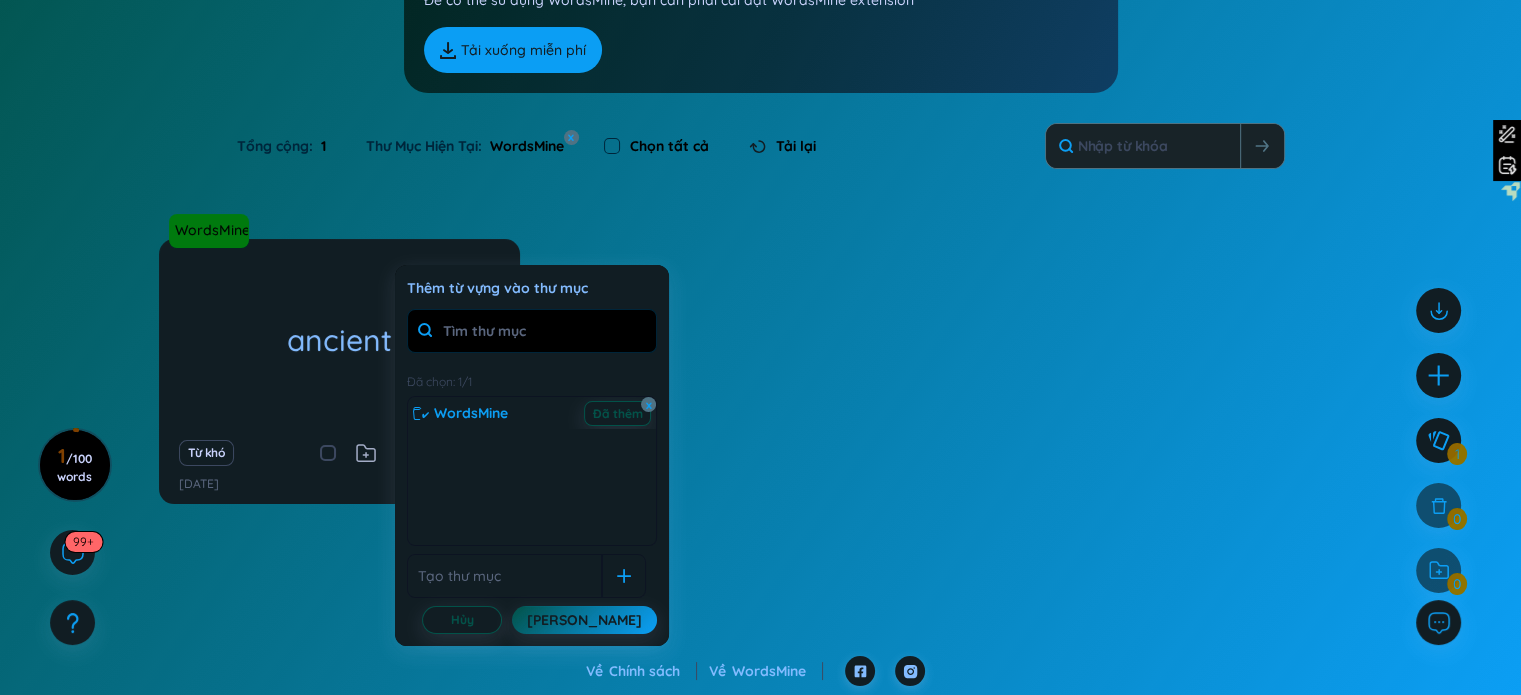 click at bounding box center (532, 331) 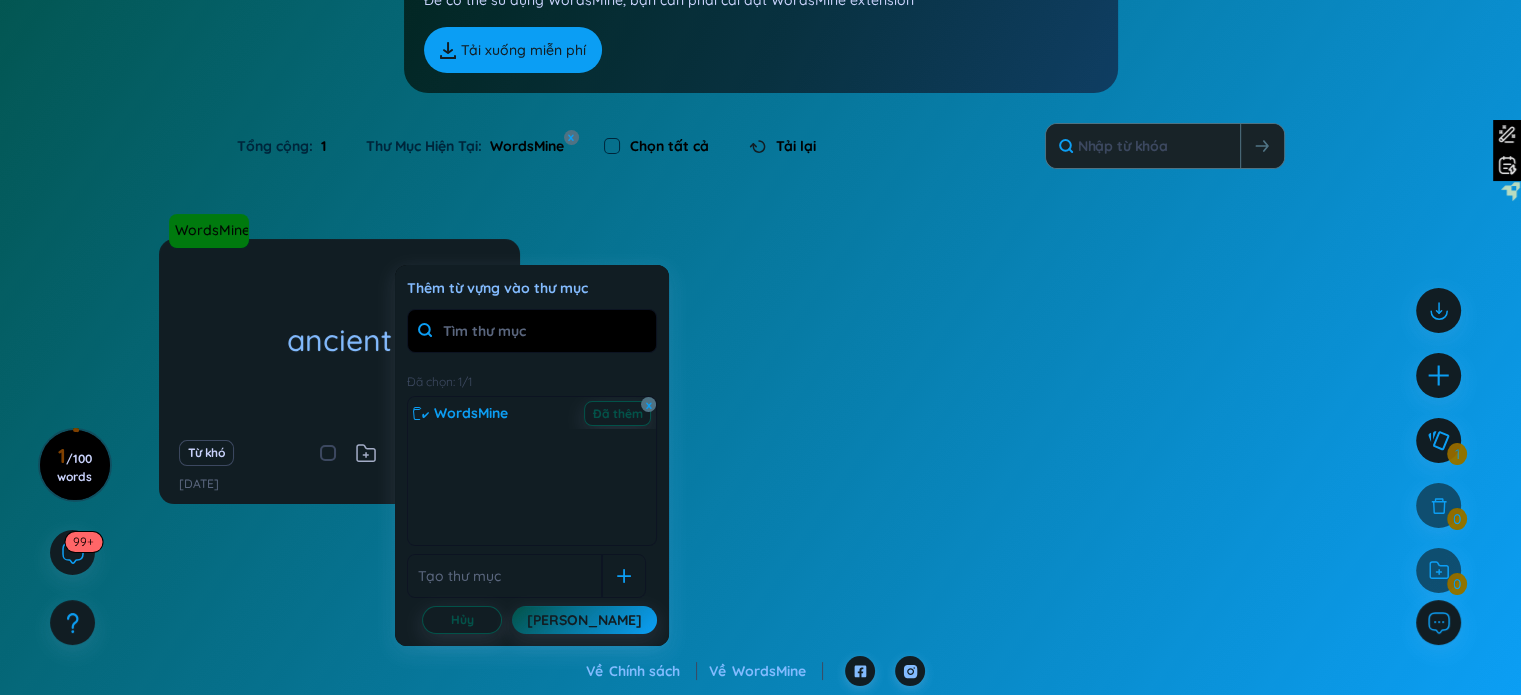 click on "WordsMine ancient Eg: Custom without reason is but ancient error.
Eg: The ancient Greeks dedicated many shrines to Aphrodite.
Eg: Marriage became an institution in ancient societies.
Eg: According to ancient legend, the river is a goddess.
Eg: She's very proud of her ancient royal lineage.
Eg: The aisle was floored with ancient bricks.
Eg: The ancient Egyptians stored information on scrolls.
Eg: Ancient people like to have a declaration before war.
Eg: Cracks and fractures are appearing in the ancient wall.
(undefined)
Eg: The ancient ivy cleaved to the ruined castle walls.
Từ khó 11/7/2025" at bounding box center [761, 384] 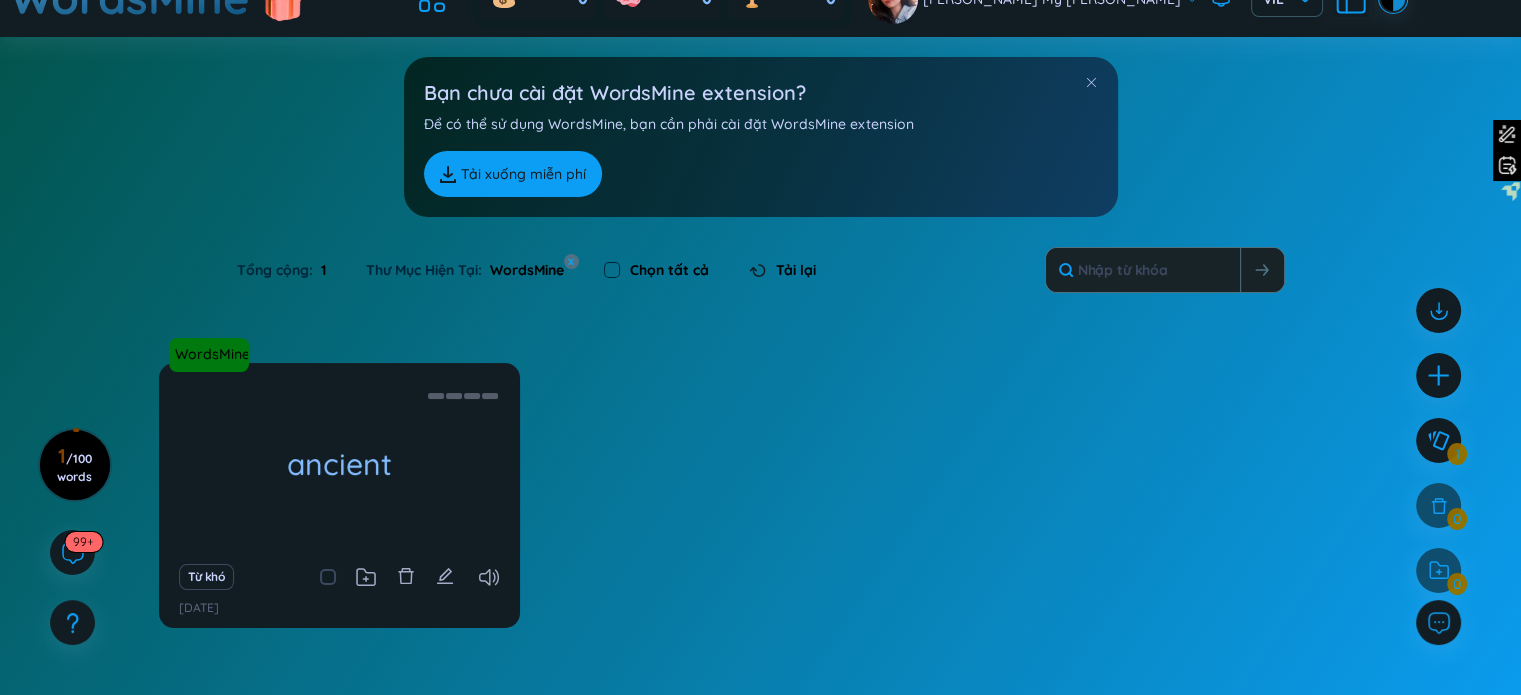 scroll, scrollTop: 0, scrollLeft: 0, axis: both 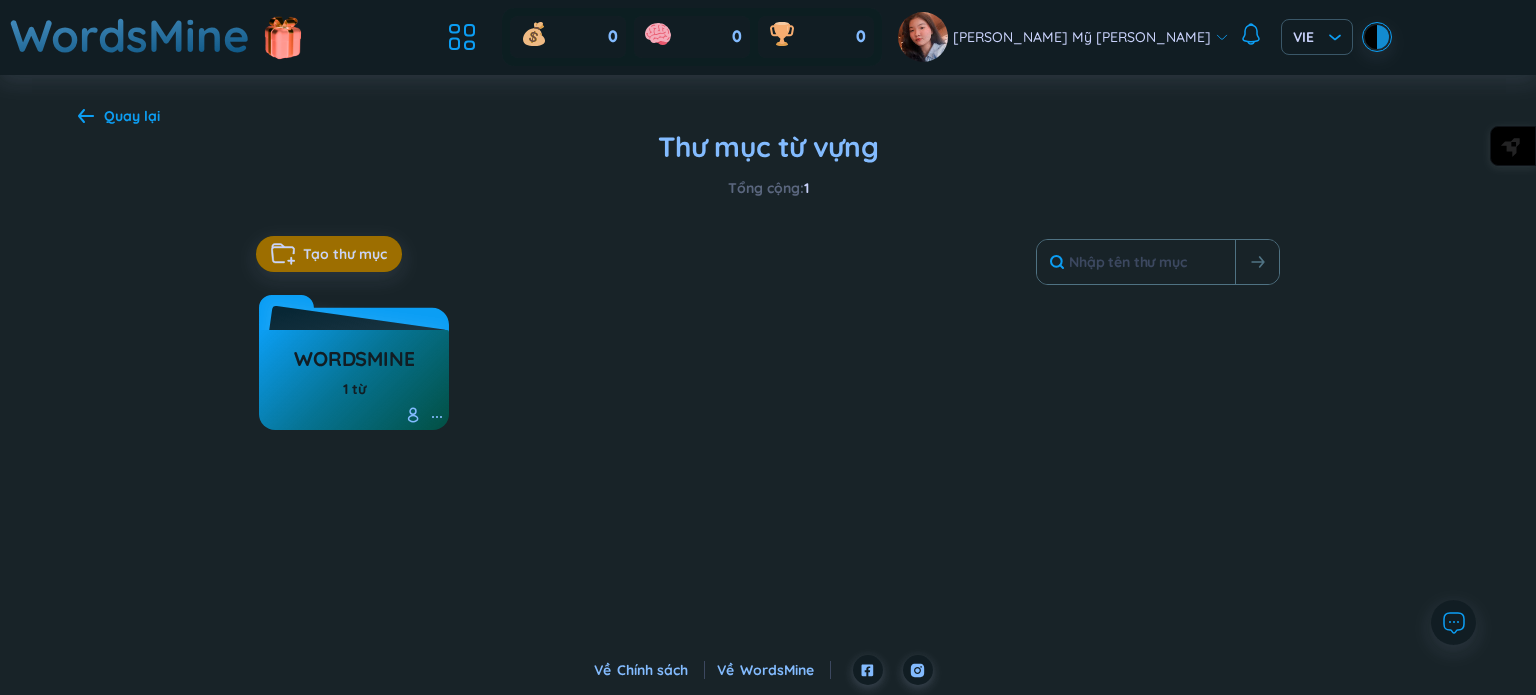click on "WordsMine" at bounding box center [354, 364] 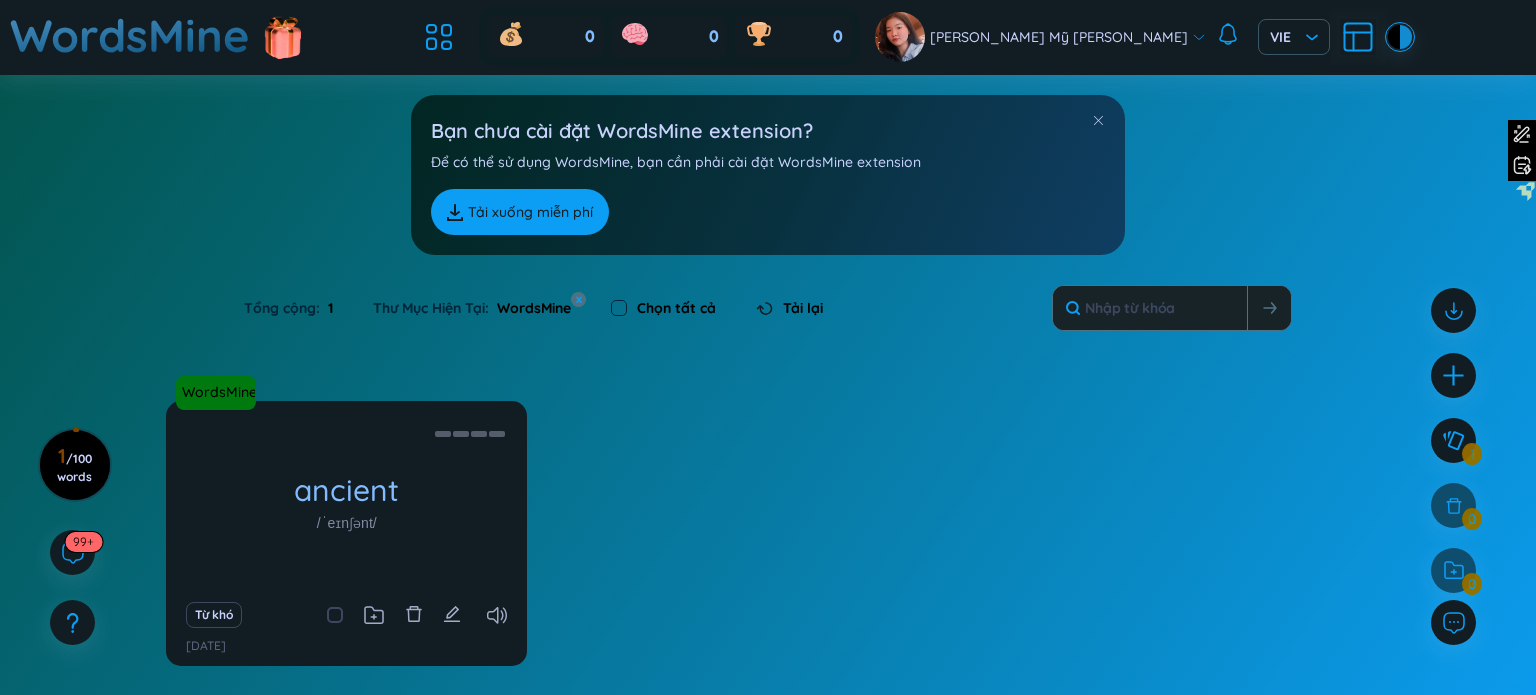 click on "WordsMine" at bounding box center (530, 308) 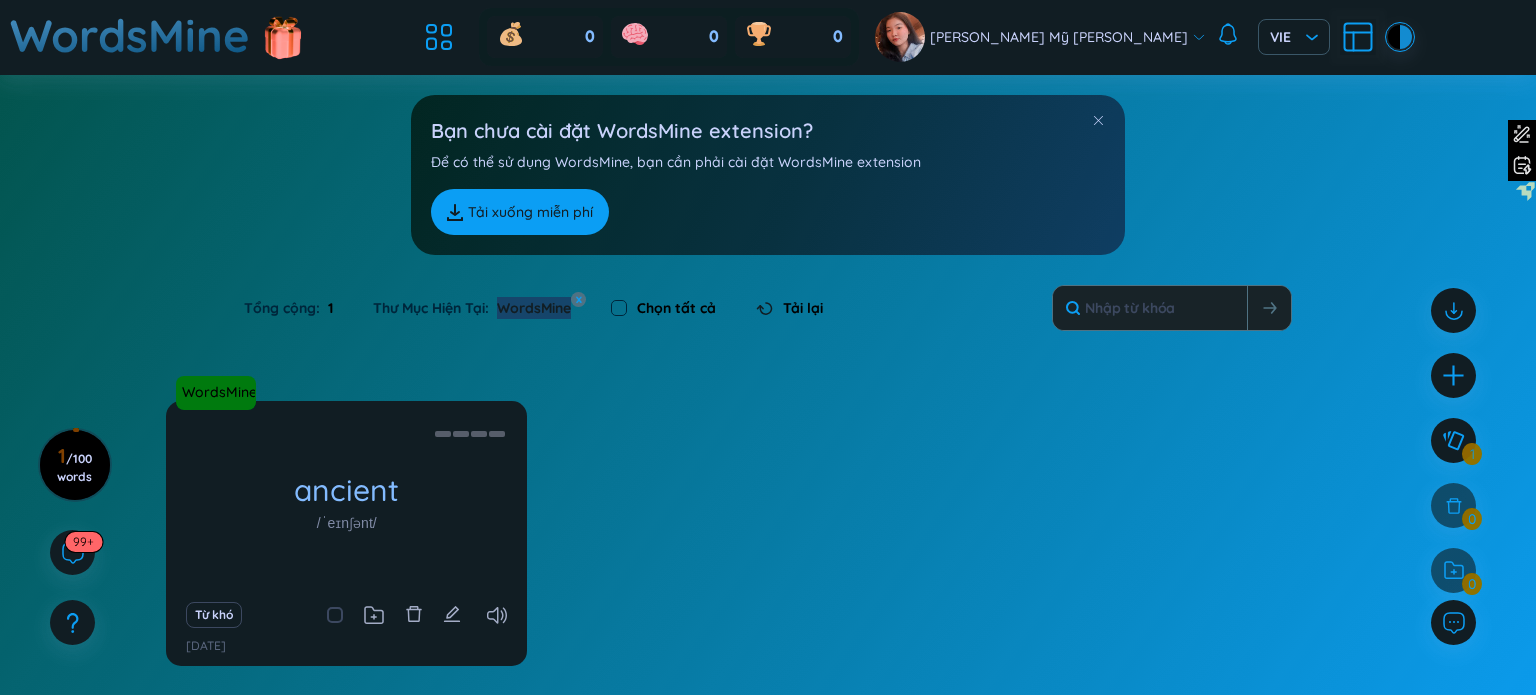 click on "WordsMine" at bounding box center [530, 308] 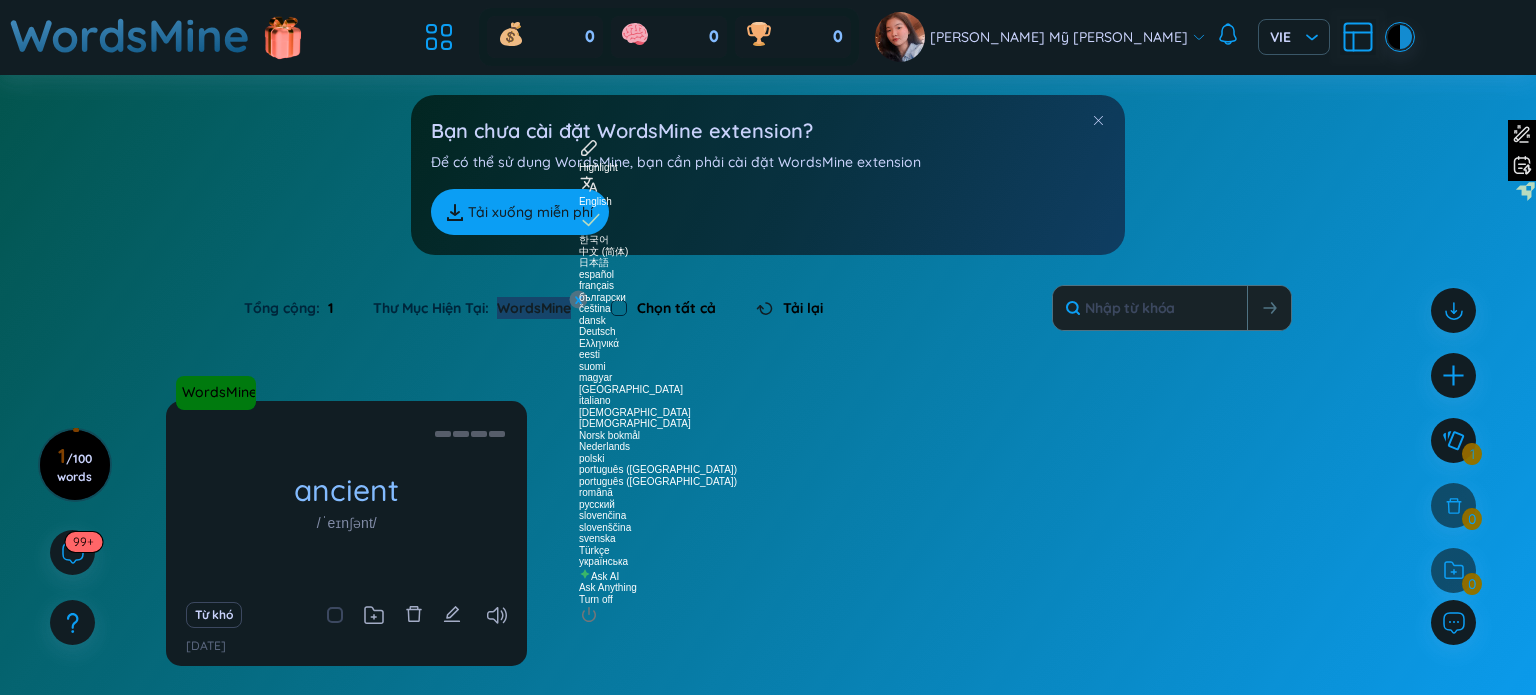 click on "x" at bounding box center (579, 300) 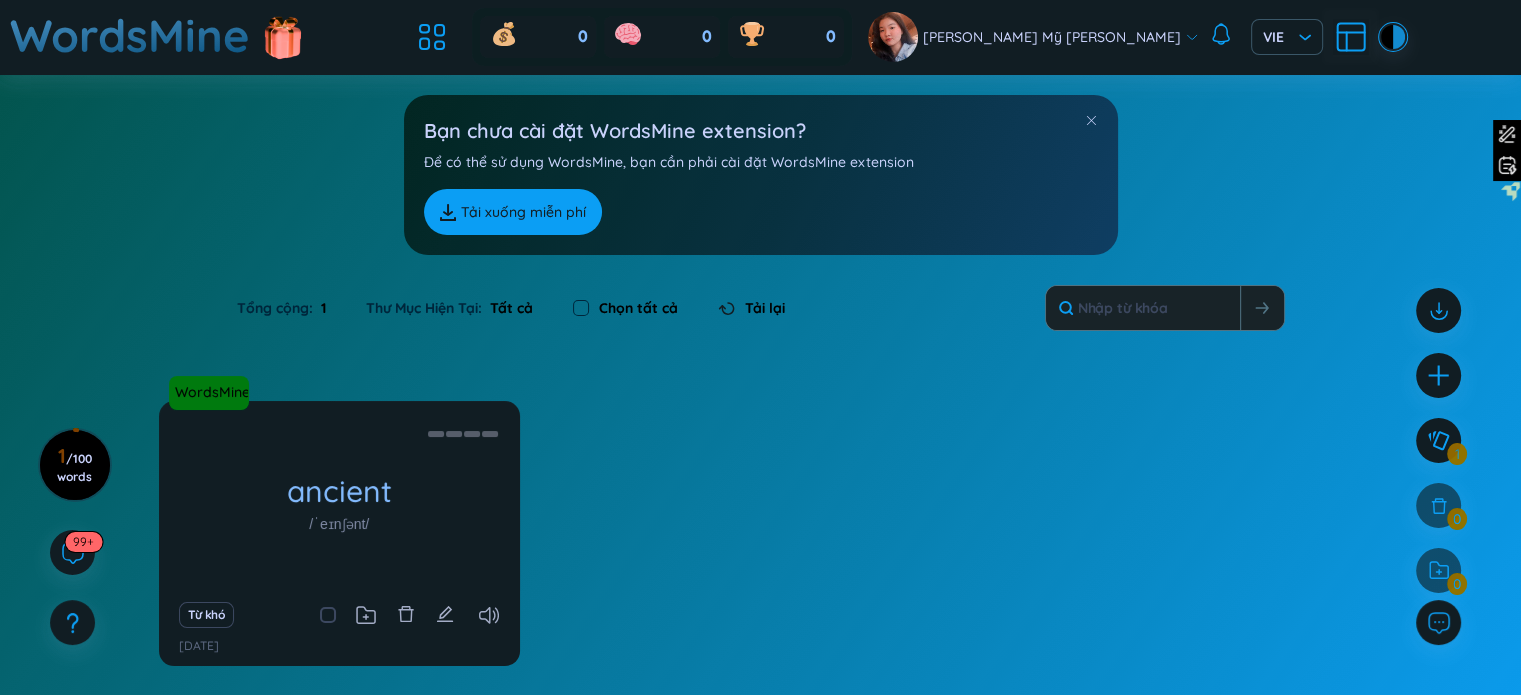 click at bounding box center [1091, 121] 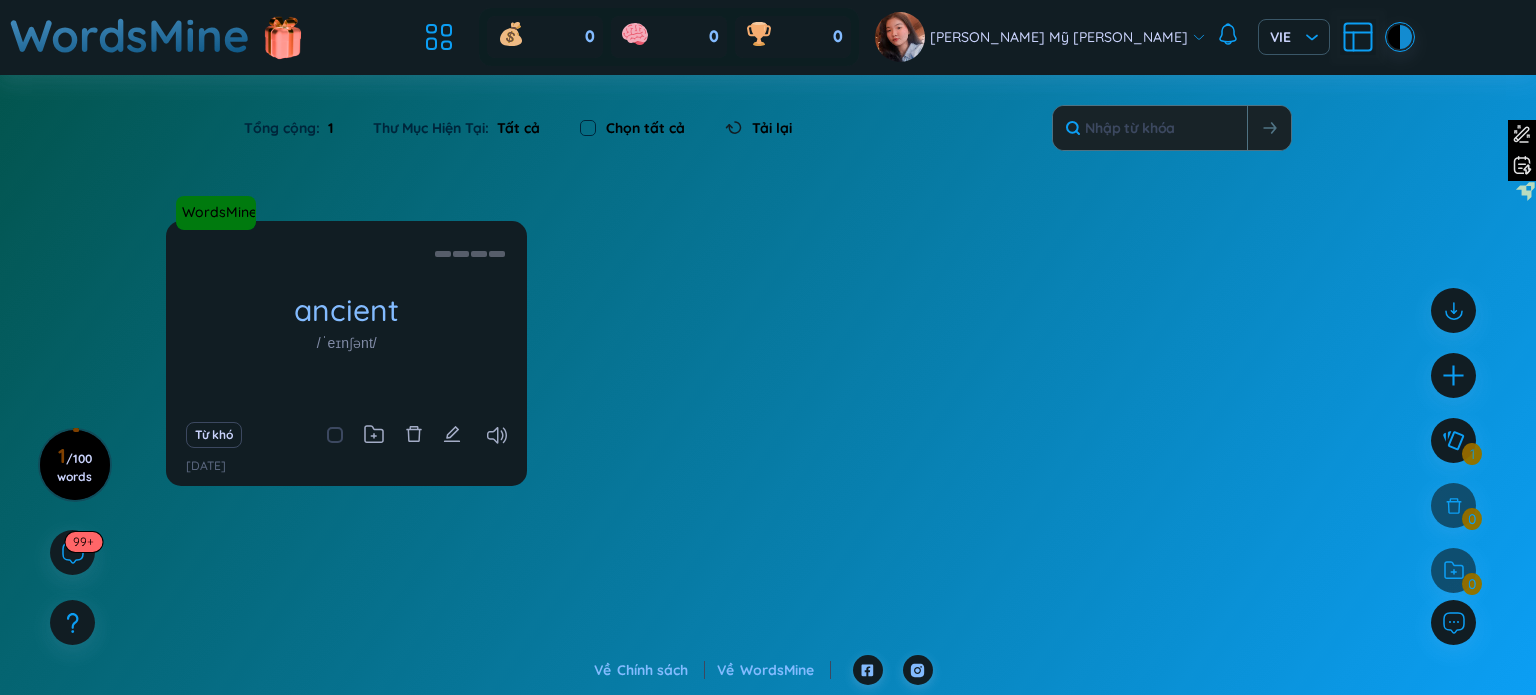click on "Tất cả" at bounding box center (514, 128) 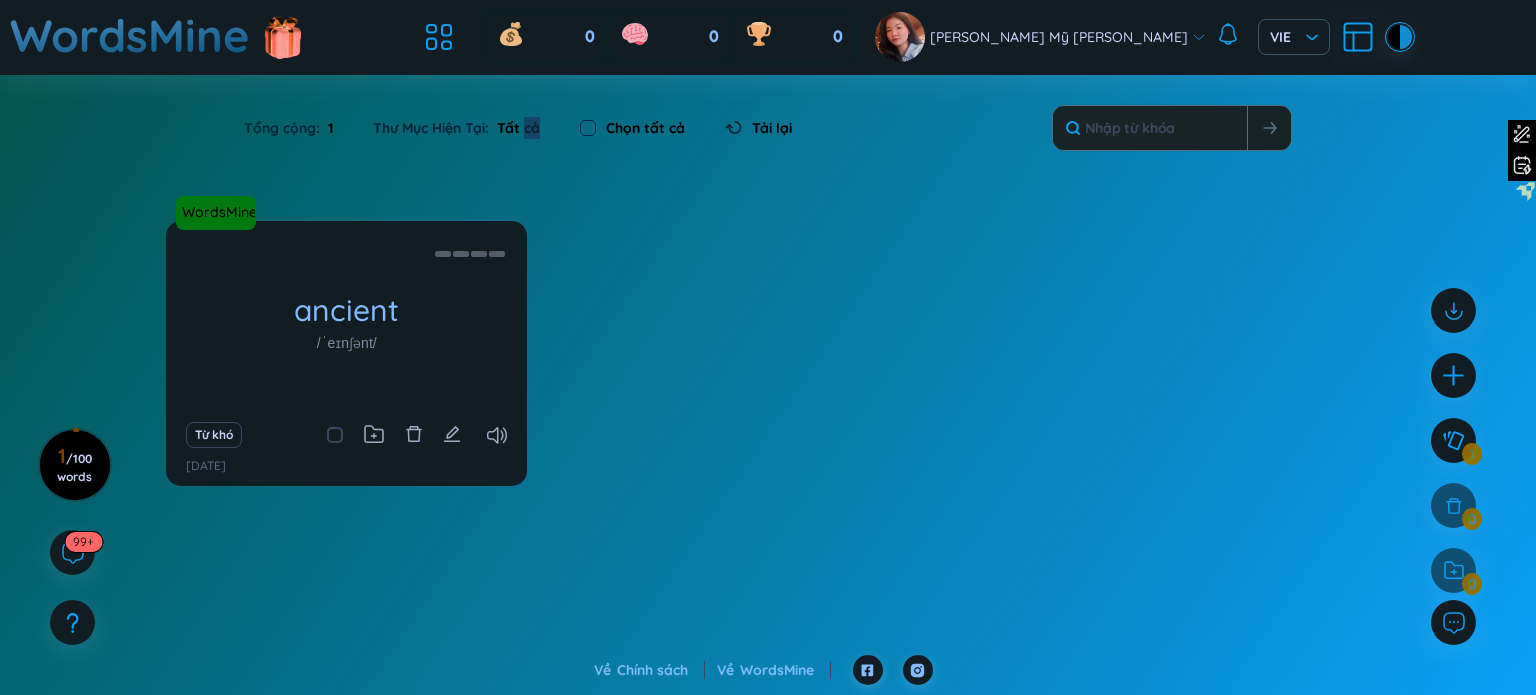click on "Tất cả" at bounding box center [514, 128] 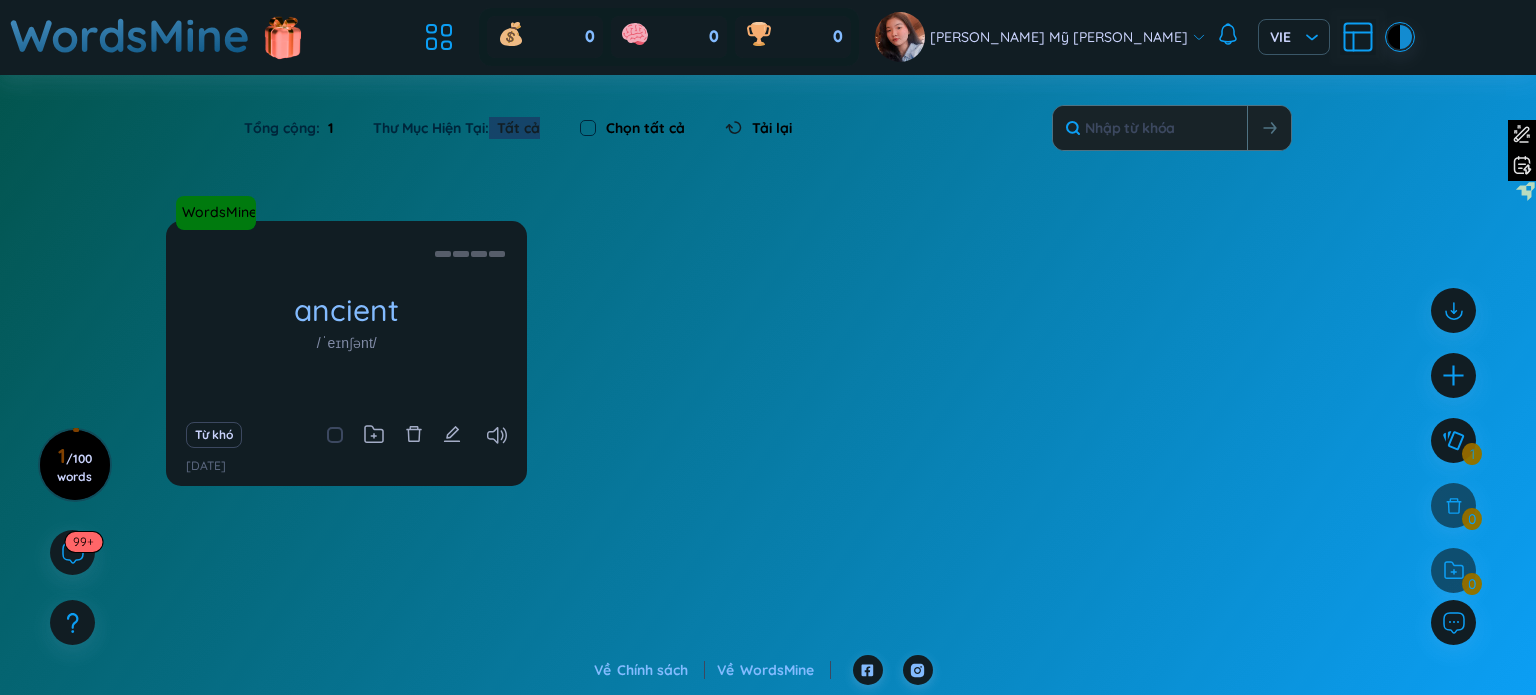 click on "Tất cả" at bounding box center (514, 128) 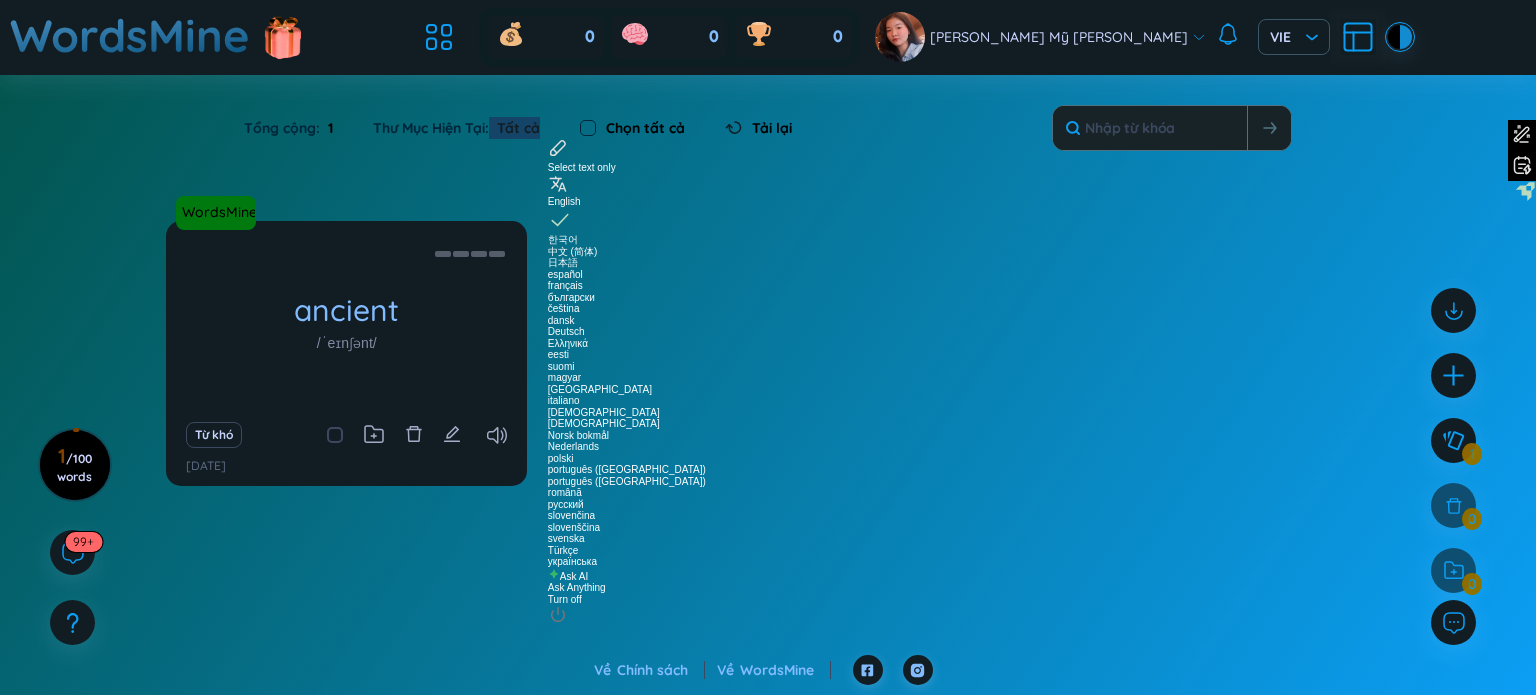 click on "Tất cả" at bounding box center [514, 128] 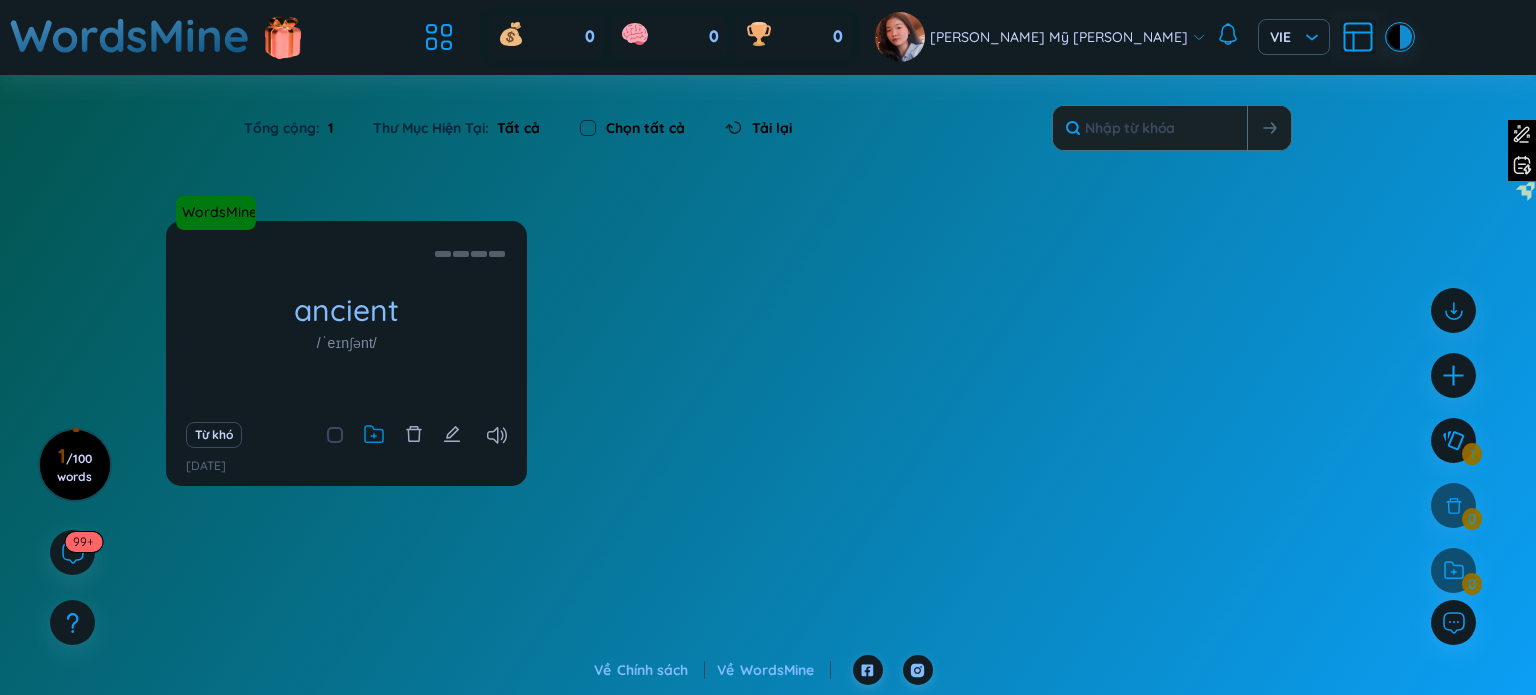 click 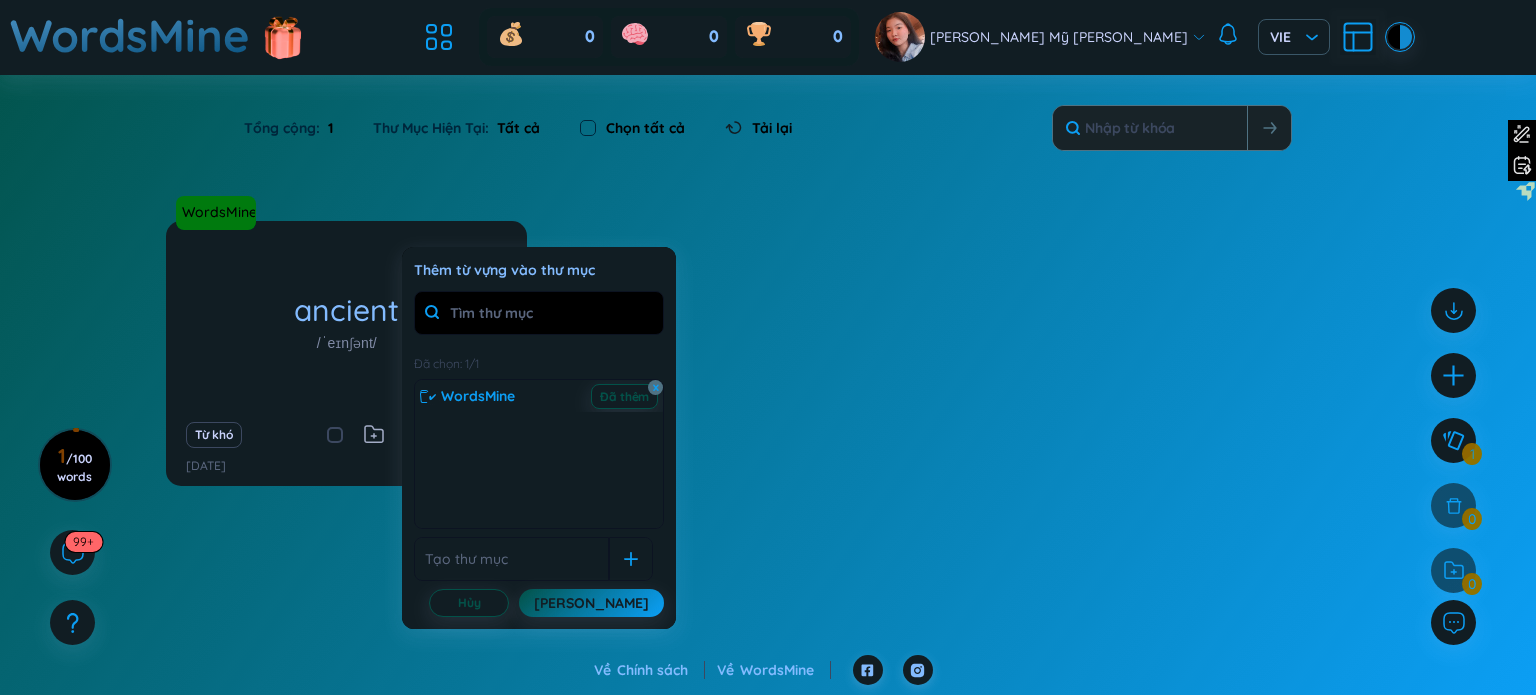 click at bounding box center [511, 559] 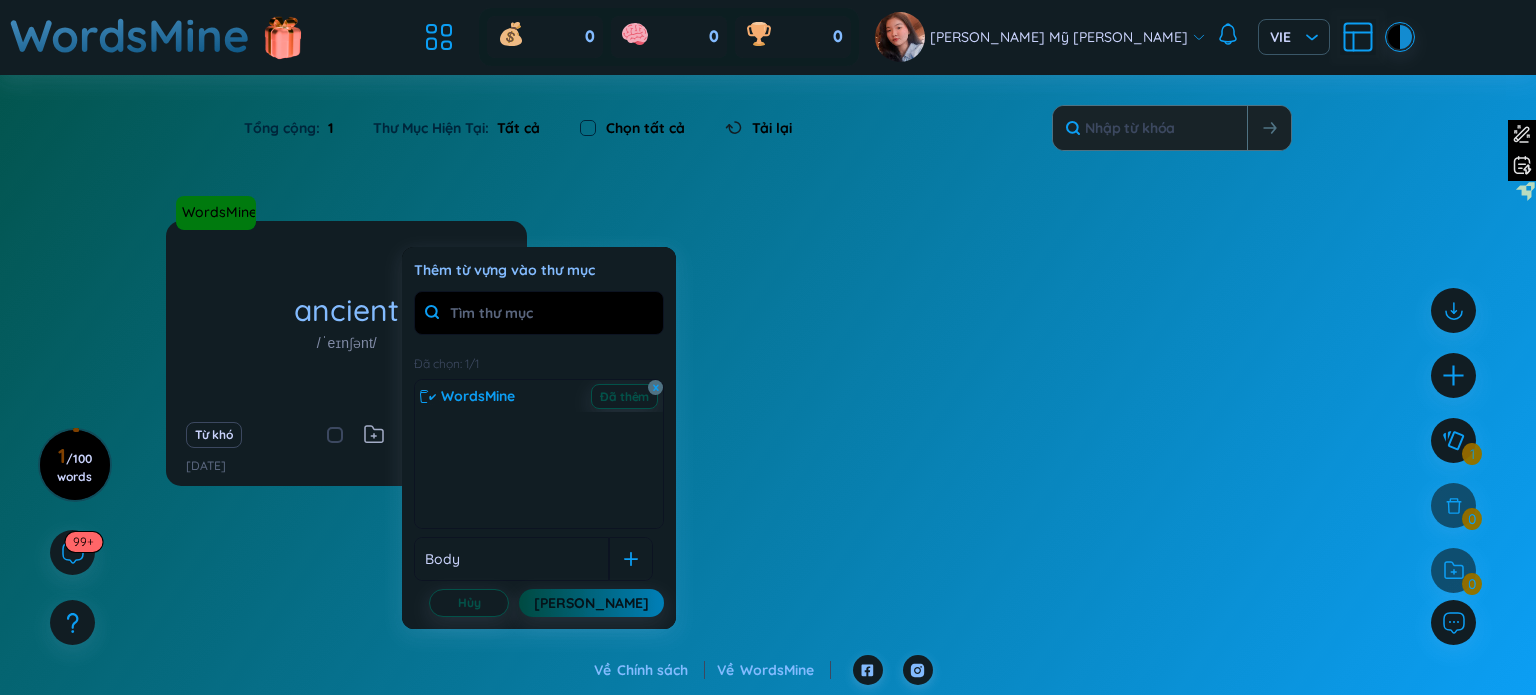 type on "Body" 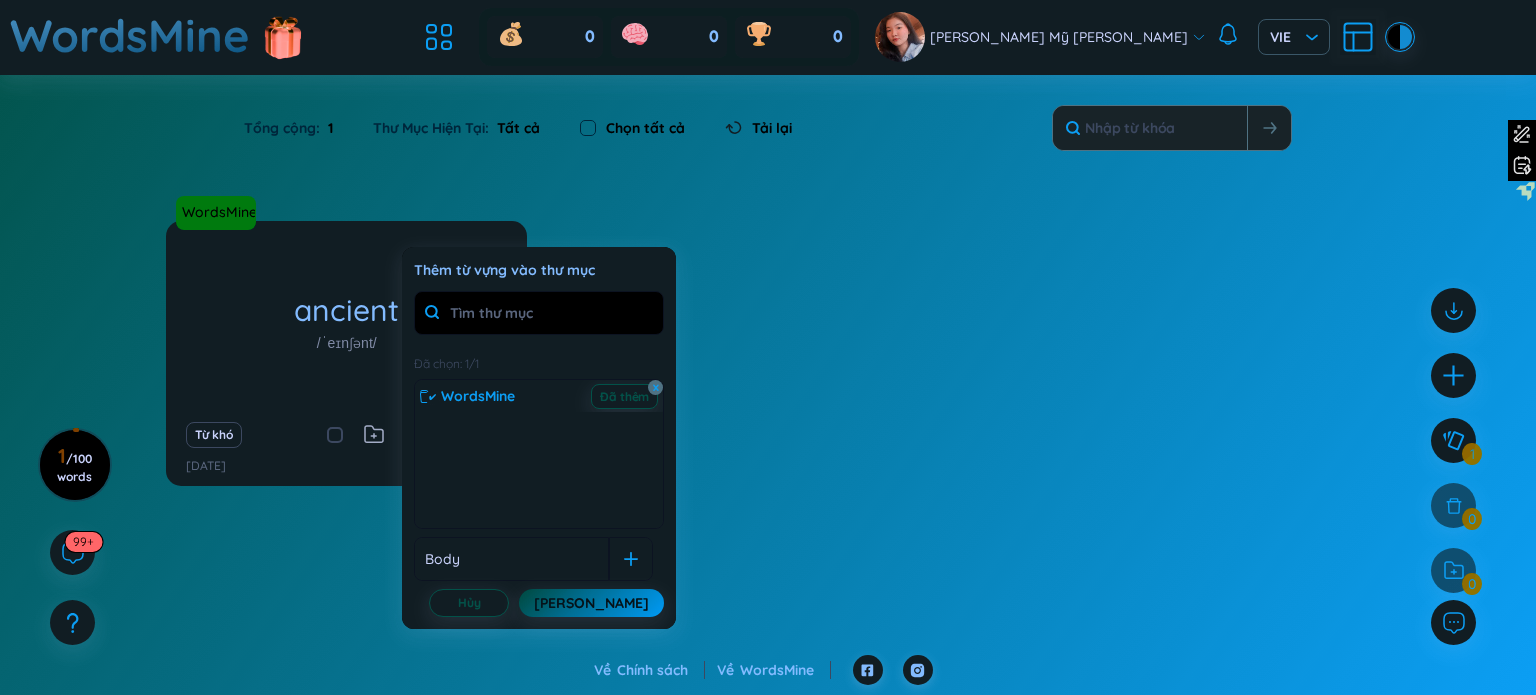 click on "Lưu" at bounding box center [591, 603] 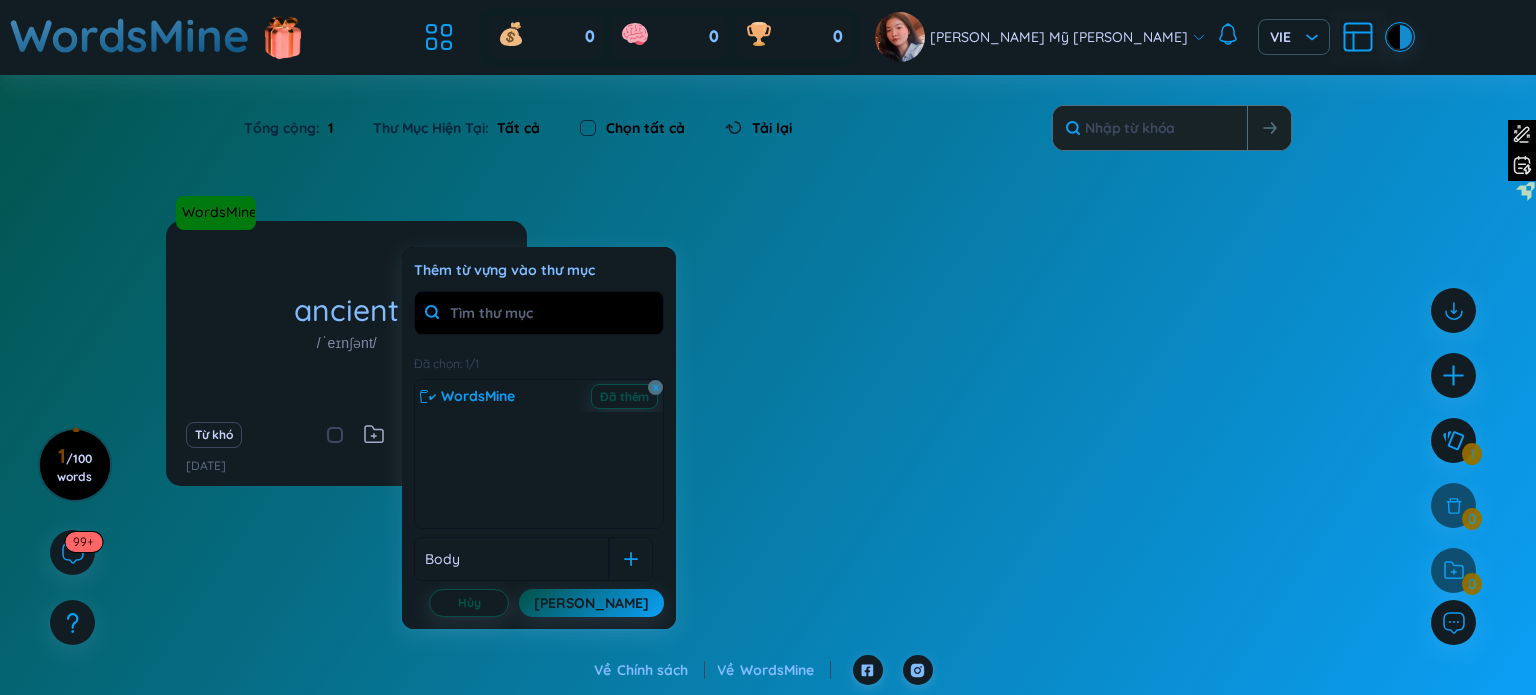 click on "WordsMine ancient /ˈeɪnʃənt/ Eg: Custom without reason is but ancient error.
Eg: The ancient Greeks dedicated many shrines to Aphrodite.
Eg: Marriage became an institution in ancient societies.
Eg: According to ancient legend, the river is a goddess.
Eg: She's very proud of her ancient royal lineage.
Eg: The aisle was floored with ancient bricks.
Eg: The ancient Egyptians stored information on scrolls.
Eg: Ancient people like to have a declaration before war.
Eg: Cracks and fractures are appearing in the ancient wall.
(undefined)
Eg: The ancient ivy cleaved to the ruined castle walls.
Từ khó 11/7/2025" at bounding box center [768, 366] 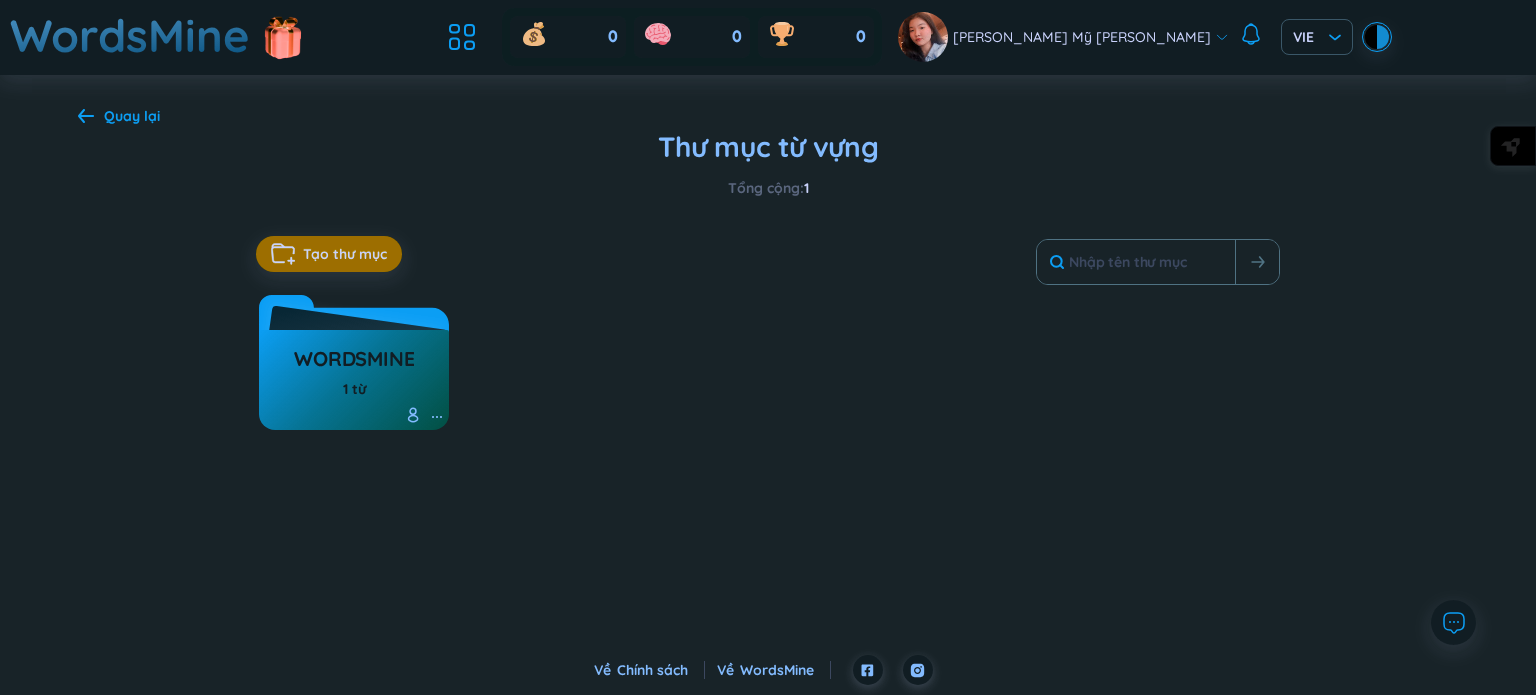 click 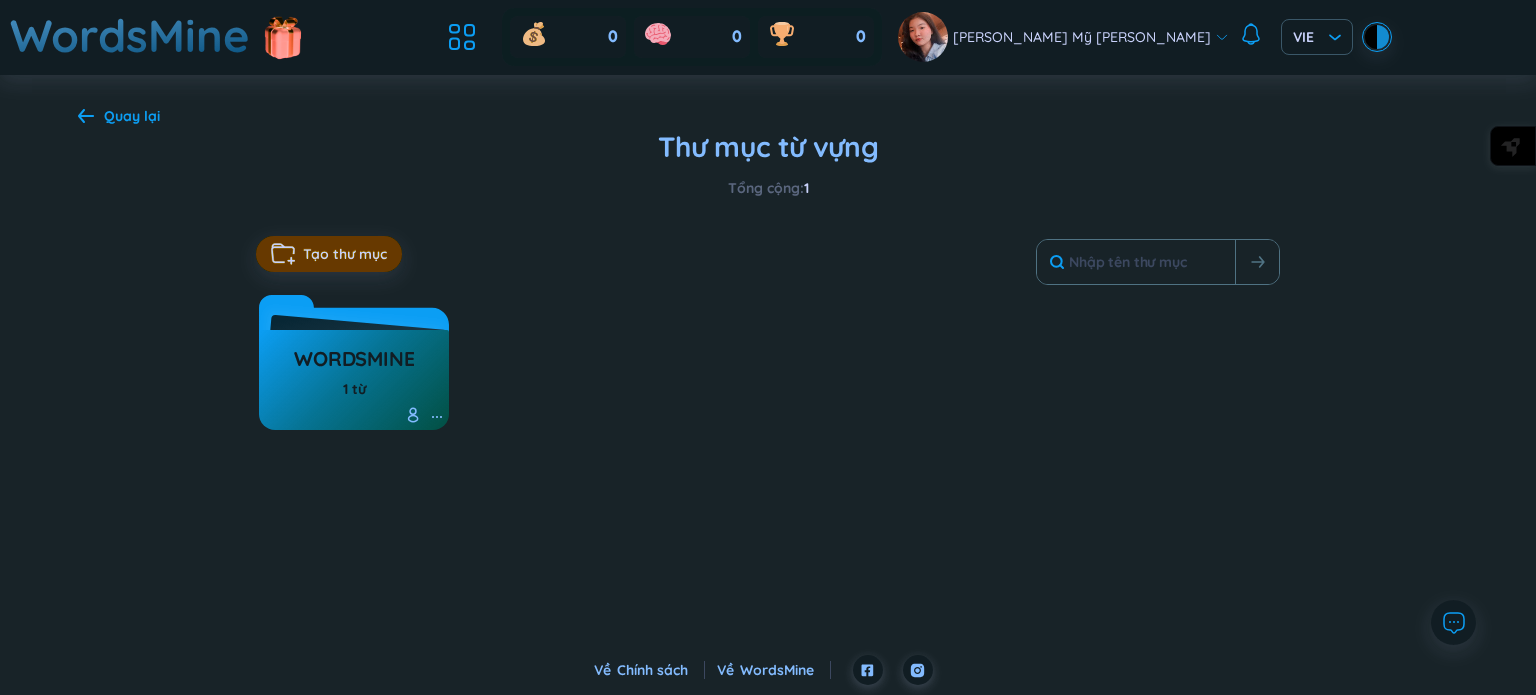 click on "Tạo thư mục" at bounding box center [345, 254] 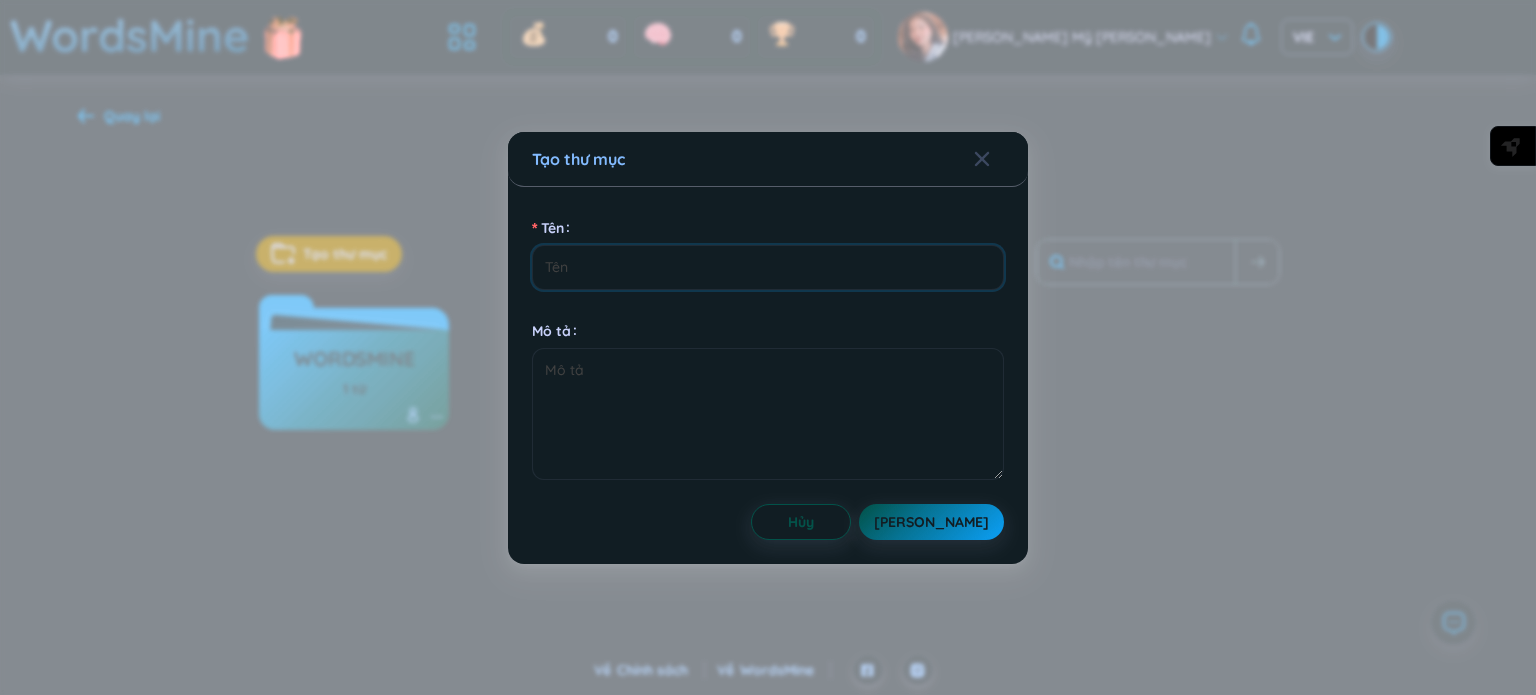 click on "Tên" at bounding box center (768, 267) 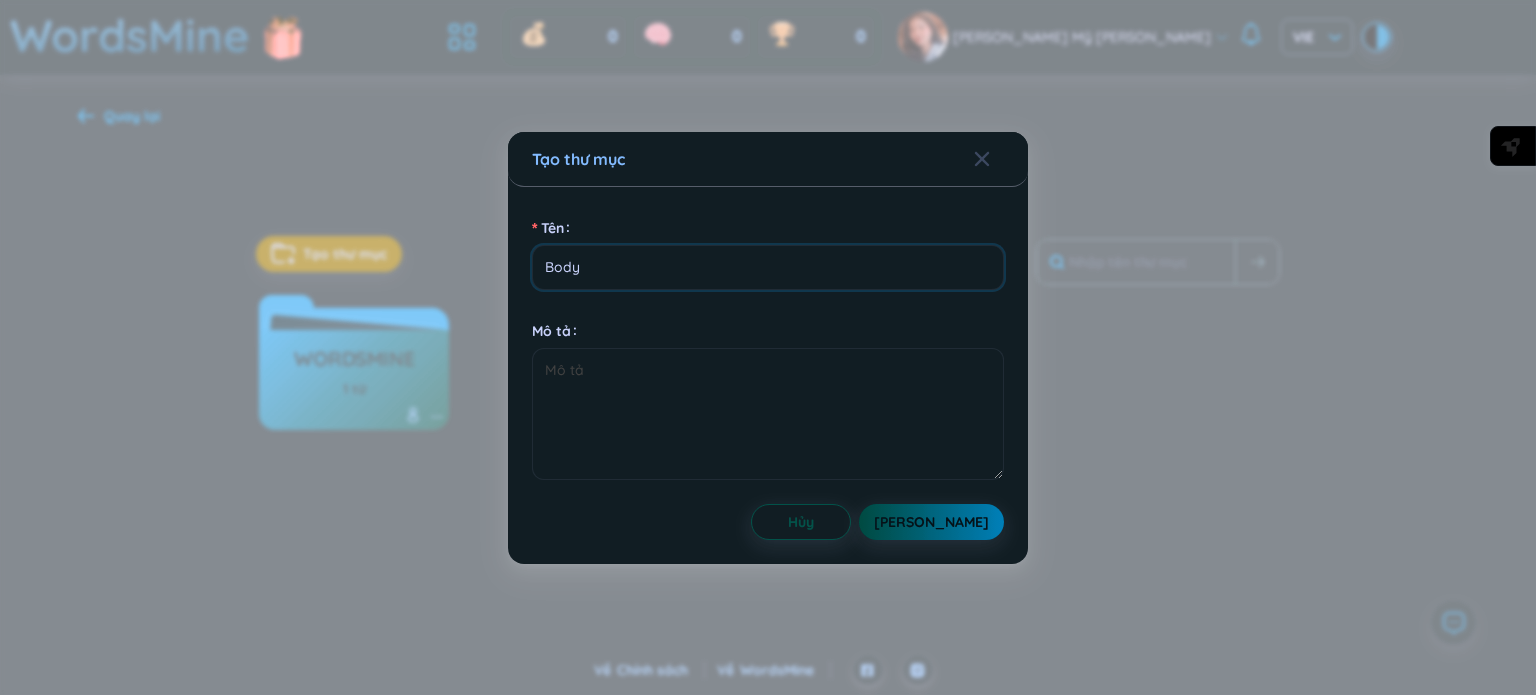 type on "Body" 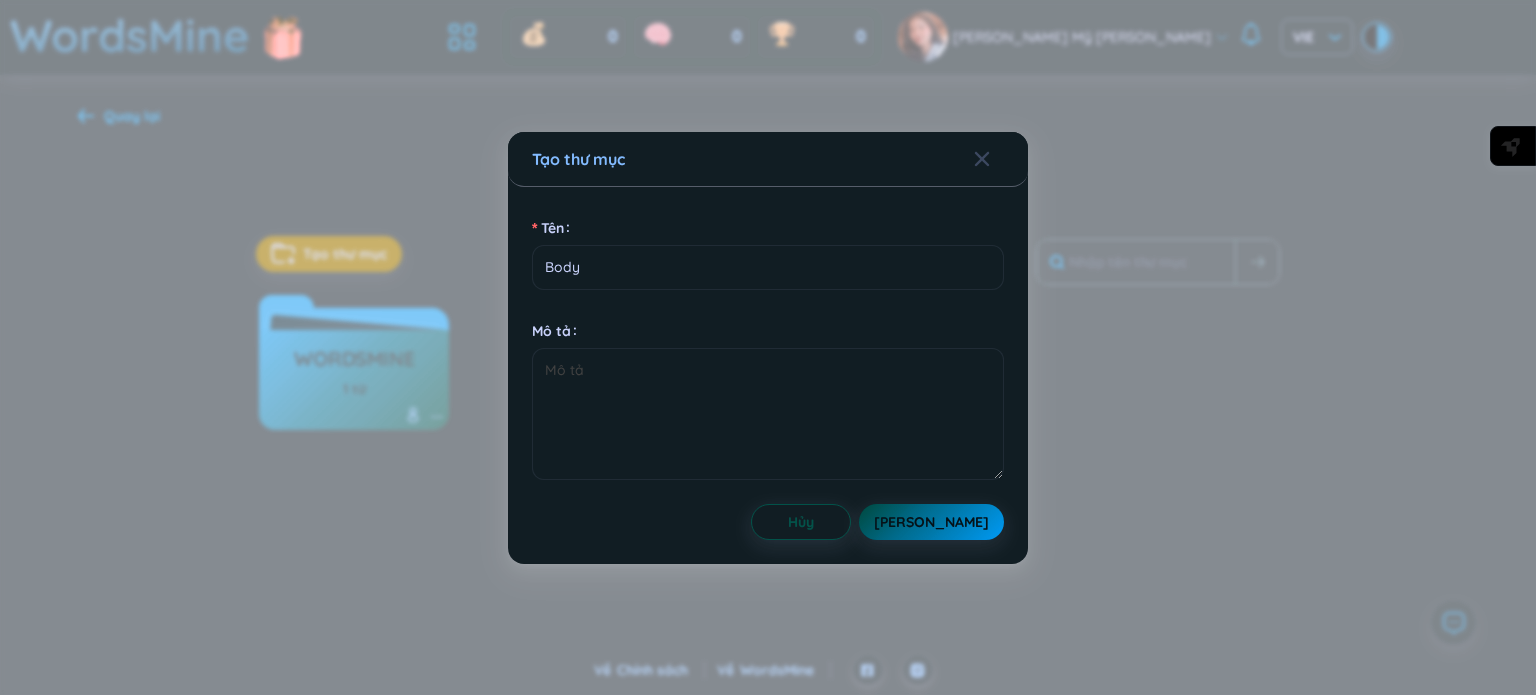 click on "Lưu" at bounding box center [931, 522] 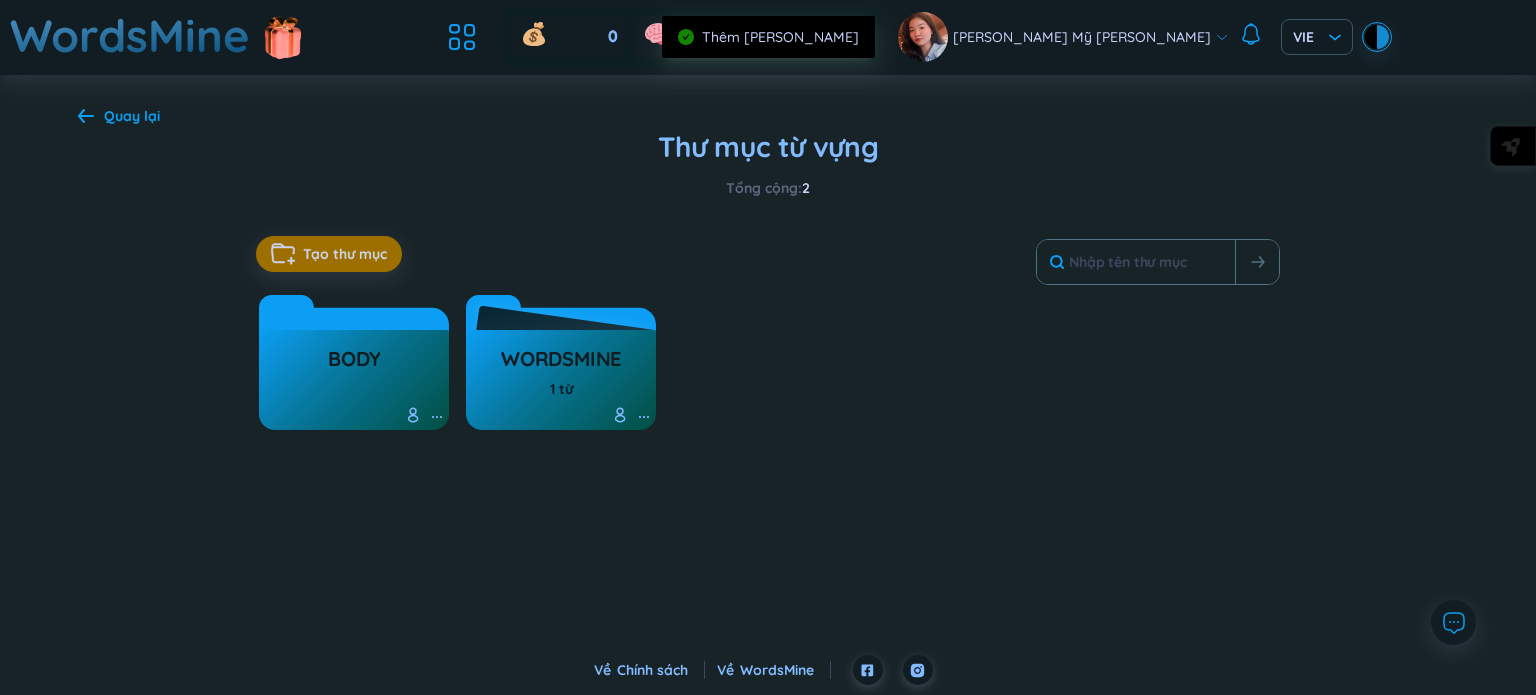 click on "WordsMine" at bounding box center (561, 364) 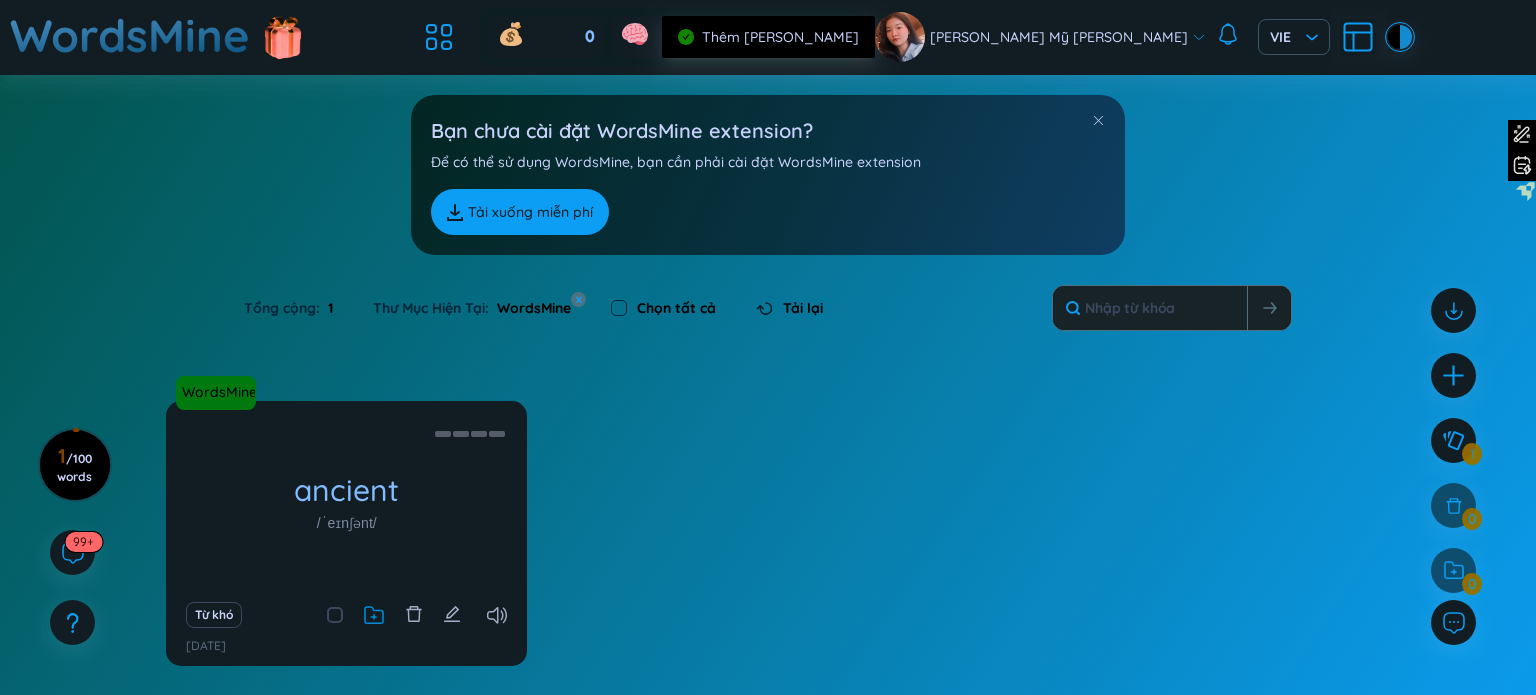 click 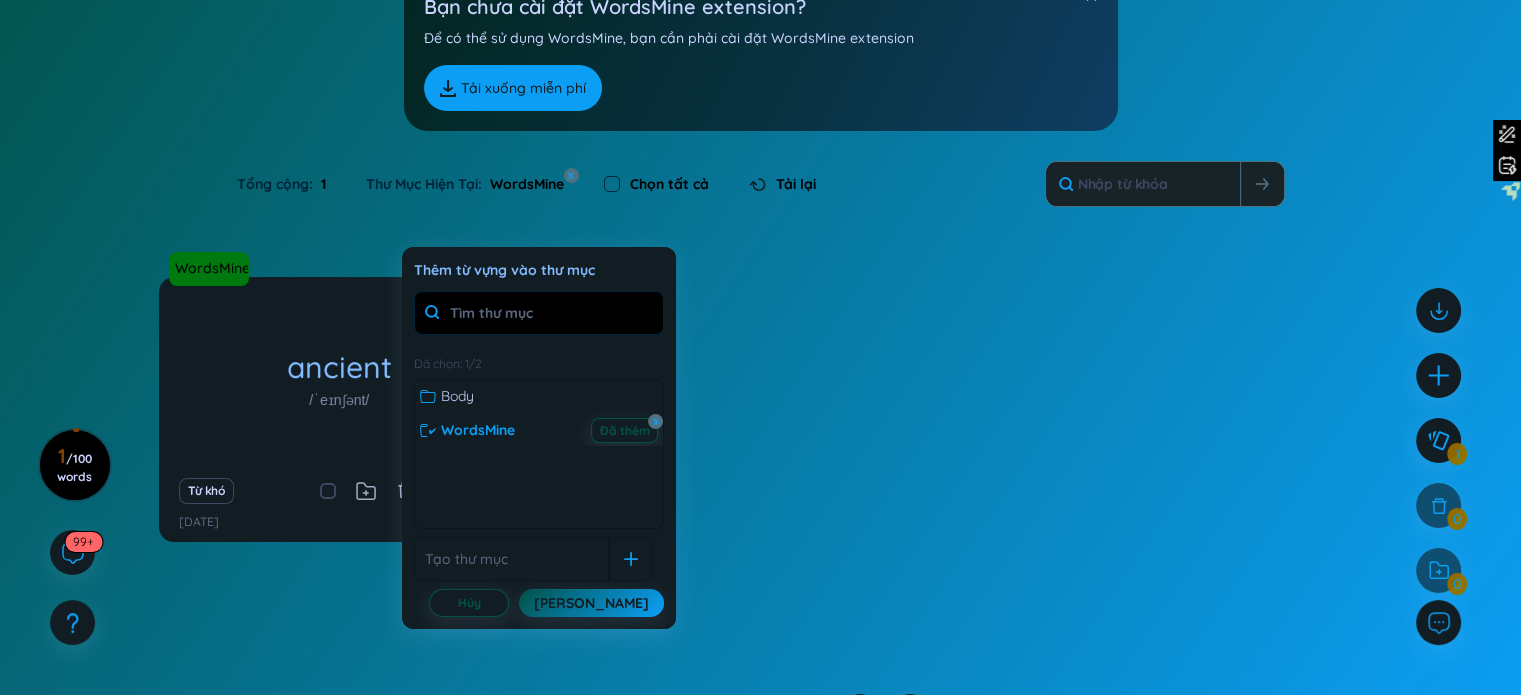 scroll, scrollTop: 162, scrollLeft: 0, axis: vertical 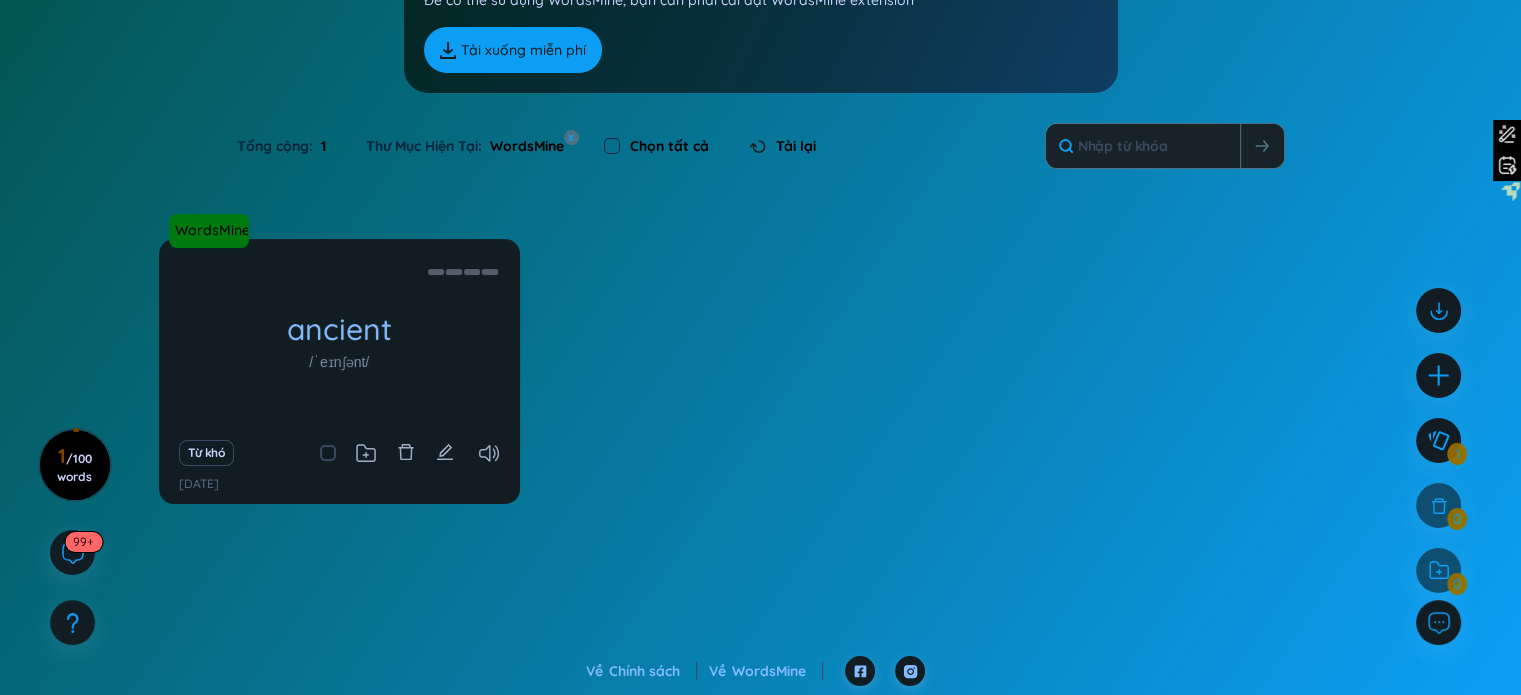 click on "WordsMine ancient /ˈeɪnʃənt/ Eg: Custom without reason is but ancient error.
Eg: The ancient Greeks dedicated many shrines to Aphrodite.
Eg: Marriage became an institution in ancient societies.
Eg: According to ancient legend, the river is a goddess.
Eg: She's very proud of her ancient royal lineage.
Eg: The aisle was floored with ancient bricks.
Eg: The ancient Egyptians stored information on scrolls.
Eg: Ancient people like to have a declaration before war.
Eg: Cracks and fractures are appearing in the ancient wall.
(undefined)
Eg: The ancient ivy cleaved to the ruined castle walls.
Từ khó 11/7/2025" at bounding box center (761, 384) 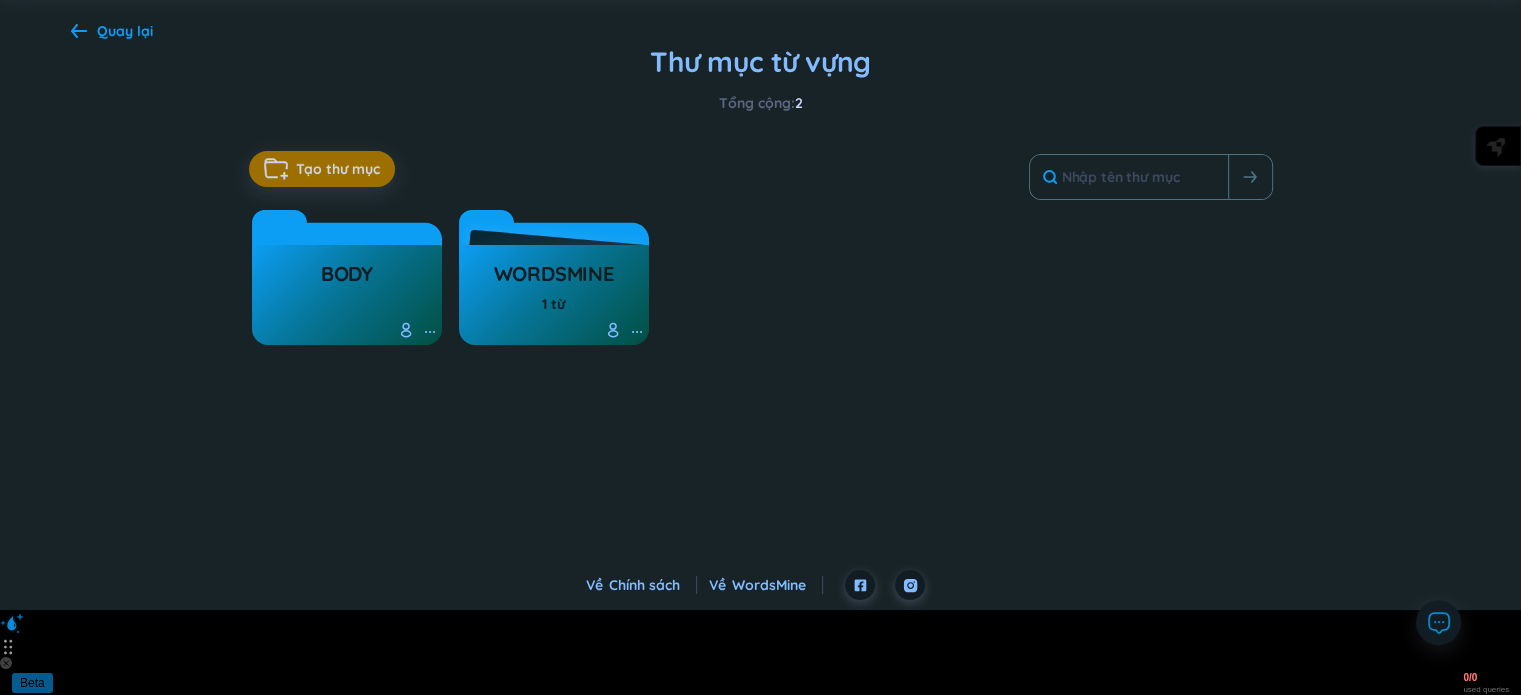 scroll, scrollTop: 0, scrollLeft: 0, axis: both 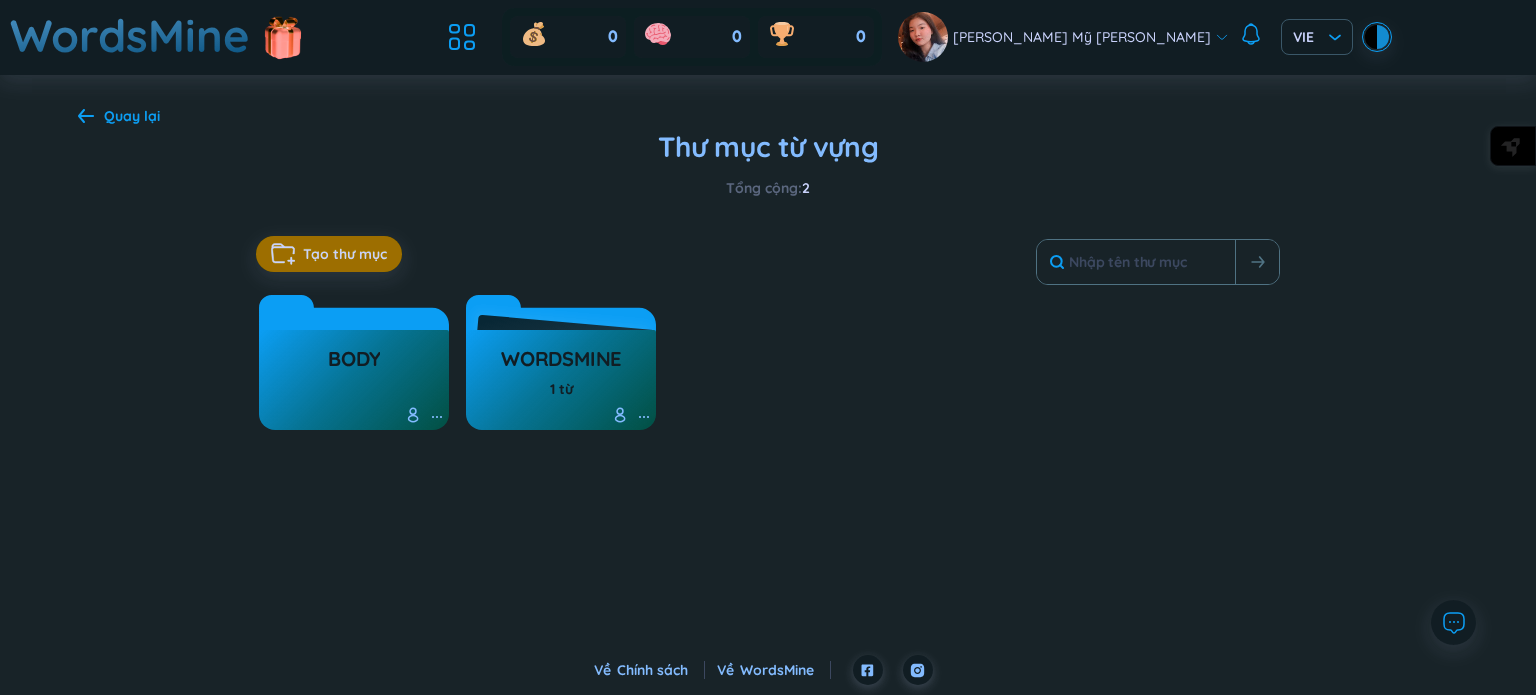 click on "Quay lại Thư mục từ vựng Tổng cộng :  2 Tạo thư mục Body WordsMine 1 từ Không có dữ liệu" at bounding box center (768, 268) 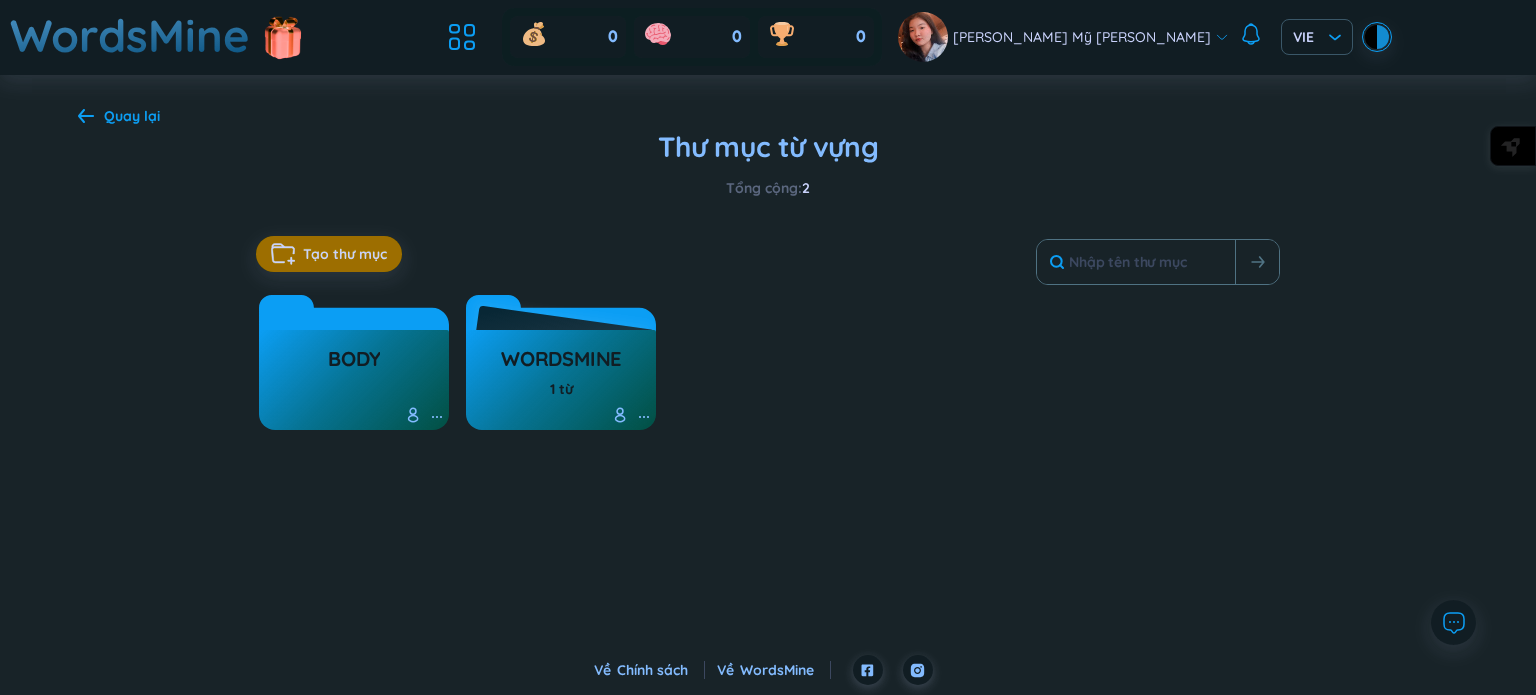 click on "WordsMine" at bounding box center (561, 364) 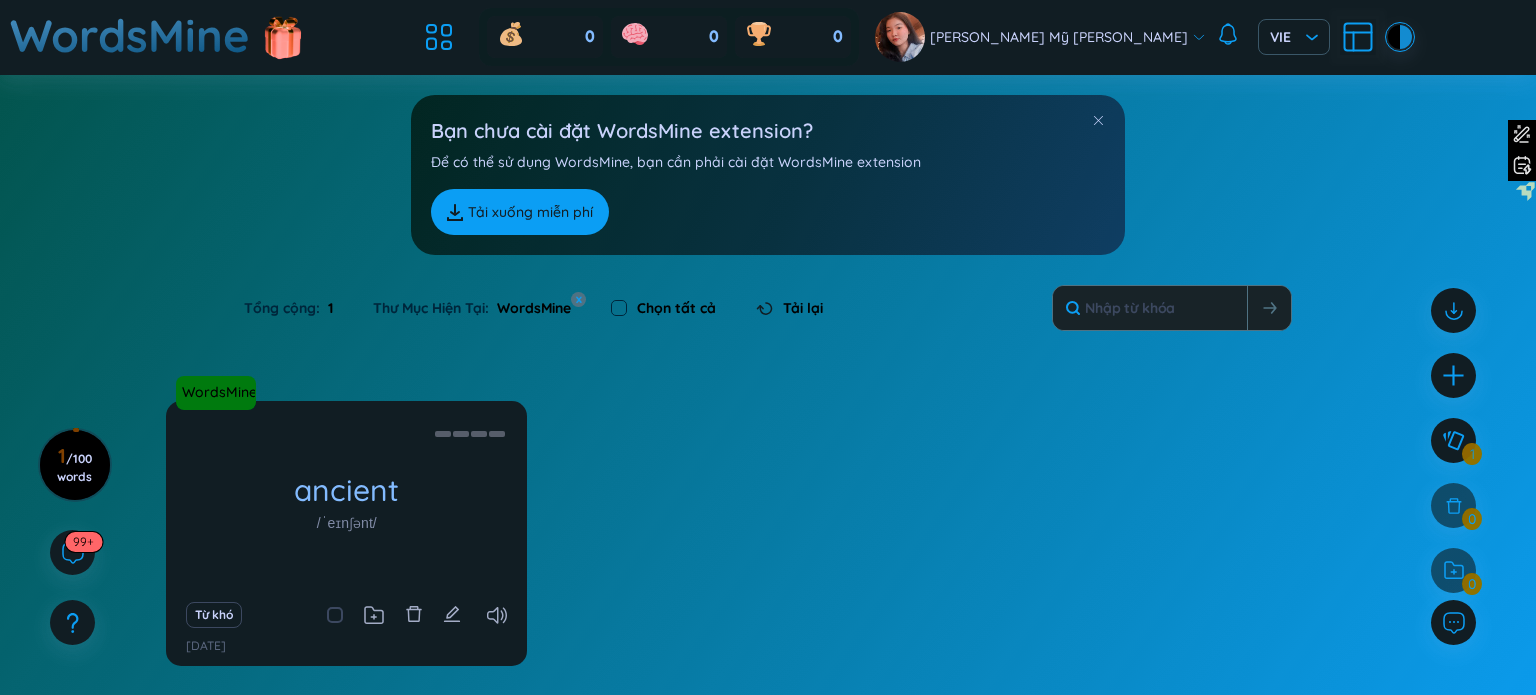 click on "WordsMine ancient /ˈeɪnʃənt/ Eg: Custom without reason is but ancient error.
Eg: The ancient Greeks dedicated many shrines to Aphrodite.
Eg: Marriage became an institution in ancient societies.
Eg: According to ancient legend, the river is a goddess.
Eg: She's very proud of her ancient royal lineage.
Eg: The aisle was floored with ancient bricks.
Eg: The ancient Egyptians stored information on scrolls.
Eg: Ancient people like to have a declaration before war.
Eg: Cracks and fractures are appearing in the ancient wall.
(undefined)
Eg: The ancient ivy cleaved to the ruined castle walls.
Từ khó 11/7/2025 Không có dữ liệu" at bounding box center (768, 566) 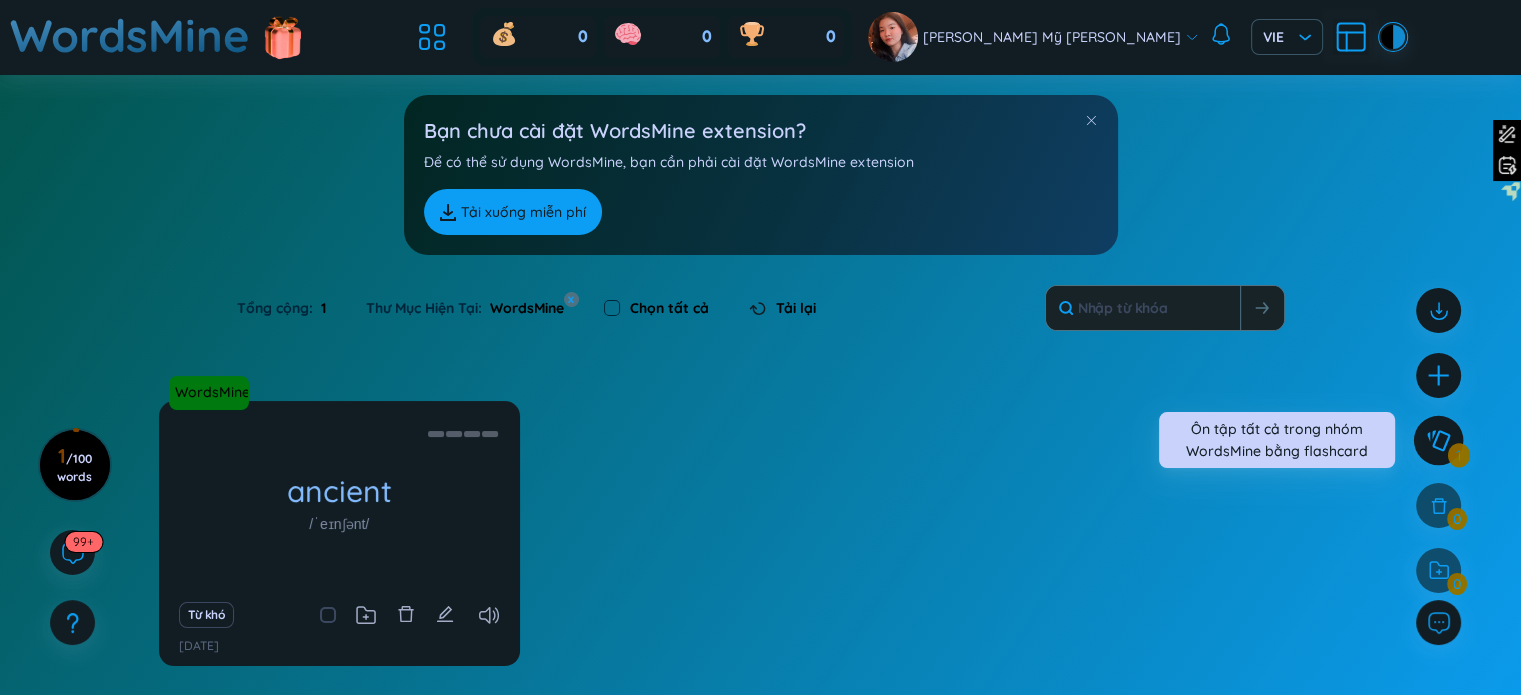 click at bounding box center [1439, 441] 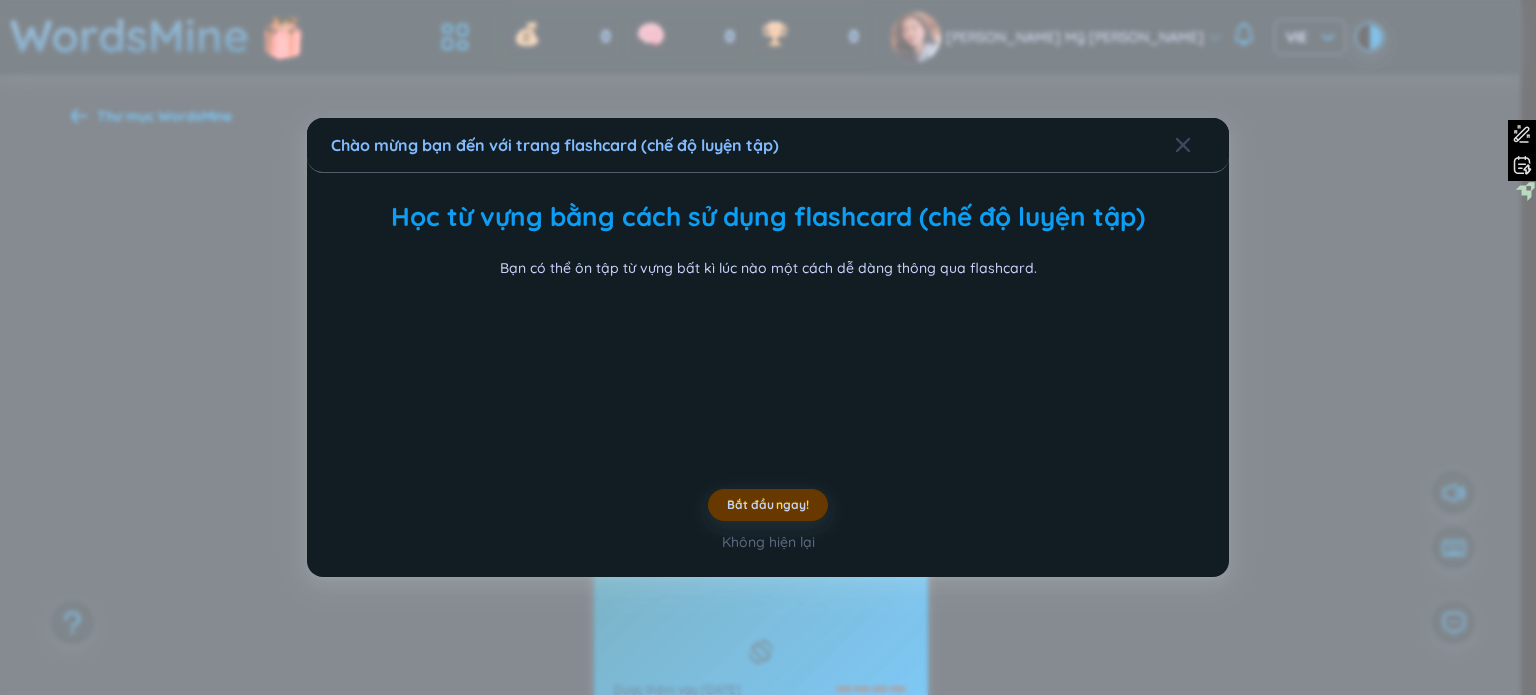 click on "Bắt đầu ngay!" at bounding box center (767, 505) 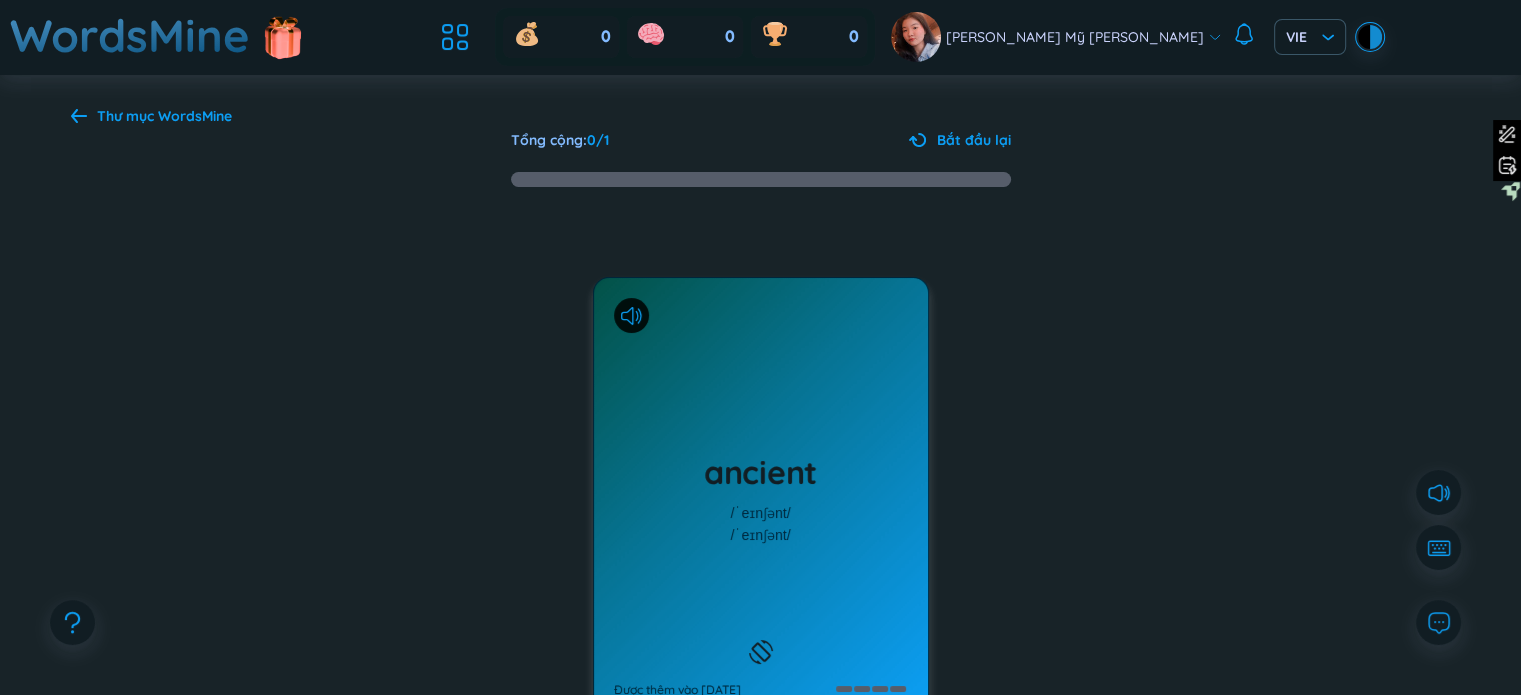 click on "ancient /ˈeɪnʃənt/ /ˈeɪnʃənt/ Được thêm vào 11/7/2025" at bounding box center [761, 498] 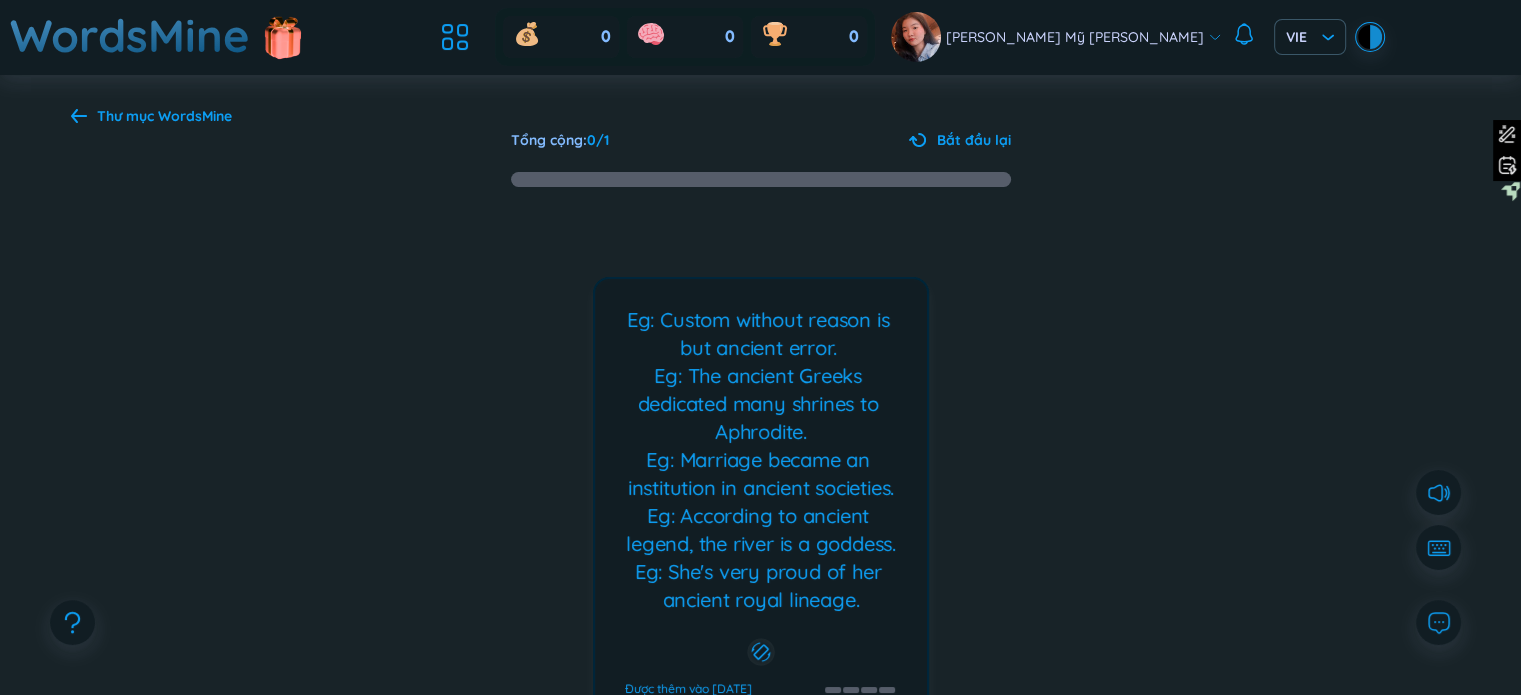 click on "Eg: Custom without reason is but ancient error.
Eg: The ancient Greeks dedicated many shrines to Aphrodite.
Eg: Marriage became an institution in ancient societies.
Eg: According to ancient legend, the river is a goddess.
Eg: She's very proud of her ancient royal lineage.
Eg: The aisle was floored with ancient bricks.
Eg: The ancient Egyptians stored information on scrolls.
Eg: Ancient people like to have a declaration before war.
Eg: Cracks and fractures are appearing in the ancient wall.
(undefined)
Eg: The ancient ivy cleaved to the ruined castle walls." at bounding box center [761, 462] 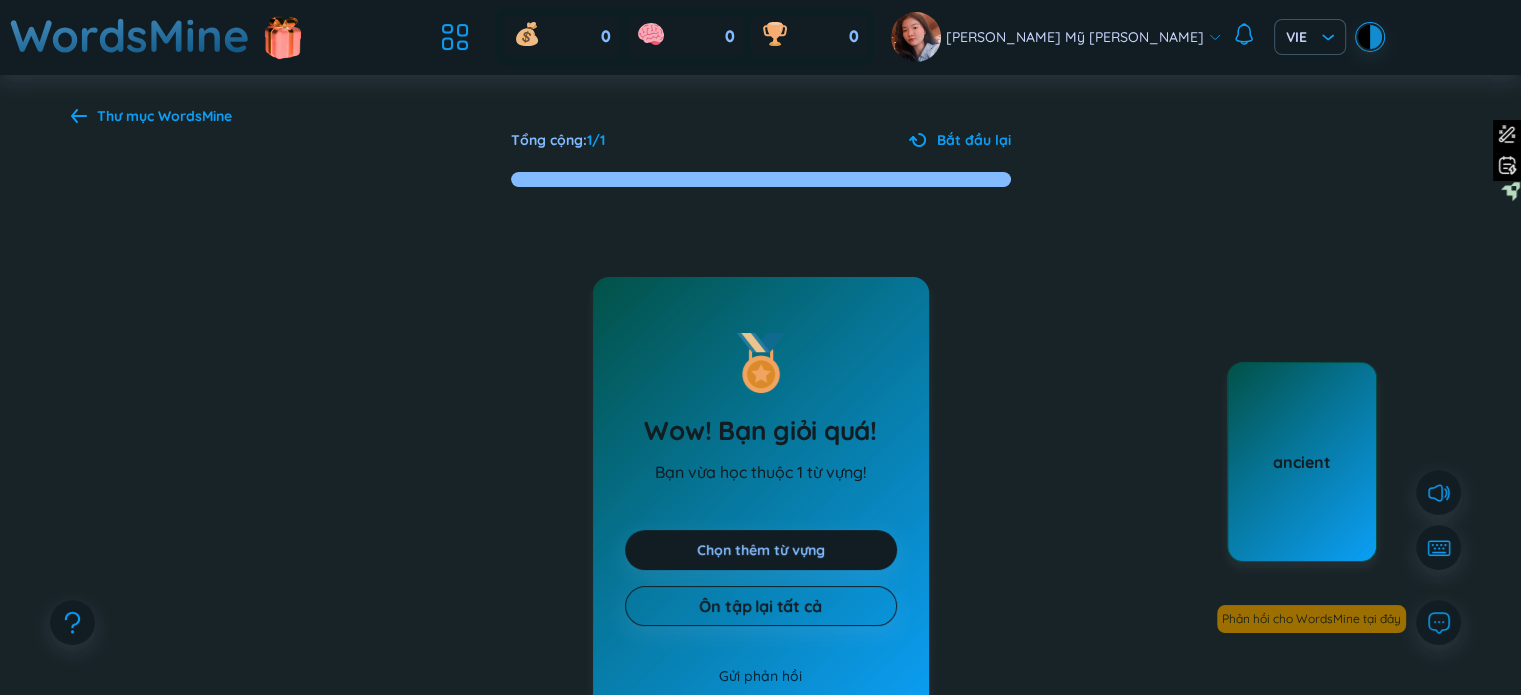 scroll, scrollTop: 221, scrollLeft: 0, axis: vertical 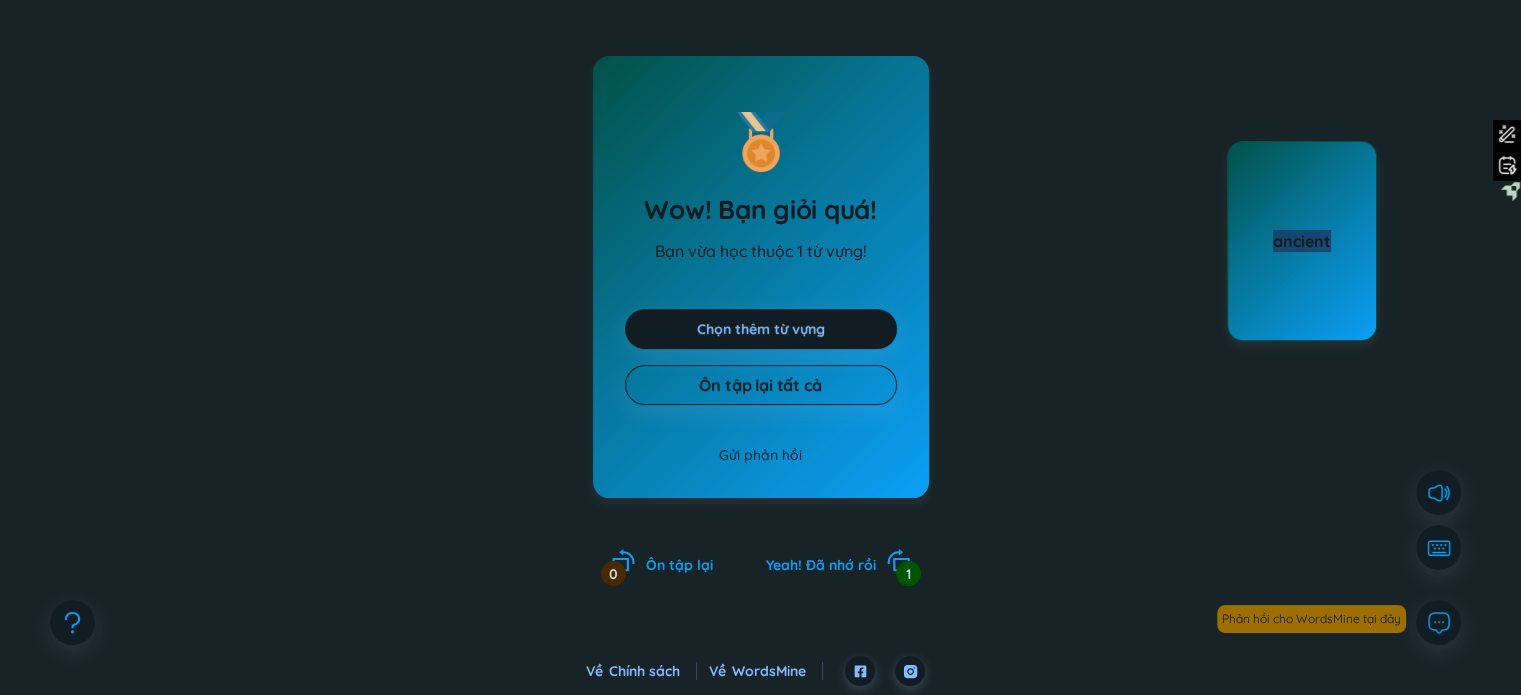 drag, startPoint x: 1331, startPoint y: 265, endPoint x: 1168, endPoint y: 313, distance: 169.92056 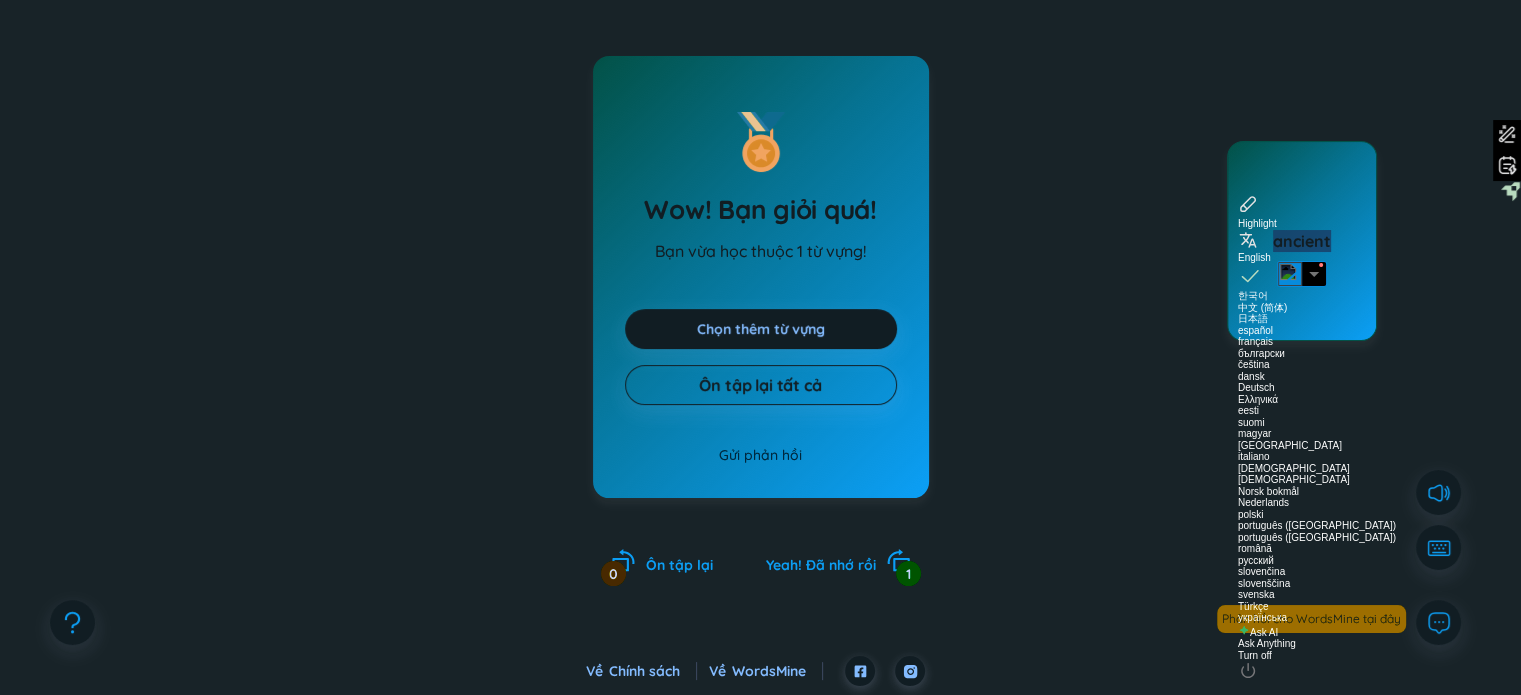 click on "ancient" at bounding box center [1302, 241] 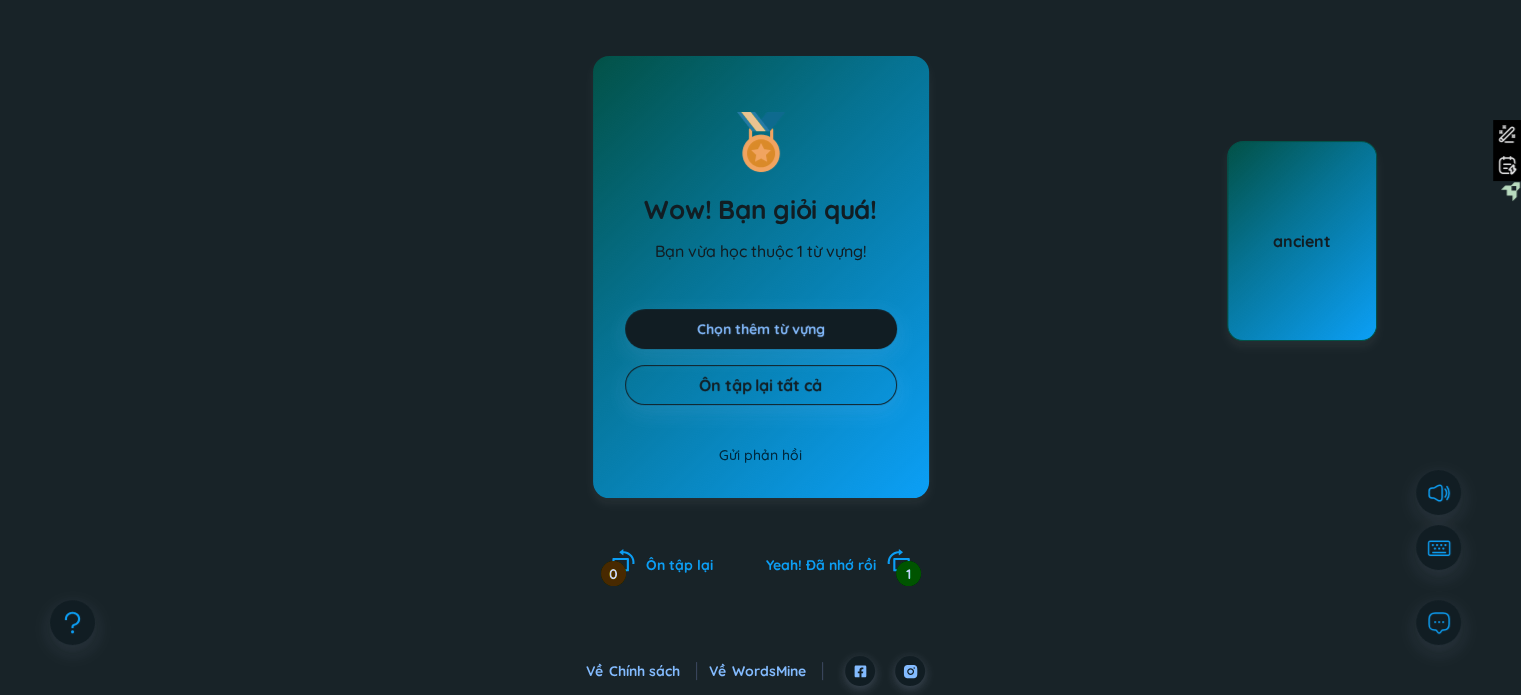 click on "ancient" at bounding box center (1302, 241) 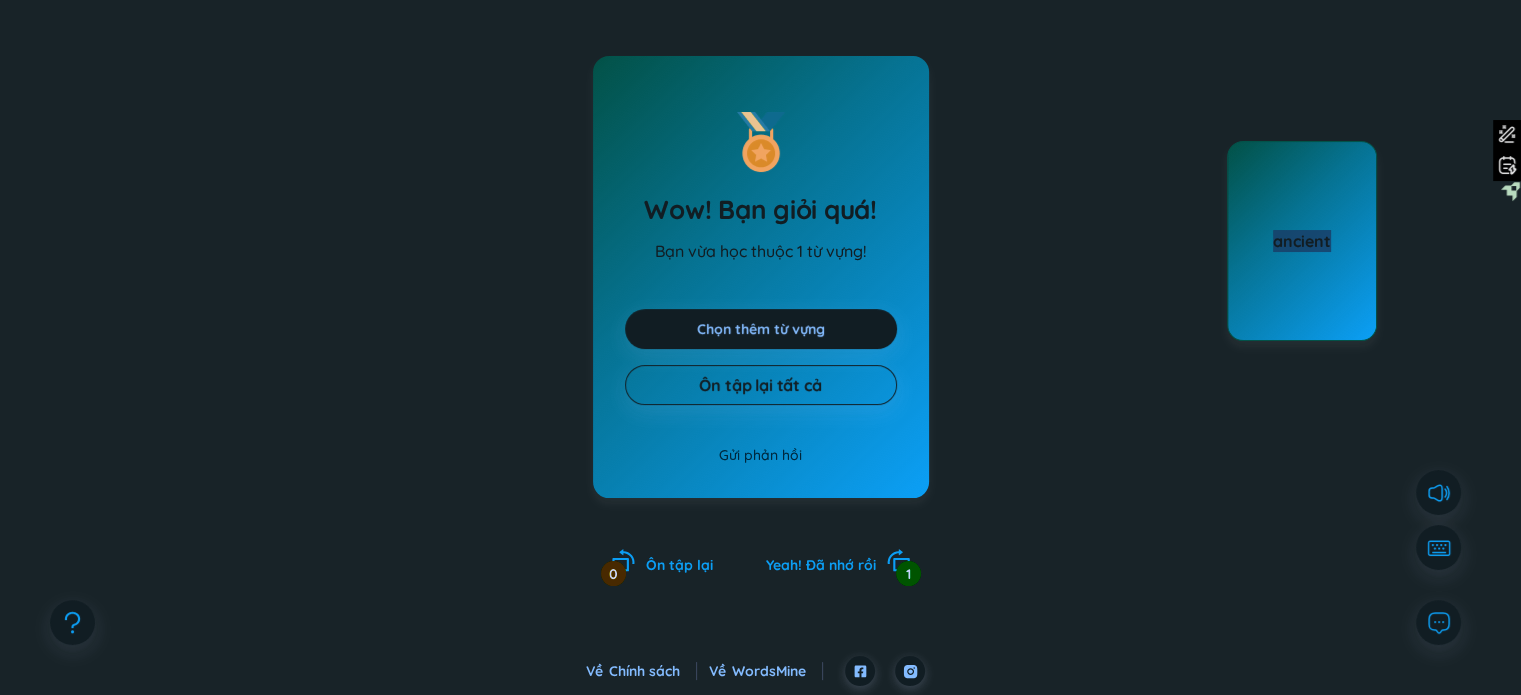 click on "ancient" at bounding box center (1302, 241) 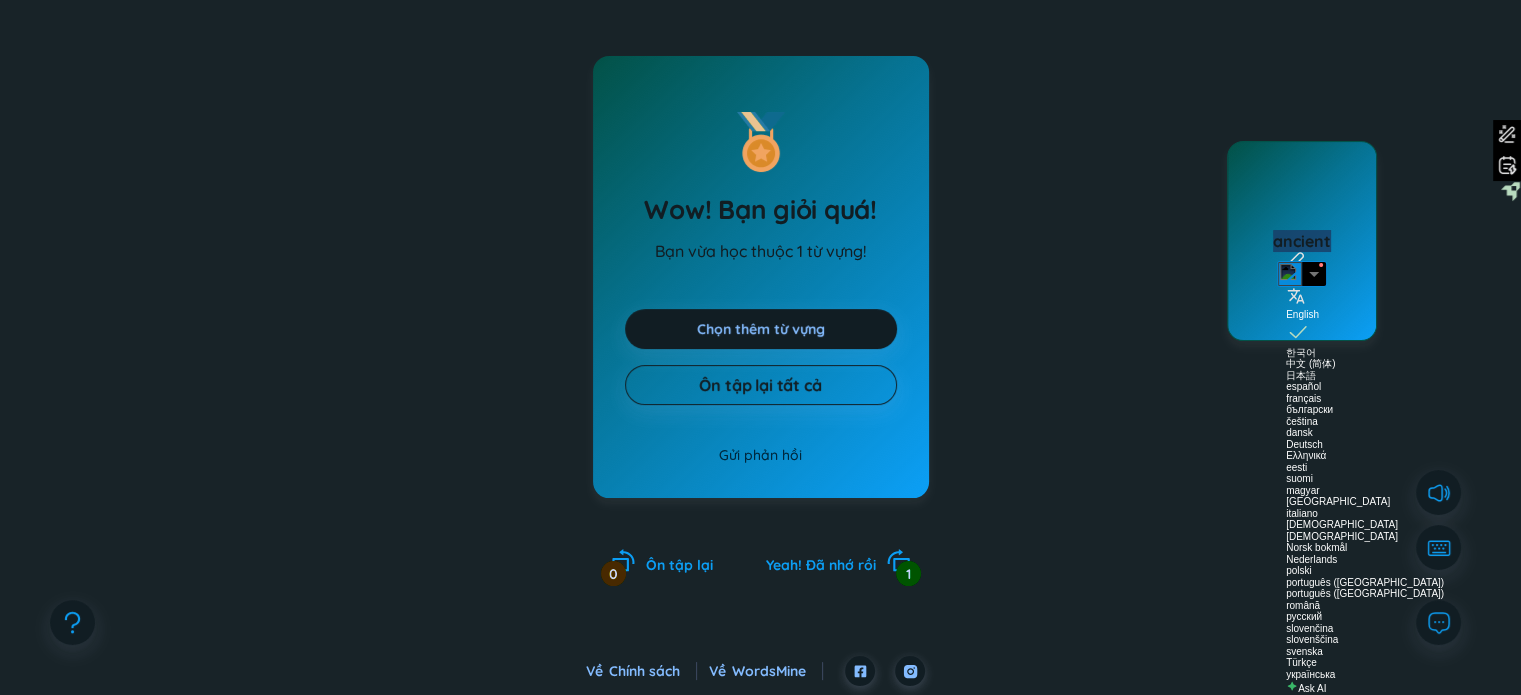 click on "ancient" at bounding box center (1302, 241) 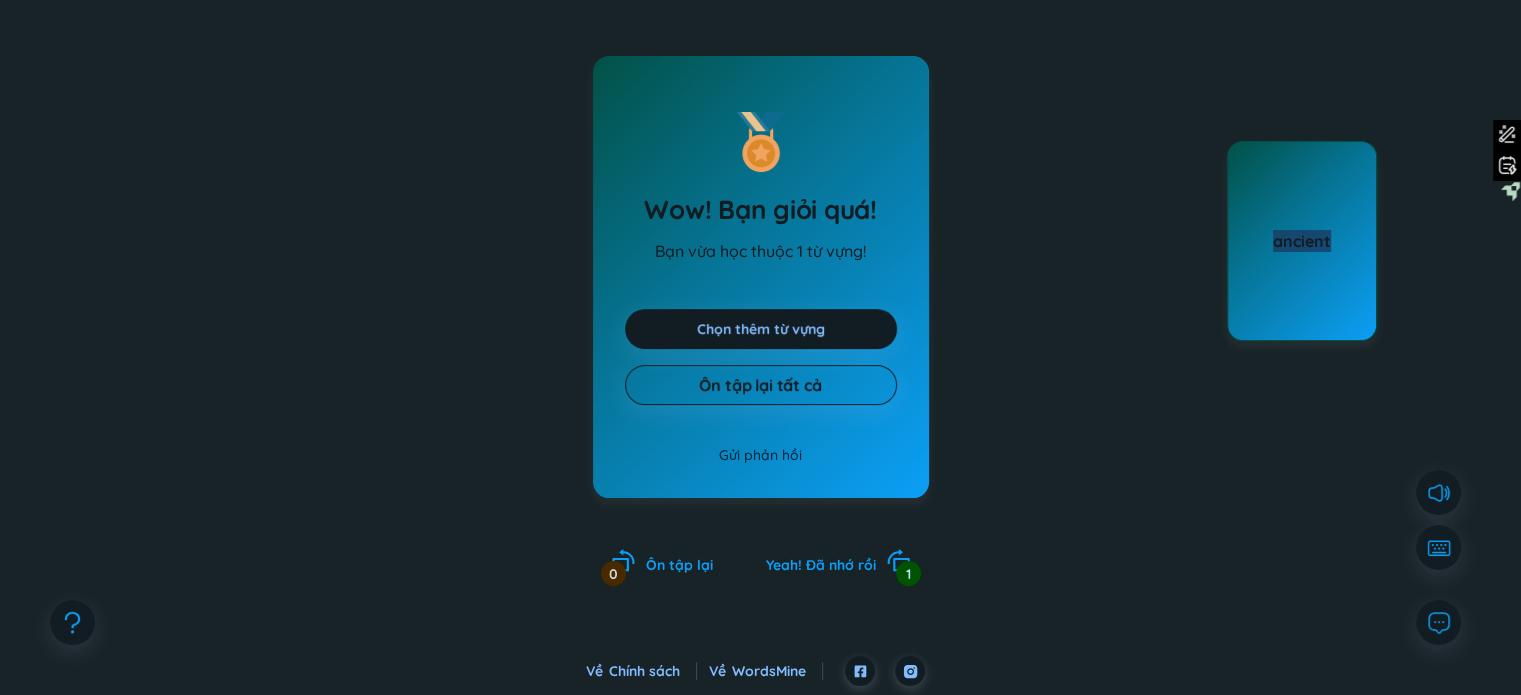 click on "ancient" at bounding box center (1302, 241) 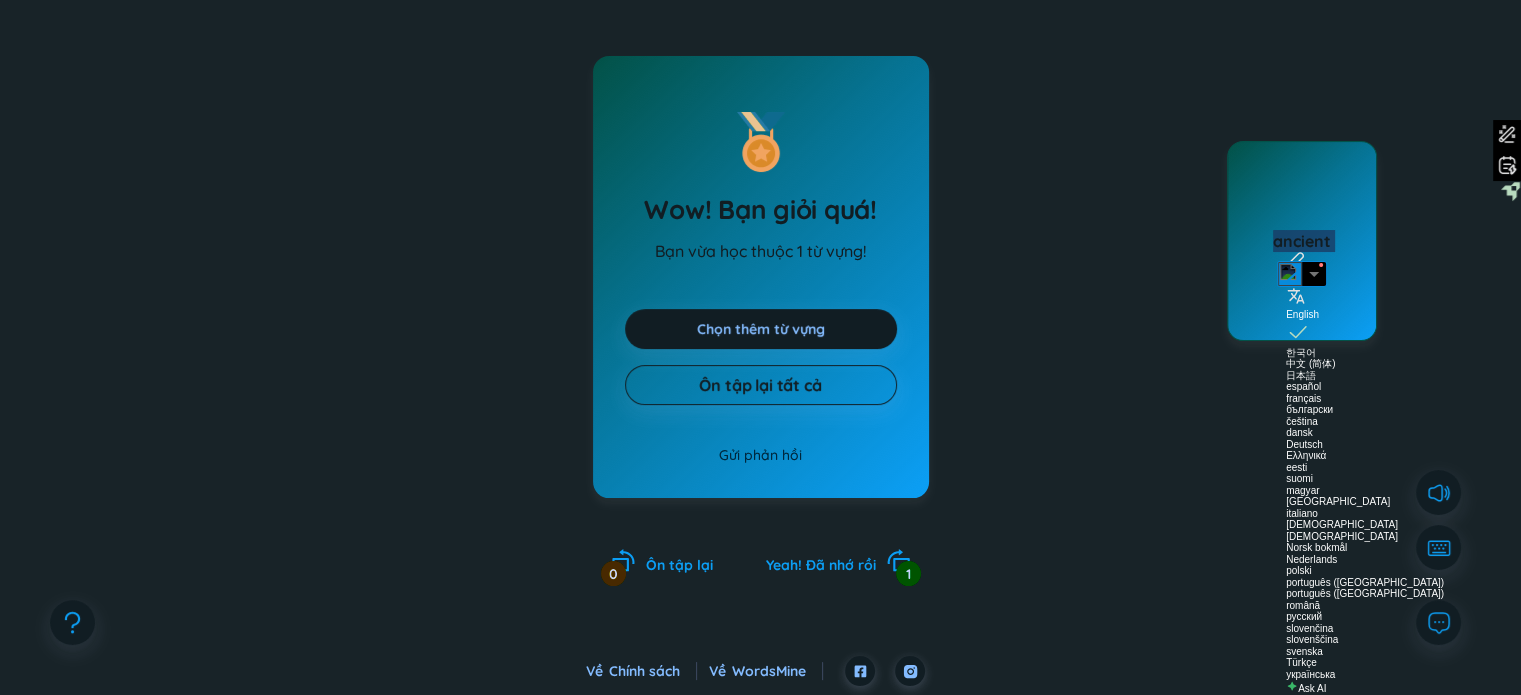 click on "ancient" at bounding box center (1302, 241) 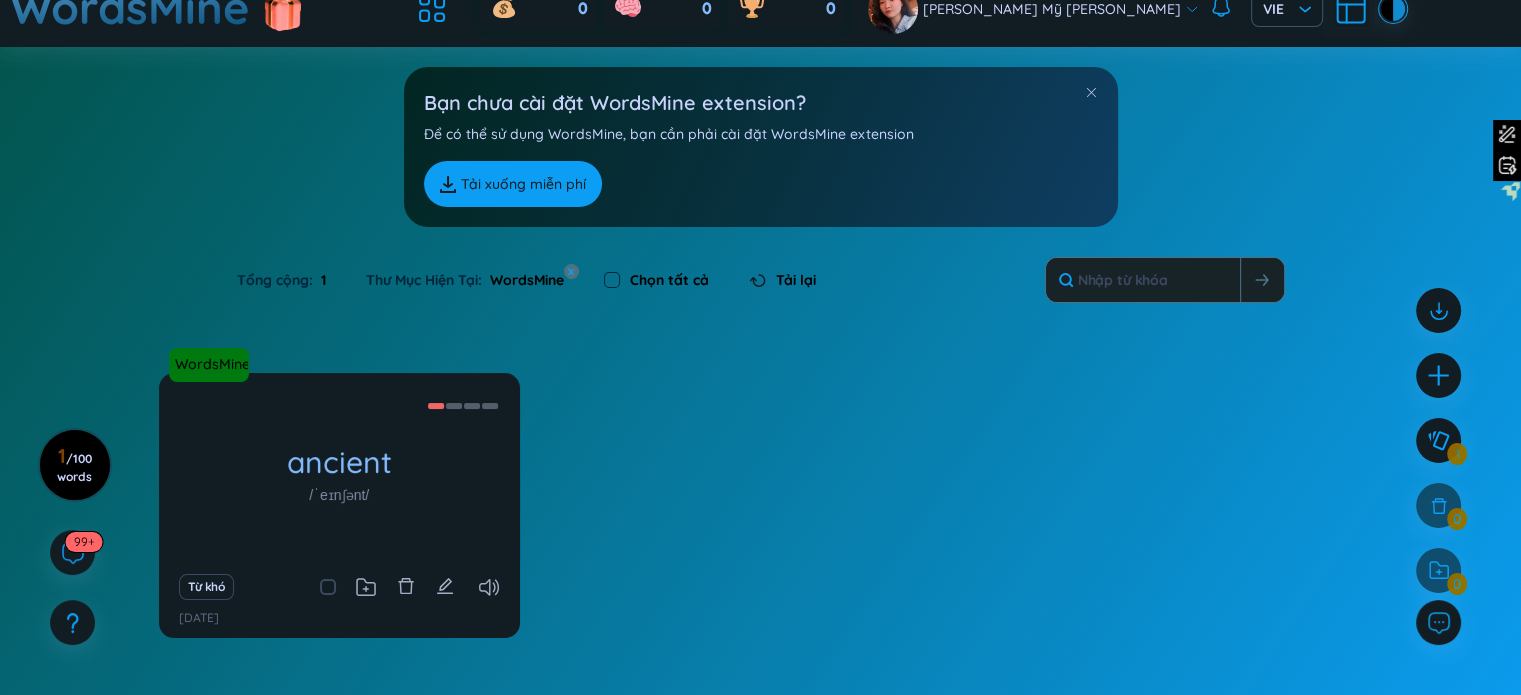 scroll, scrollTop: 0, scrollLeft: 0, axis: both 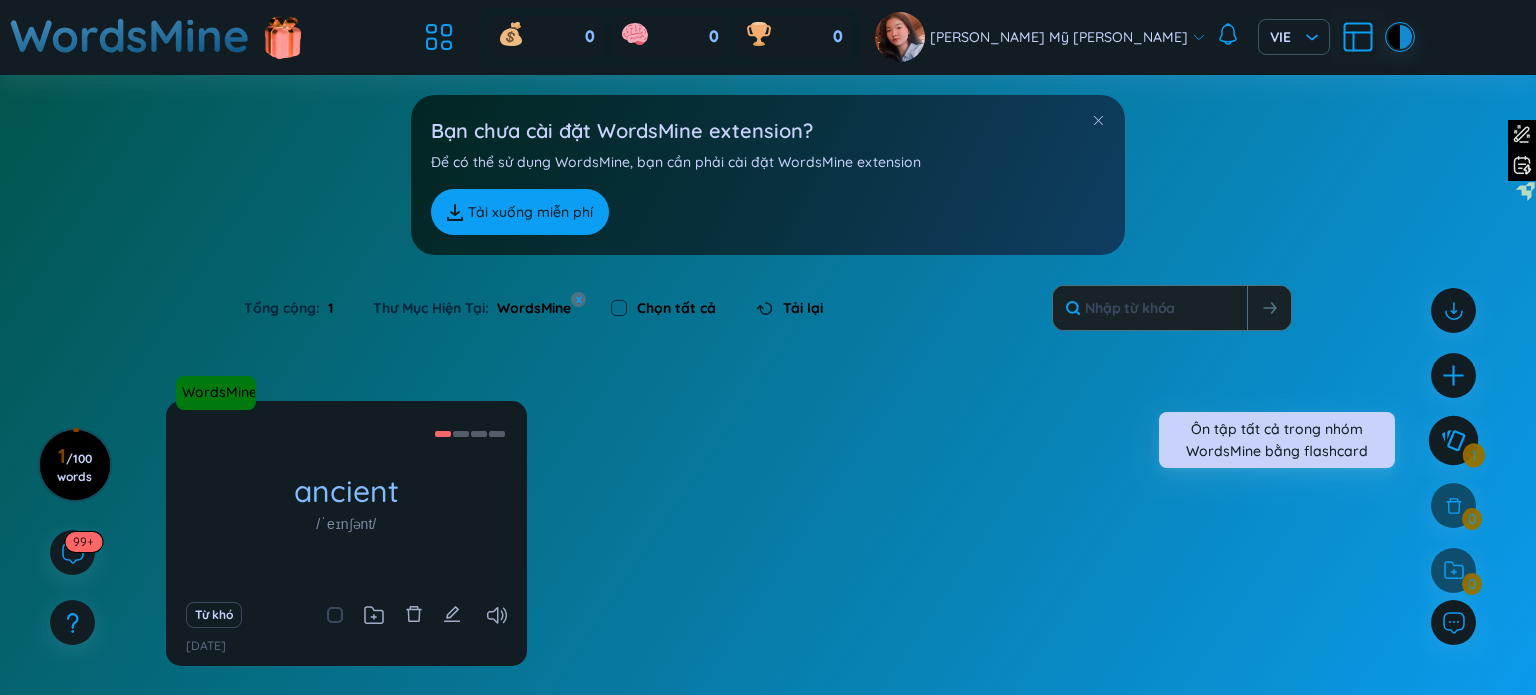 click at bounding box center [1453, 450] 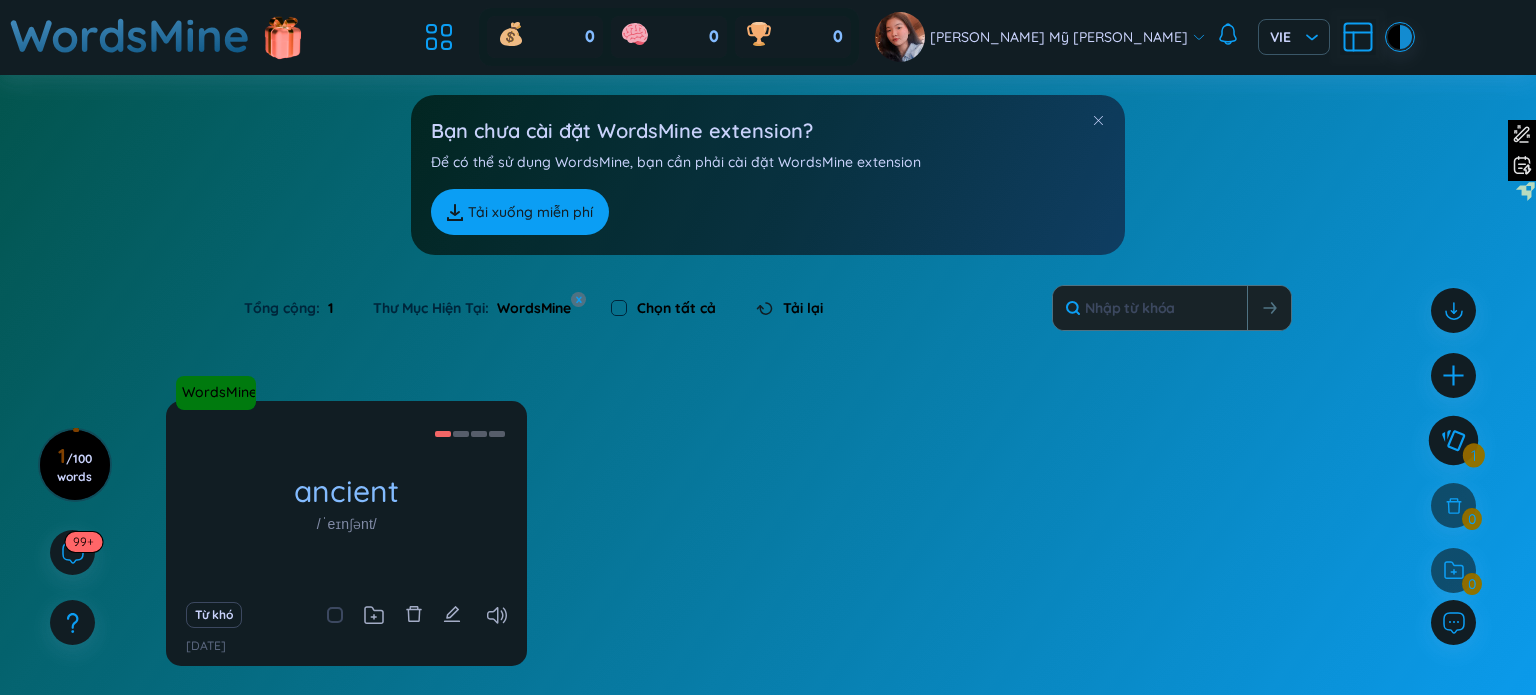 click 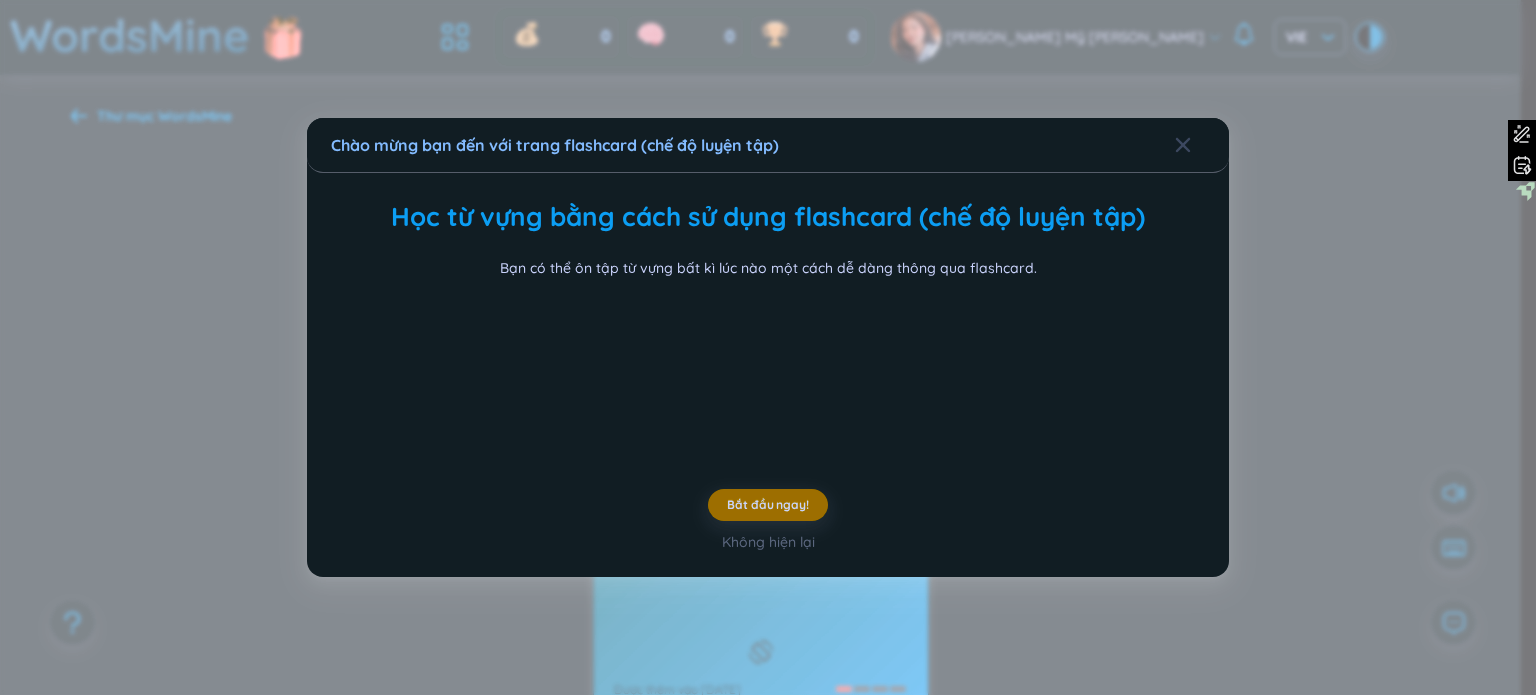 click on "Chào mừng bạn đến với trang flashcard (chế độ luyện tập) Học từ vựng bằng cách sử dụng flashcard (chế độ luyện tập) Bạn có thể ôn tập từ vựng bất kì lúc nào một cách dễ dàng thông qua flashcard. Bắt đầu ngay! Không hiện lại" at bounding box center [768, 347] 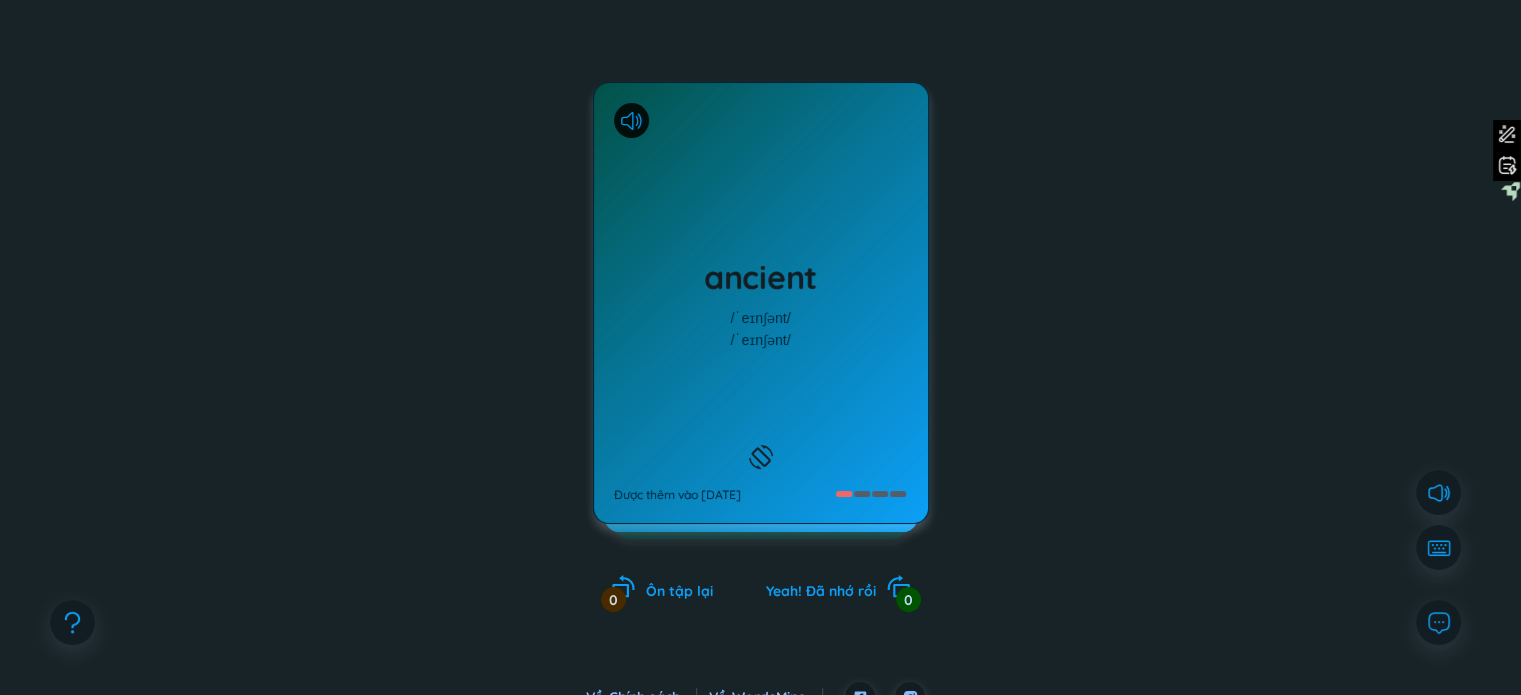 scroll, scrollTop: 221, scrollLeft: 0, axis: vertical 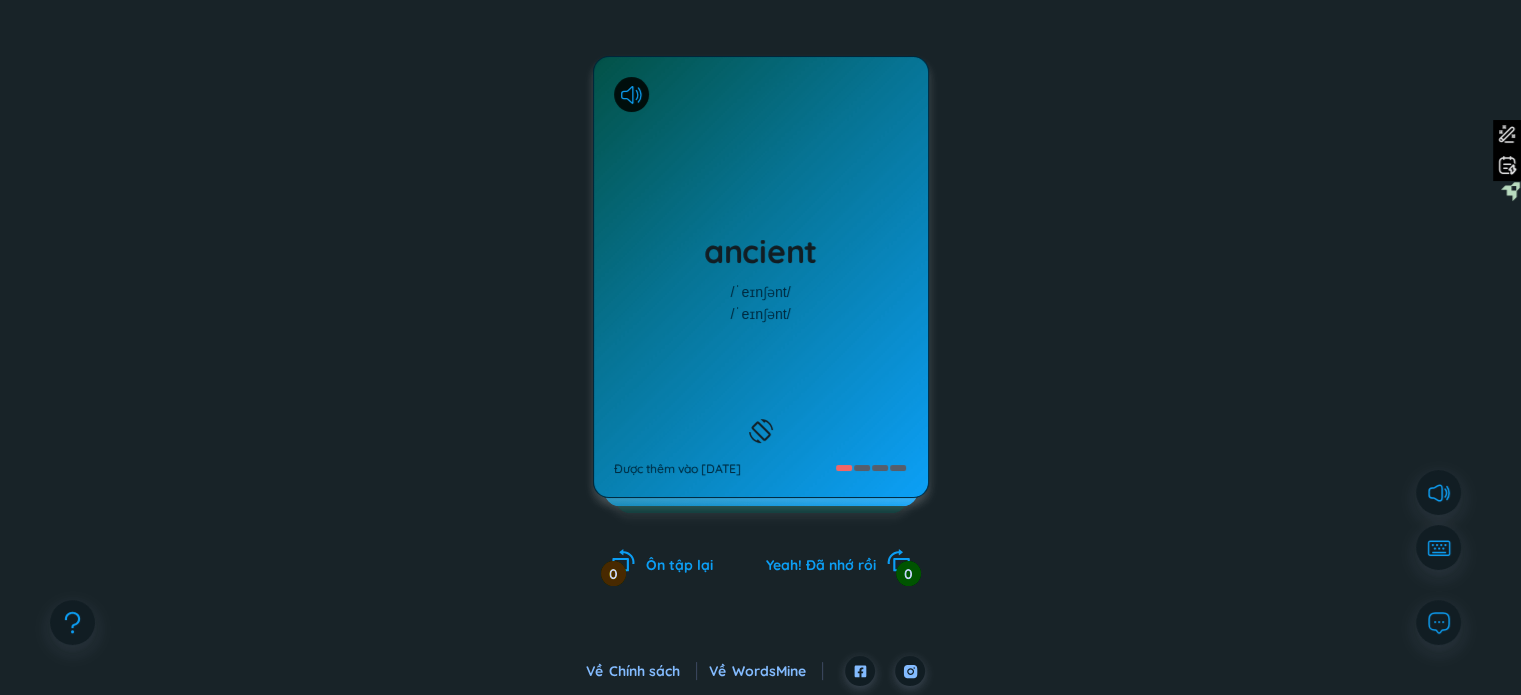 click at bounding box center (631, 94) 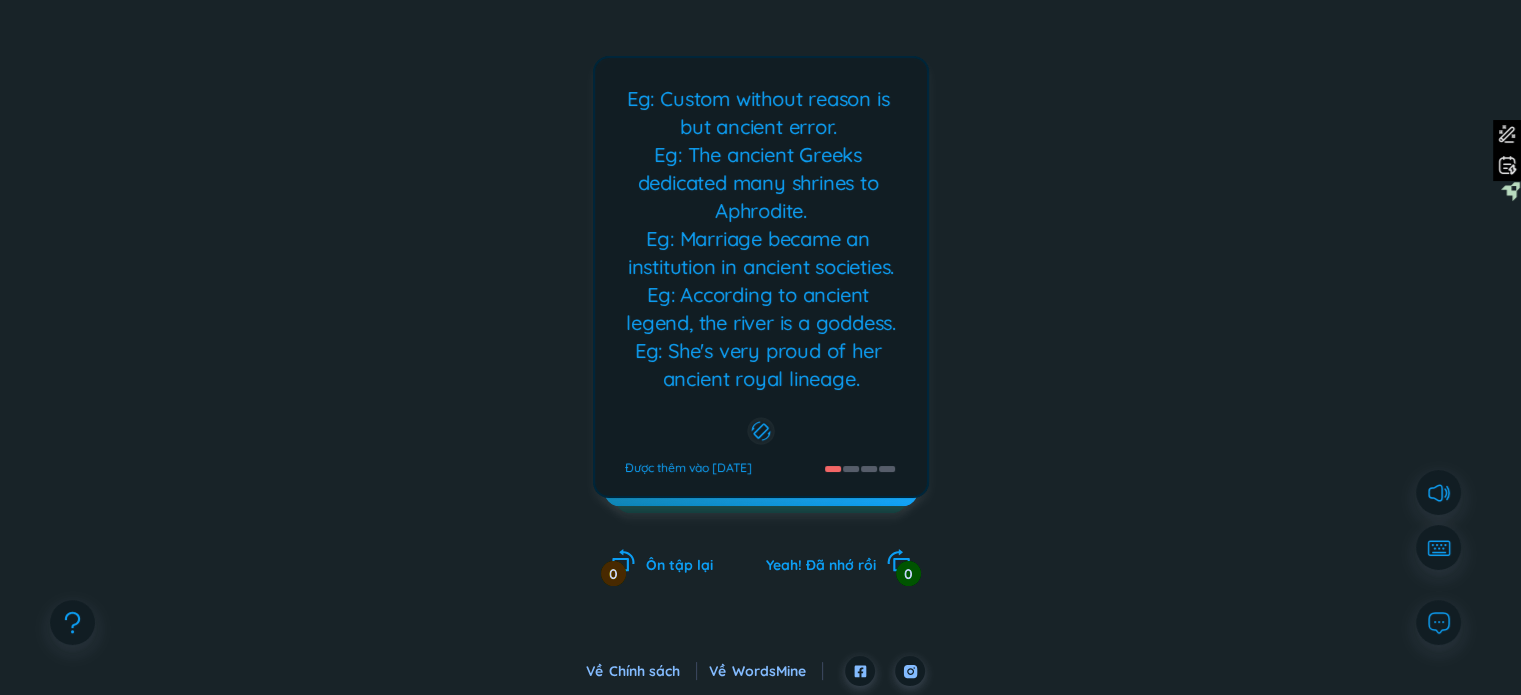 click on "Eg: Custom without reason is but ancient error.
Eg: The ancient Greeks dedicated many shrines to Aphrodite.
Eg: Marriage became an institution in ancient societies.
Eg: According to ancient legend, the river is a goddess.
Eg: She's very proud of her ancient royal lineage.
Eg: The aisle was floored with ancient bricks.
Eg: The ancient Egyptians stored information on scrolls.
Eg: Ancient people like to have a declaration before war.
Eg: Cracks and fractures are appearing in the ancient wall.
(undefined)
Eg: The ancient ivy cleaved to the ruined castle walls." at bounding box center (761, 241) 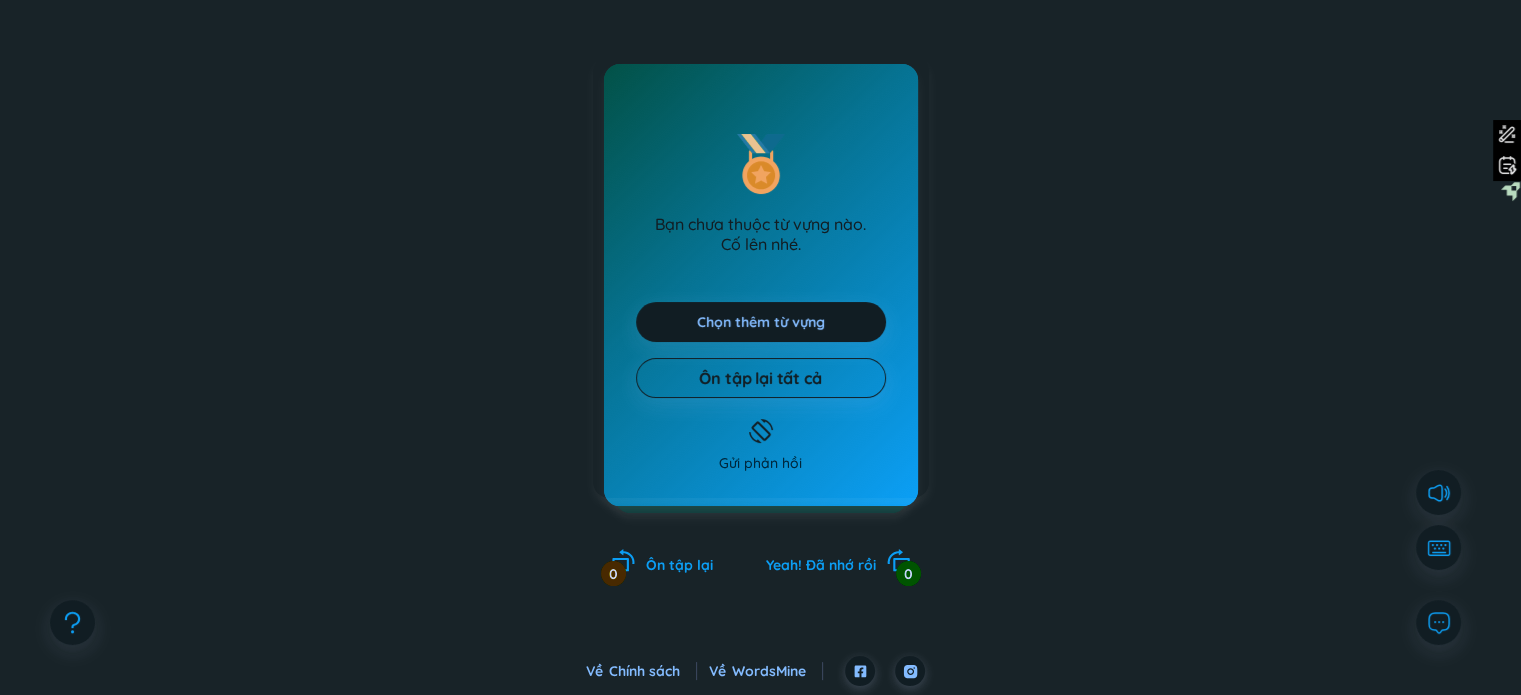 click 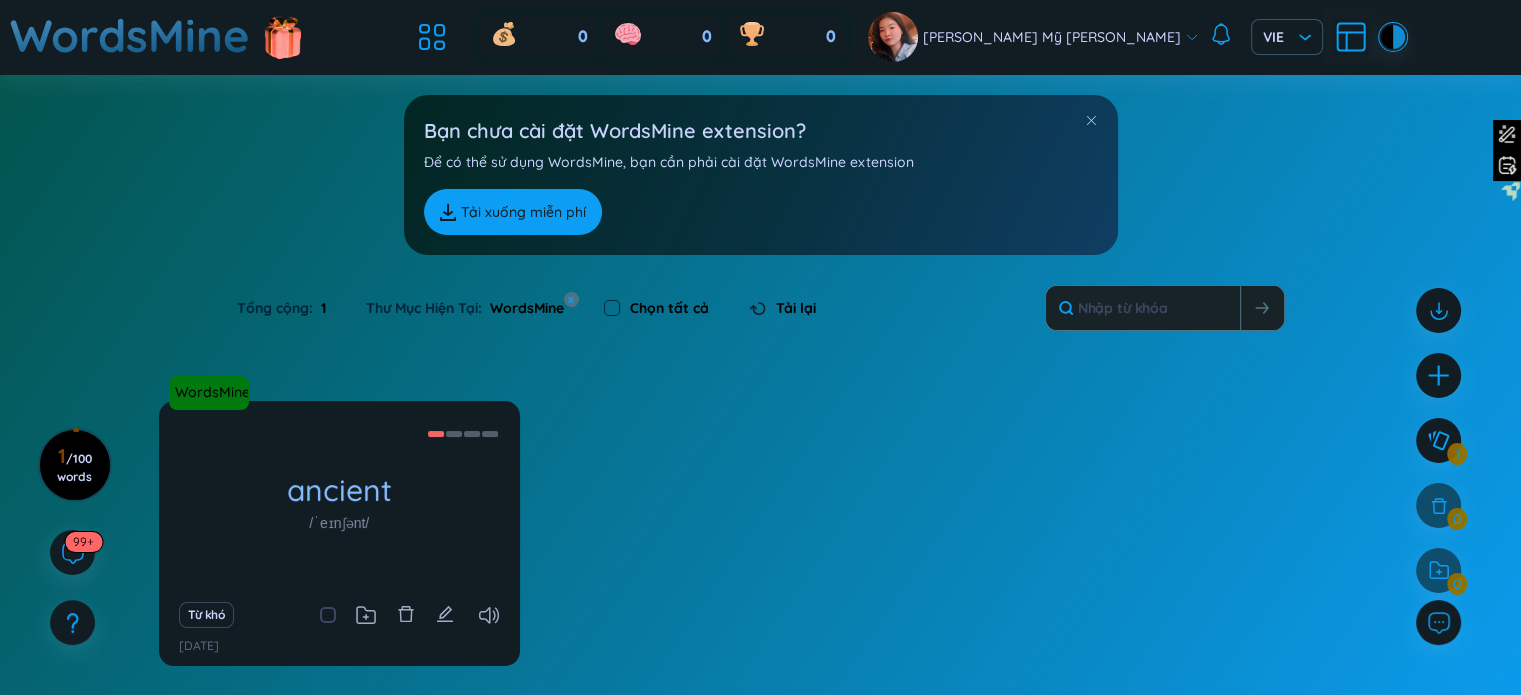 scroll, scrollTop: 162, scrollLeft: 0, axis: vertical 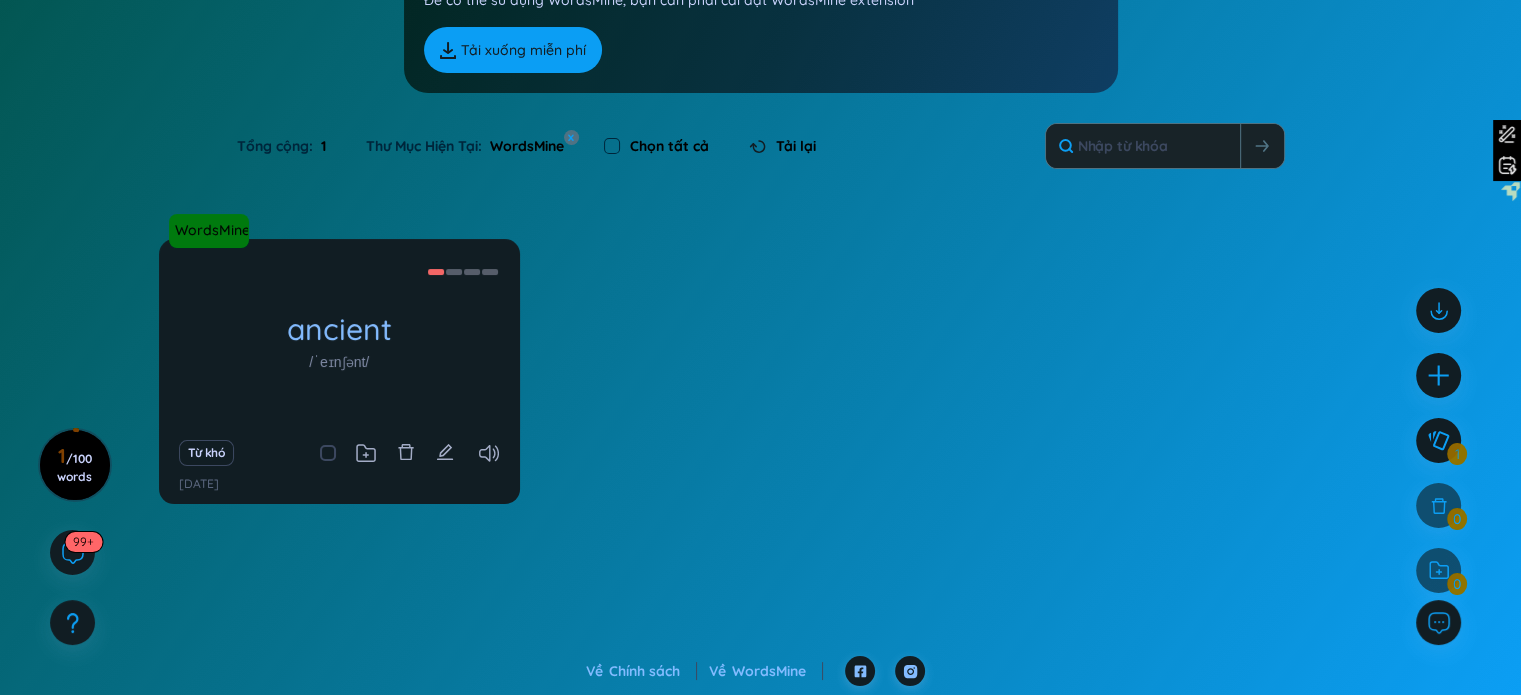 click on "WordsMine ancient /ˈeɪnʃənt/ Eg: Custom without reason is but ancient error.
Eg: The ancient Greeks dedicated many shrines to Aphrodite.
Eg: Marriage became an institution in ancient societies.
Eg: According to ancient legend, the river is a goddess.
Eg: She's very proud of her ancient royal lineage.
Eg: The aisle was floored with ancient bricks.
Eg: The ancient Egyptians stored information on scrolls.
Eg: Ancient people like to have a declaration before war.
Eg: Cracks and fractures are appearing in the ancient wall.
(undefined)
Eg: The ancient ivy cleaved to the ruined castle walls.
Từ khó 11/7/2025 Không có dữ liệu" at bounding box center (760, 447) 